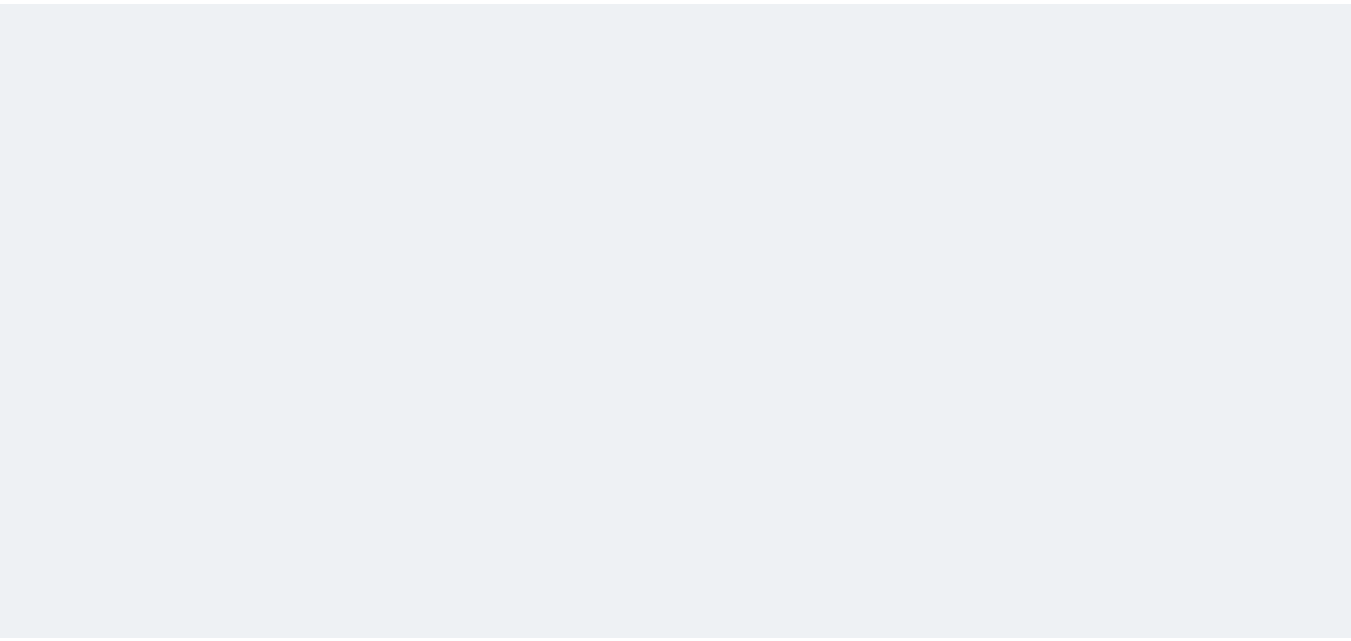 scroll, scrollTop: 0, scrollLeft: 0, axis: both 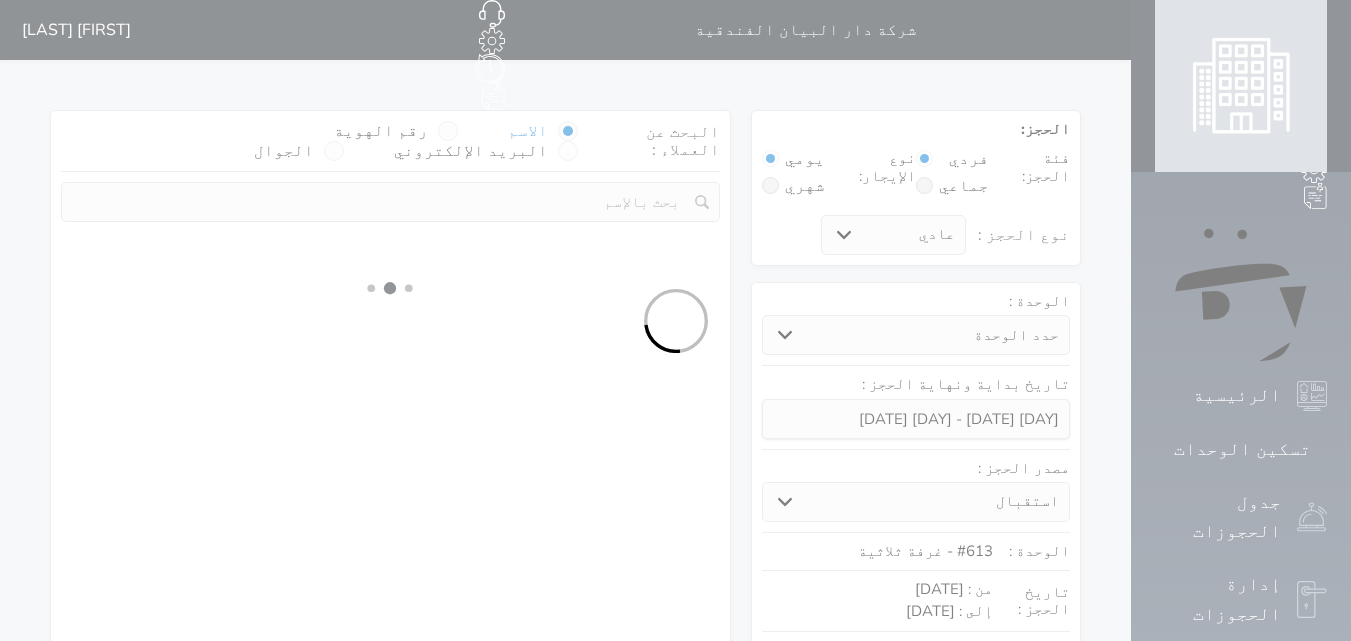 select 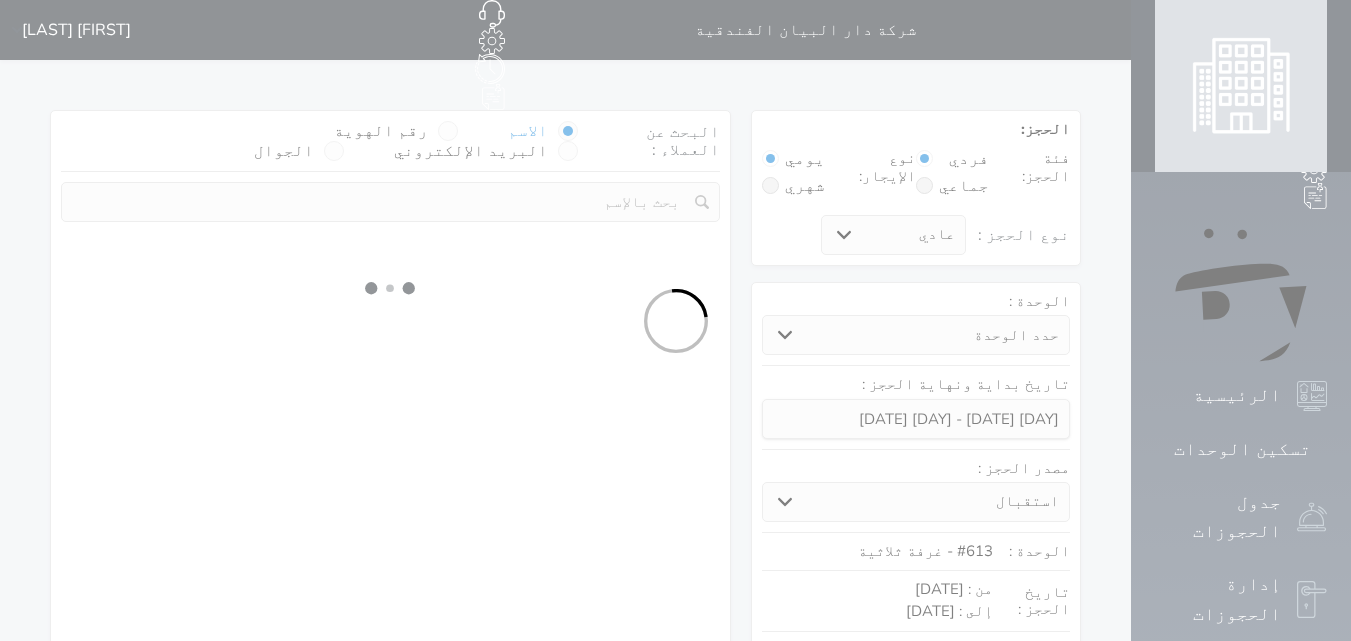 select on "113" 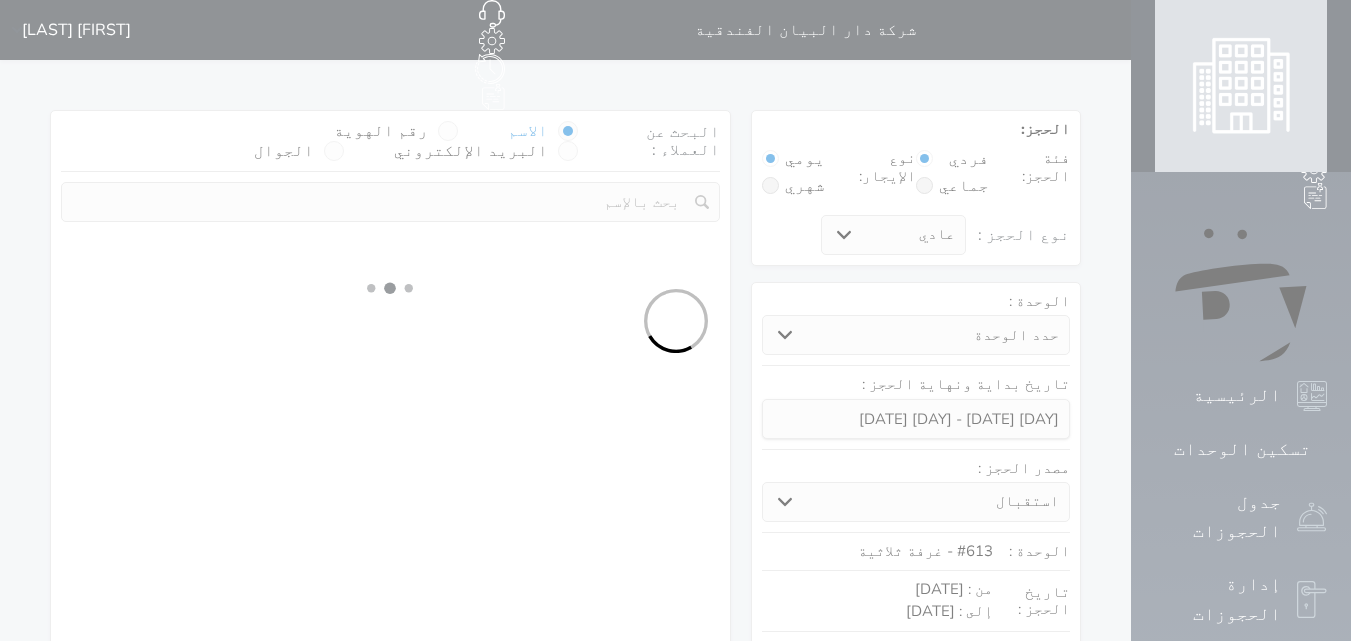 select on "1" 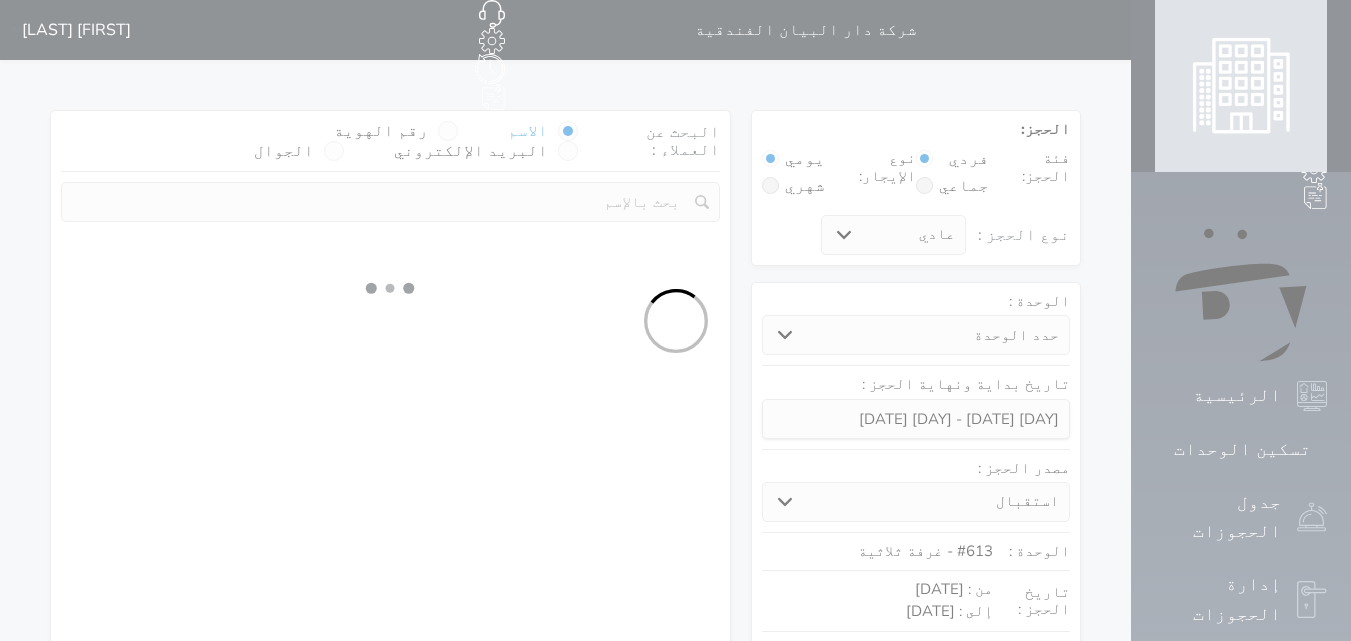 select 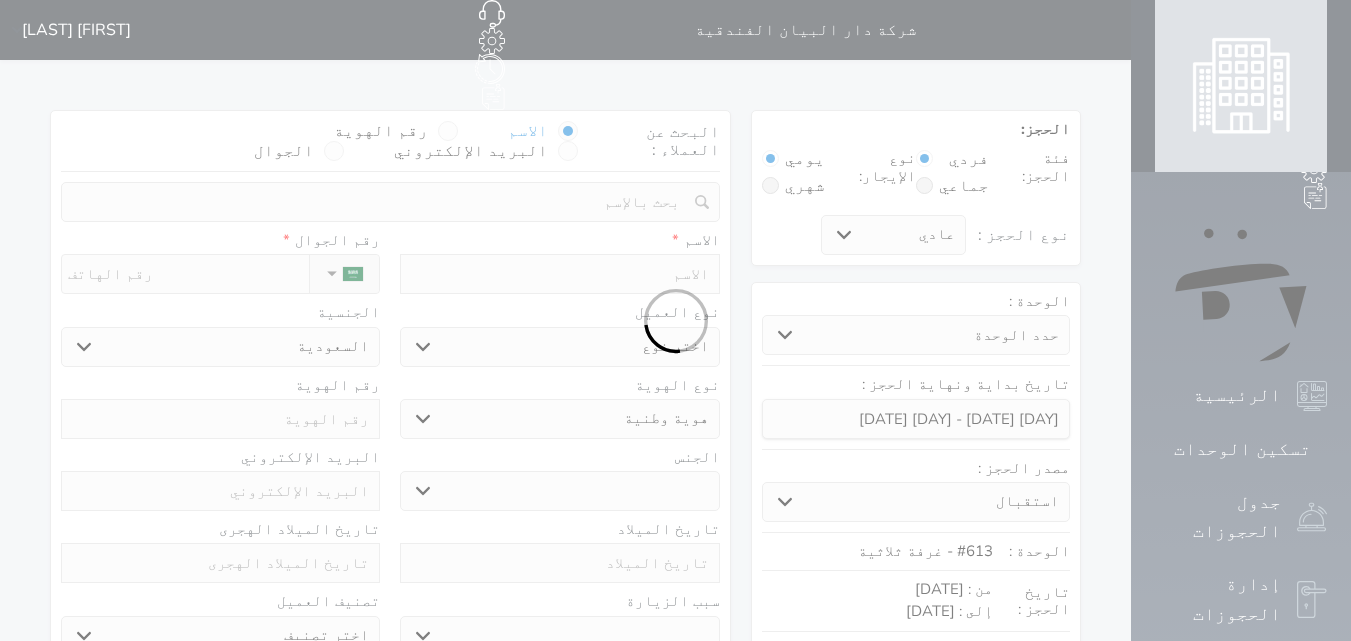 select 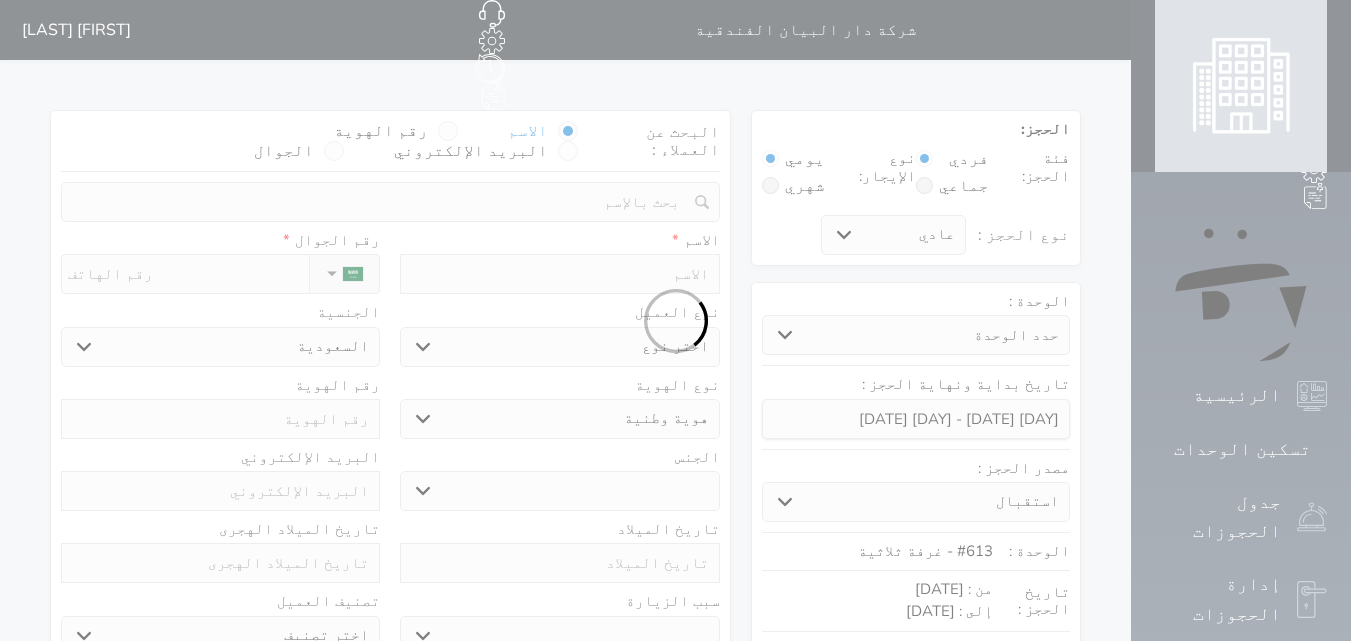 select 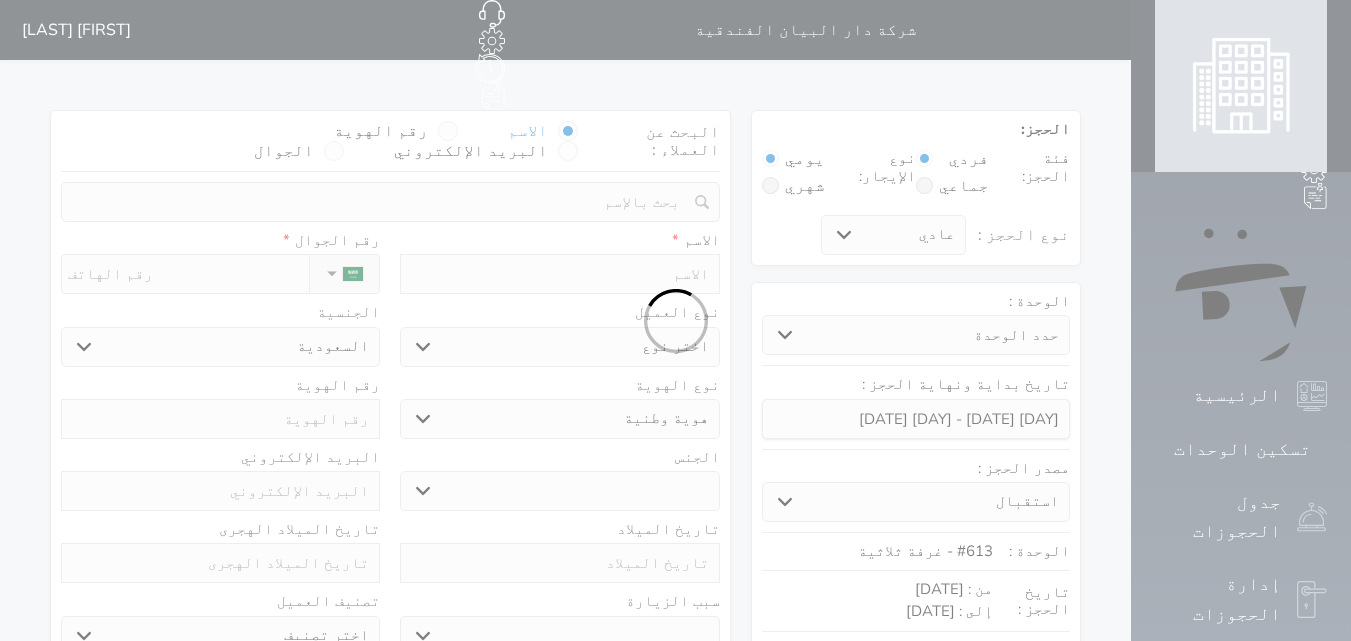 select 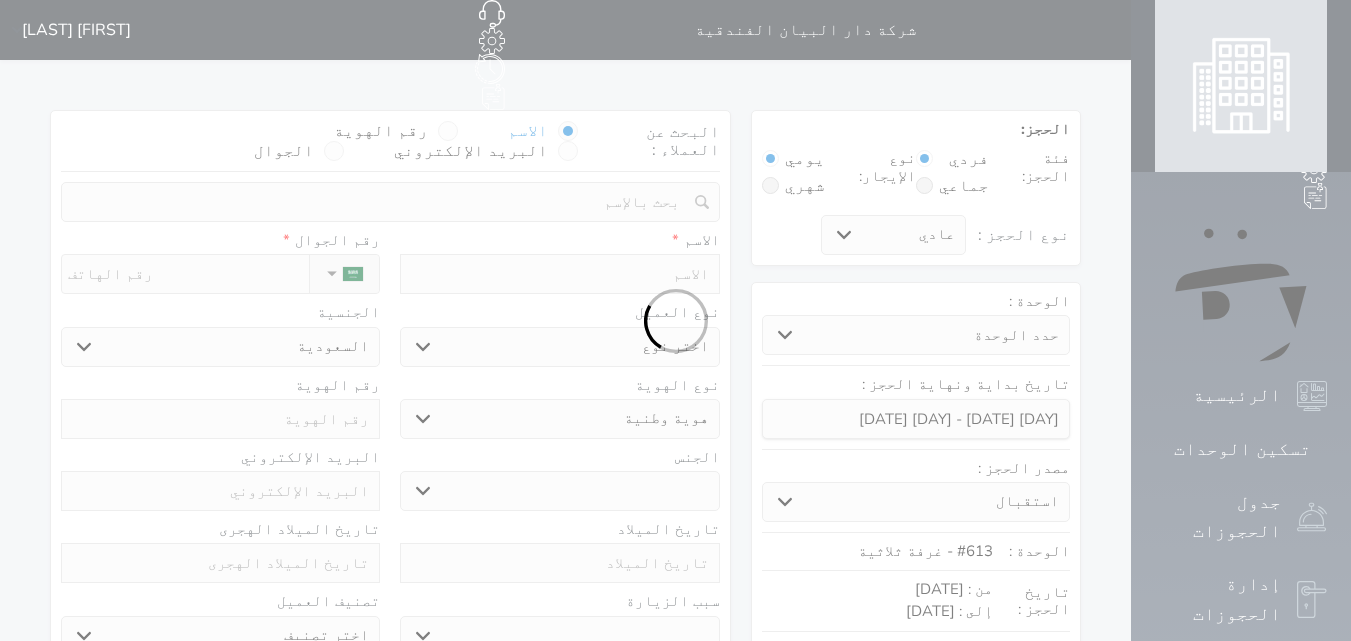 select 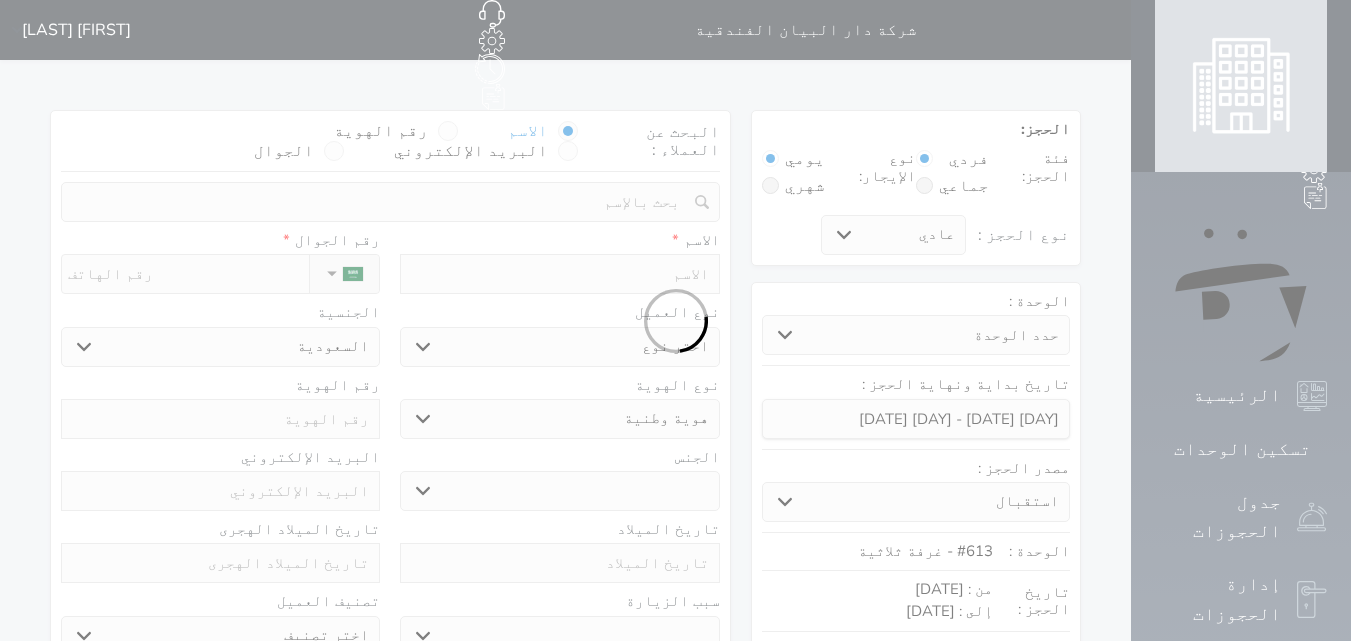 select on "1" 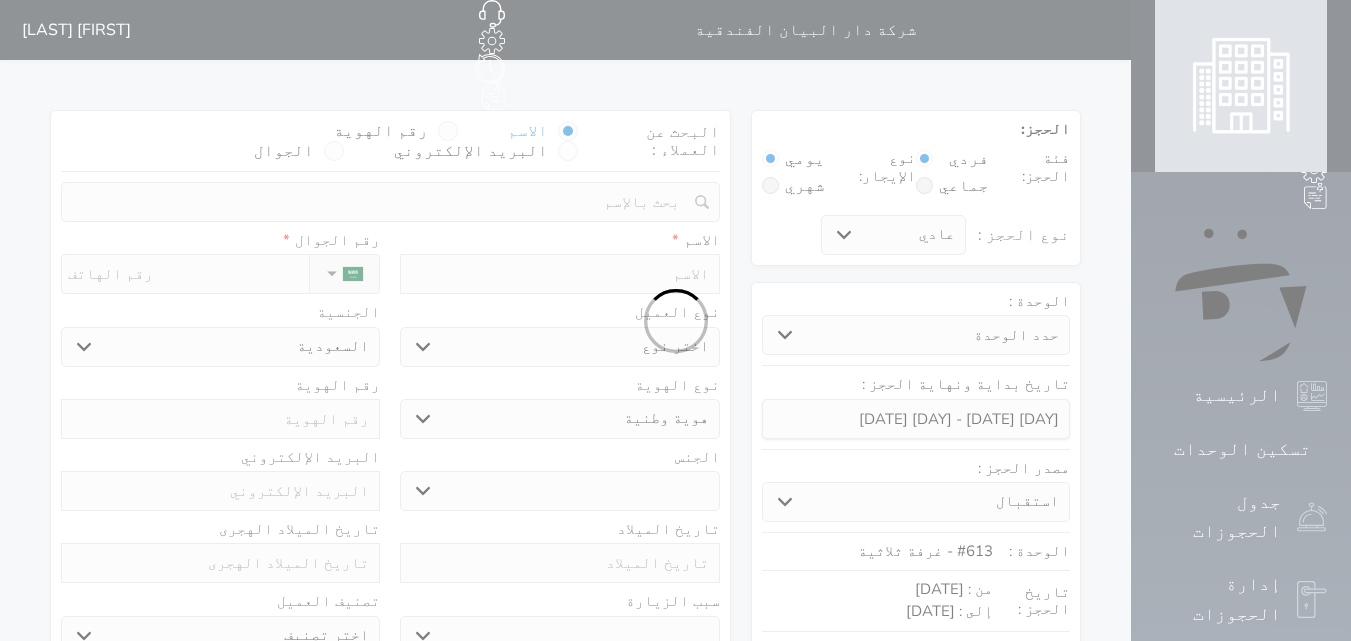 select on "7" 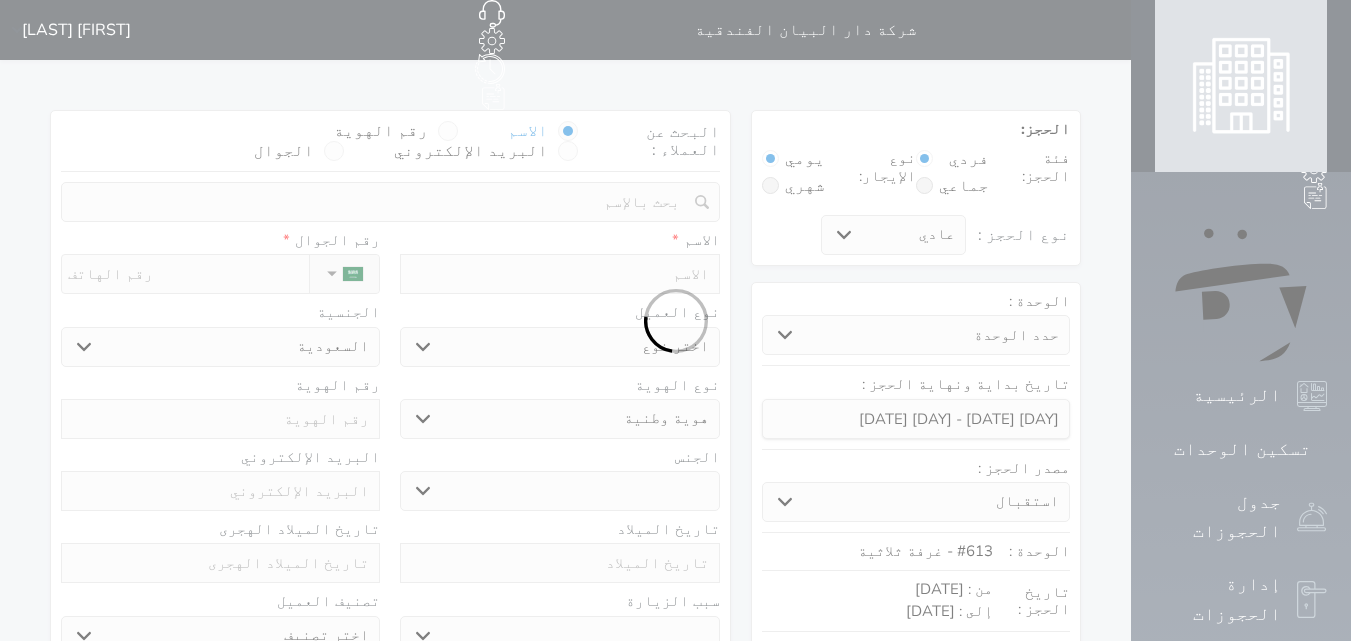 select 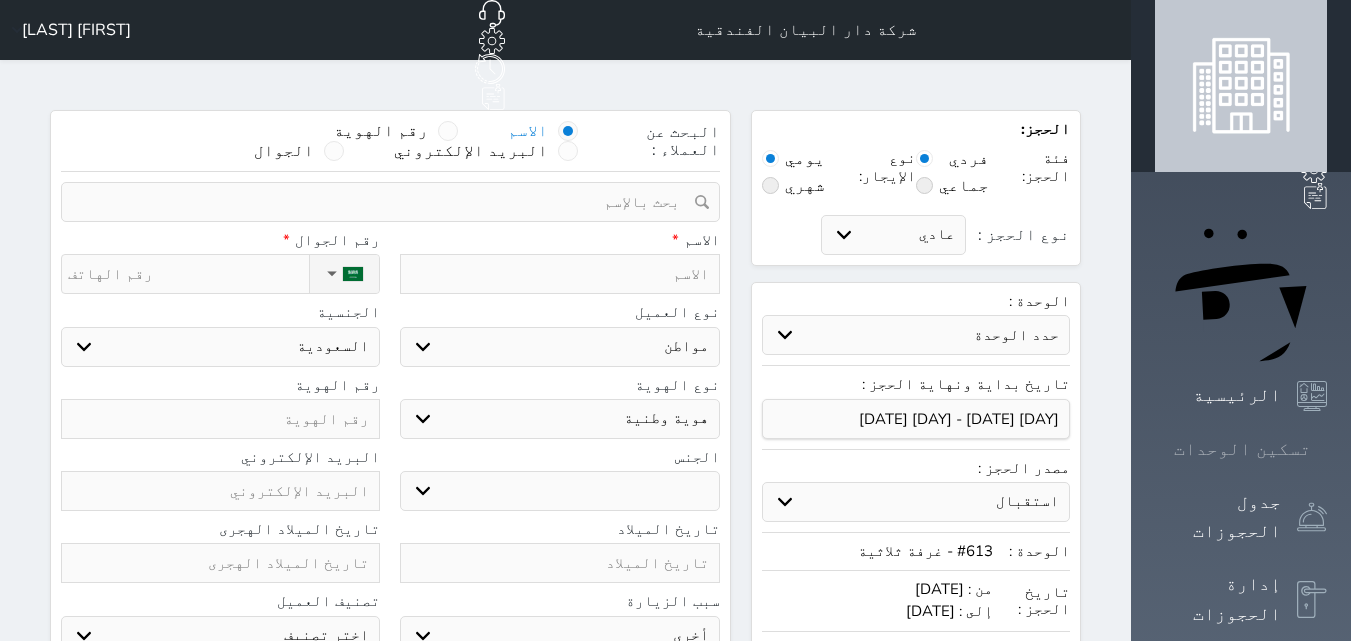click 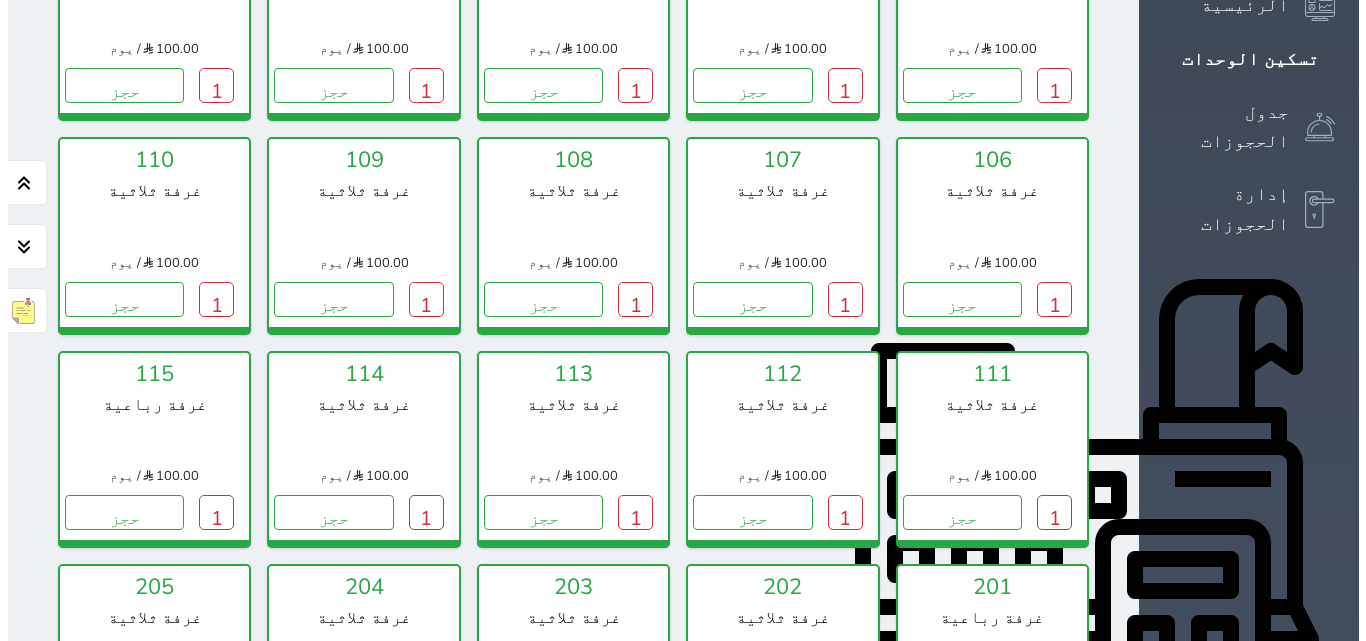 scroll, scrollTop: 0, scrollLeft: 0, axis: both 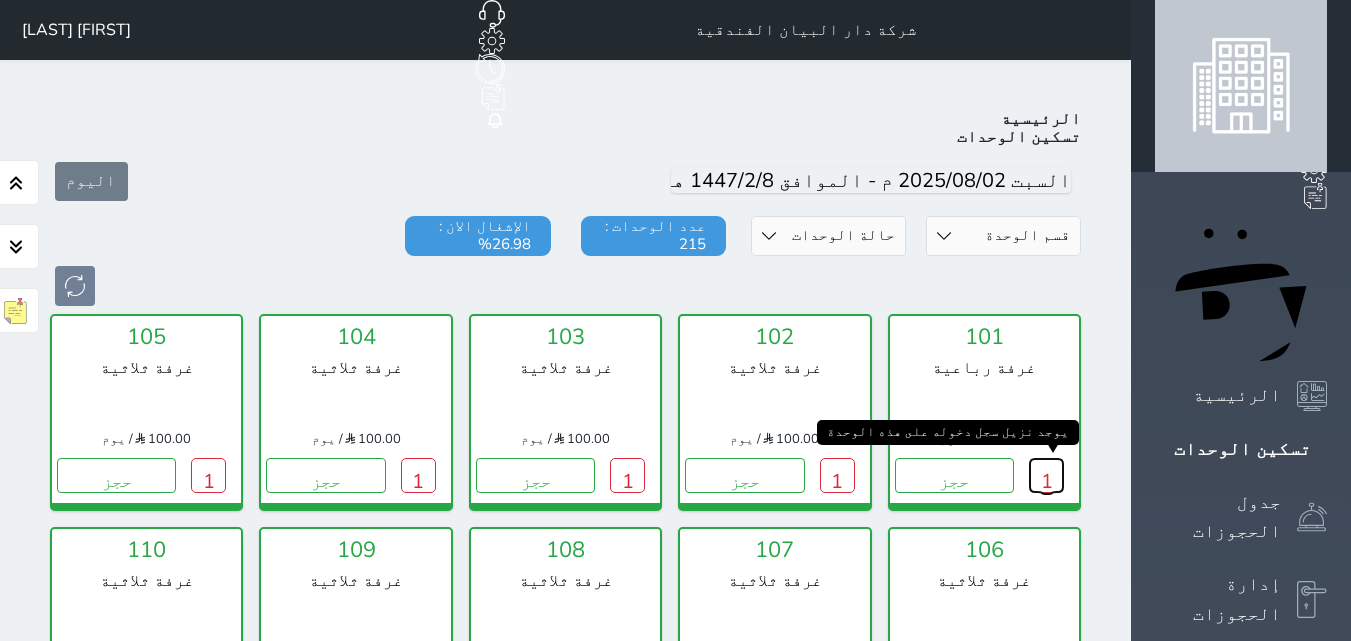 click on "1" at bounding box center (1046, 475) 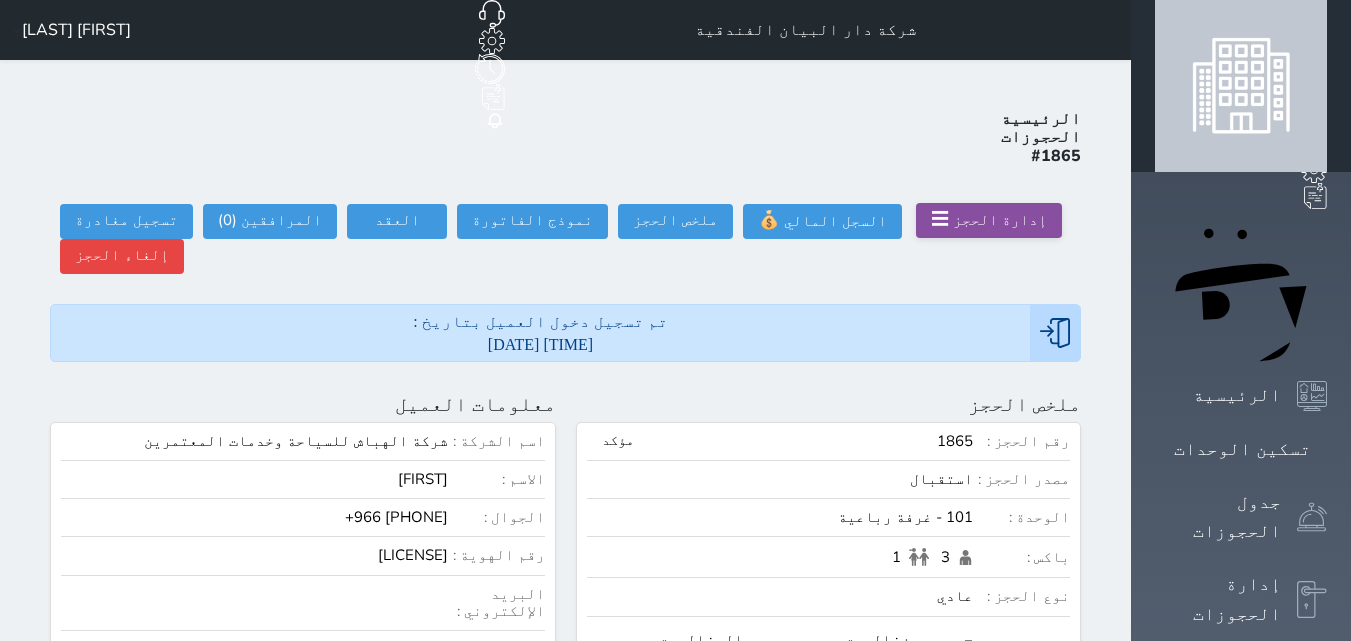 click on "إدارة الحجز   ☰" at bounding box center [989, 220] 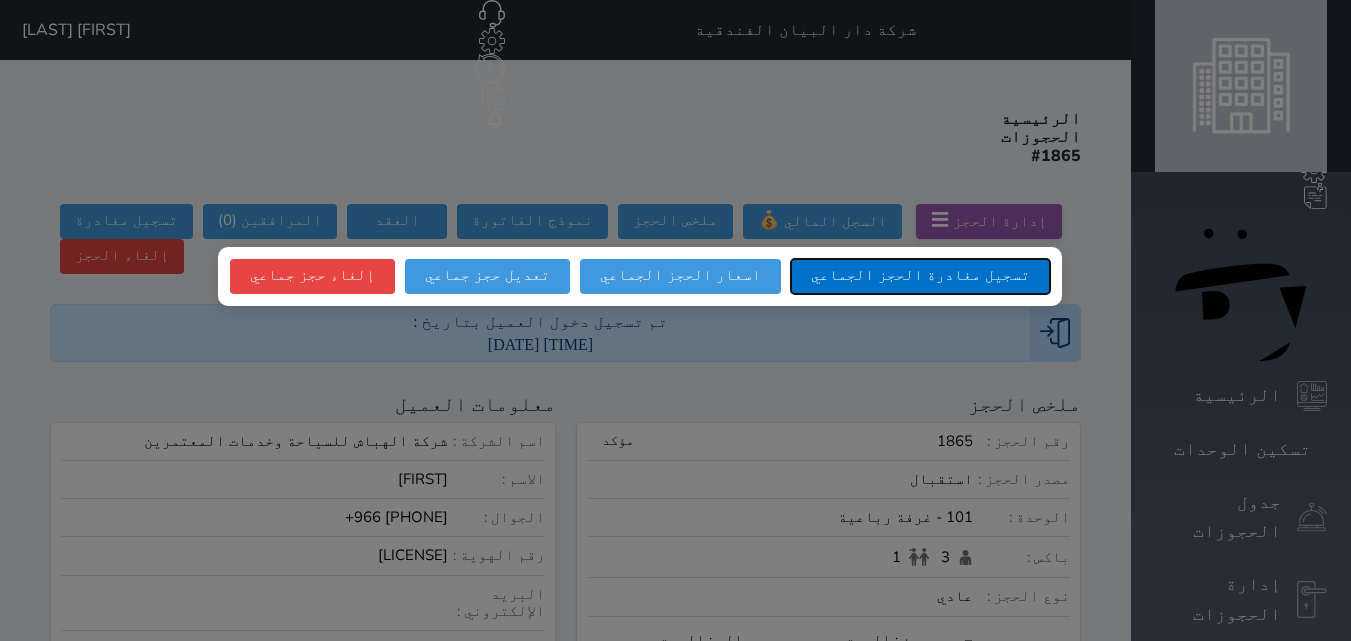 click on "تسجيل مغادرة الحجز الجماعي" at bounding box center (920, 276) 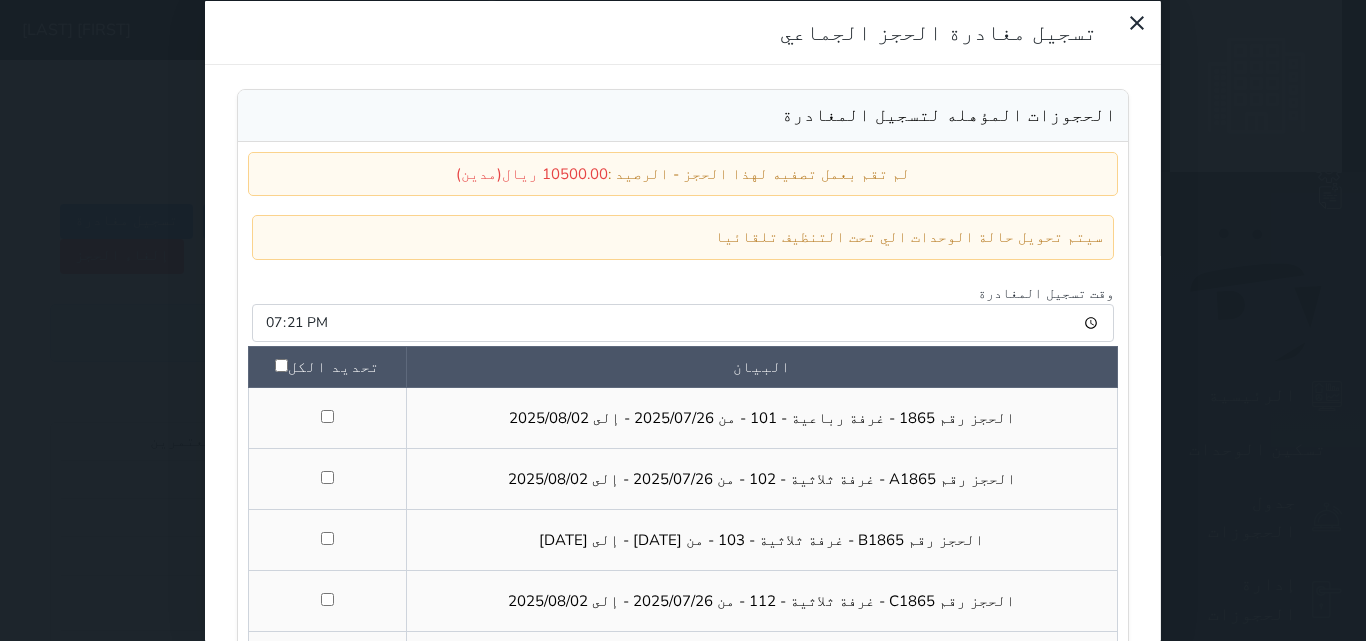 click at bounding box center (280, 365) 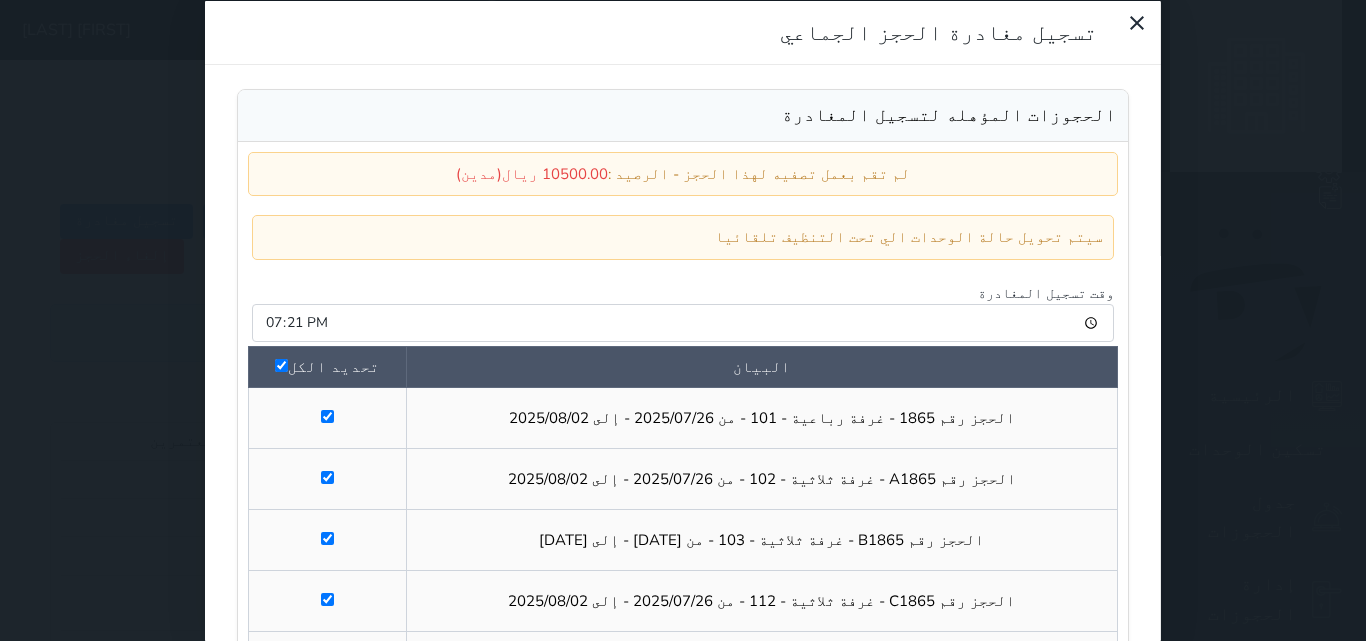 checkbox on "true" 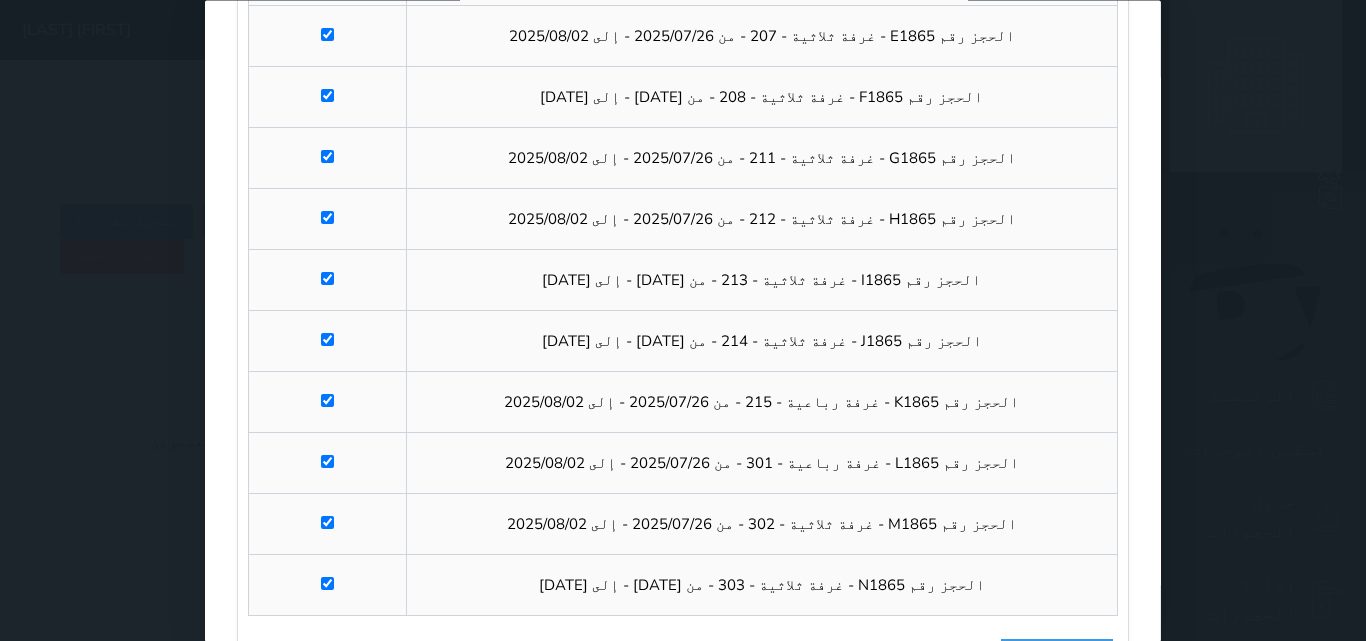 scroll, scrollTop: 759, scrollLeft: 0, axis: vertical 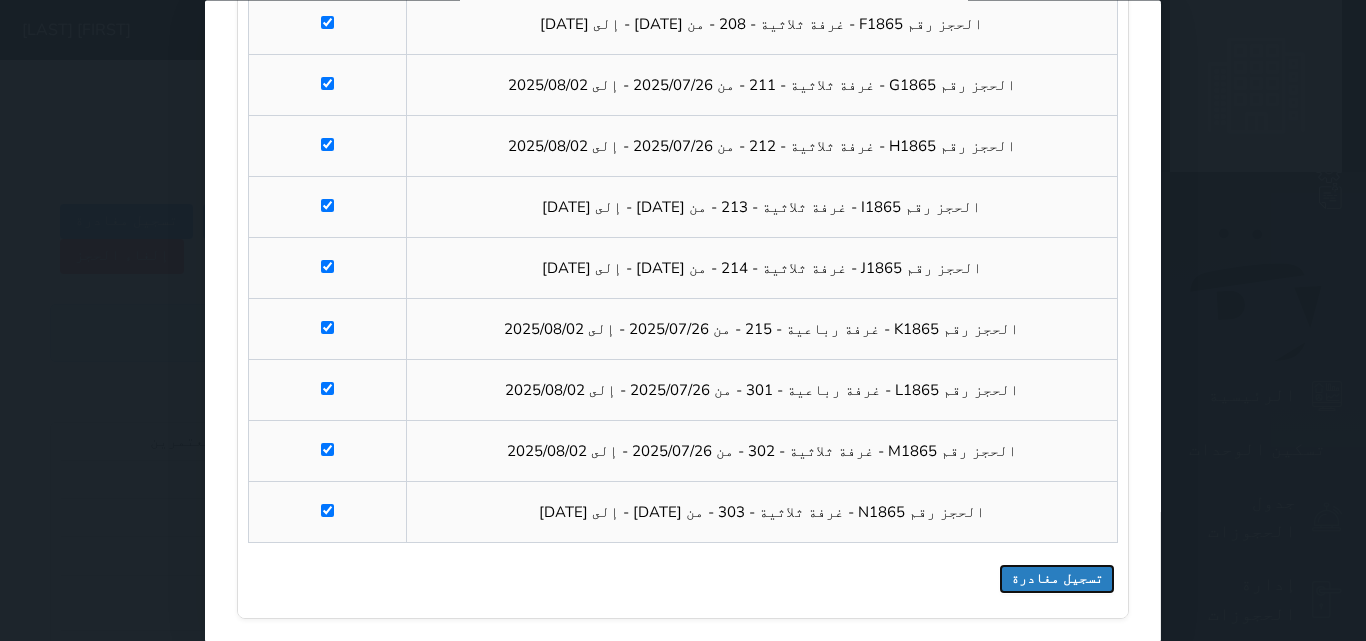 click on "تسجيل مغادرة" at bounding box center [1057, 580] 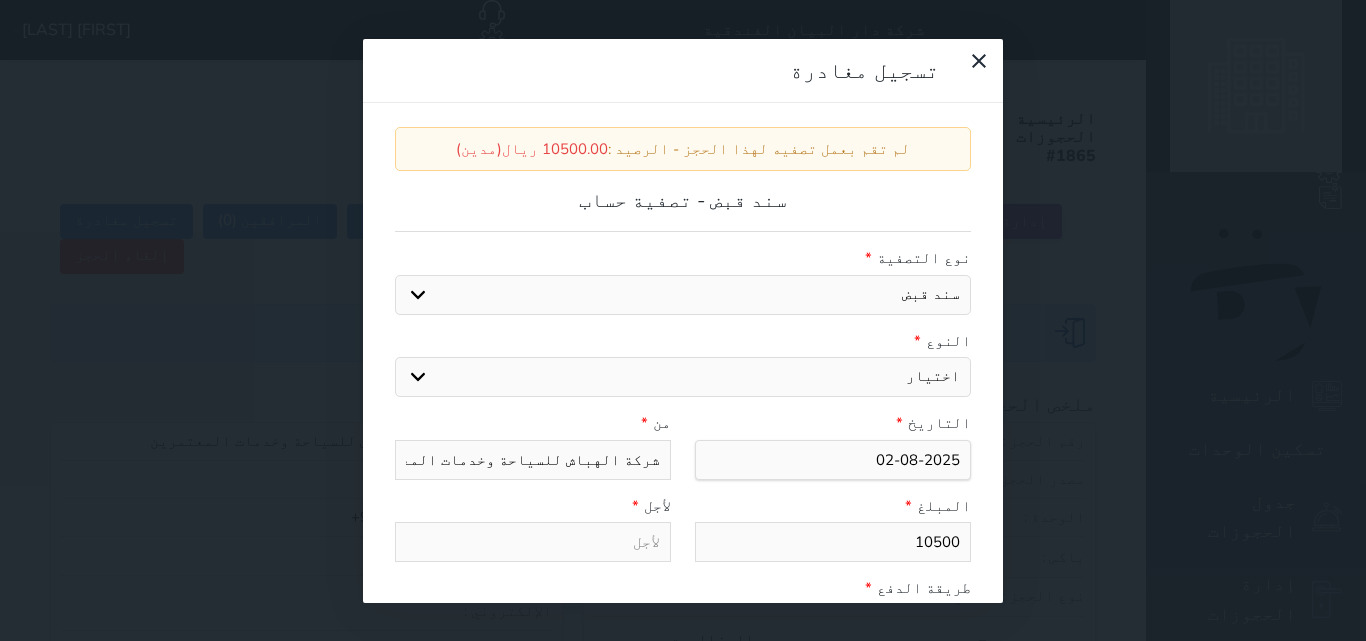 select 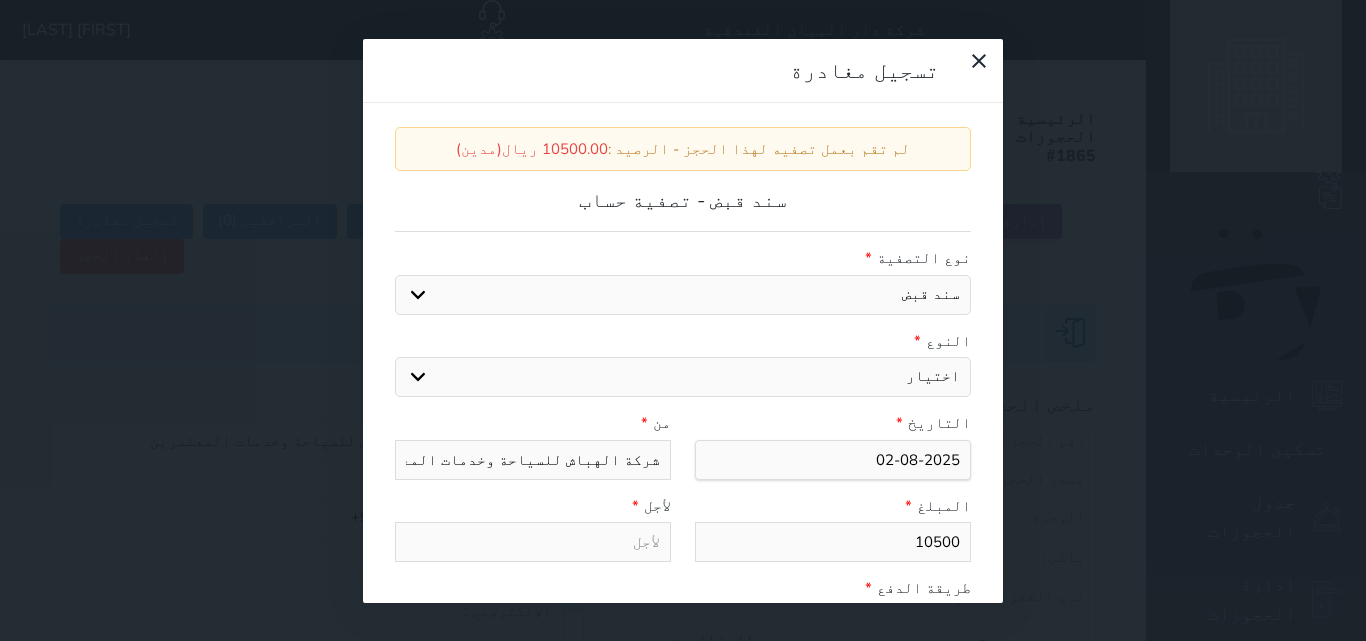 click on "اختيار   مقبوضات عامة قيمة إيجار فواتير عربون لا ينطبق آخر مغسلة واي فاي - الإنترنت مواقف السيارات طعام الأغذية والمشروبات مشروبات المشروبات الباردة المشروبات الساخنة الإفطار غداء عشاء مخبز و كعك حمام سباحة الصالة الرياضية سبا و خدمات الجمال اختيار وإسقاط (خدمات النقل) ميني بار كابل - تلفزيون سرير إضافي تصفيف الشعر التسوق خدمات الجولات السياحية المنظمة خدمات الدليل السياحي" at bounding box center (683, 377) 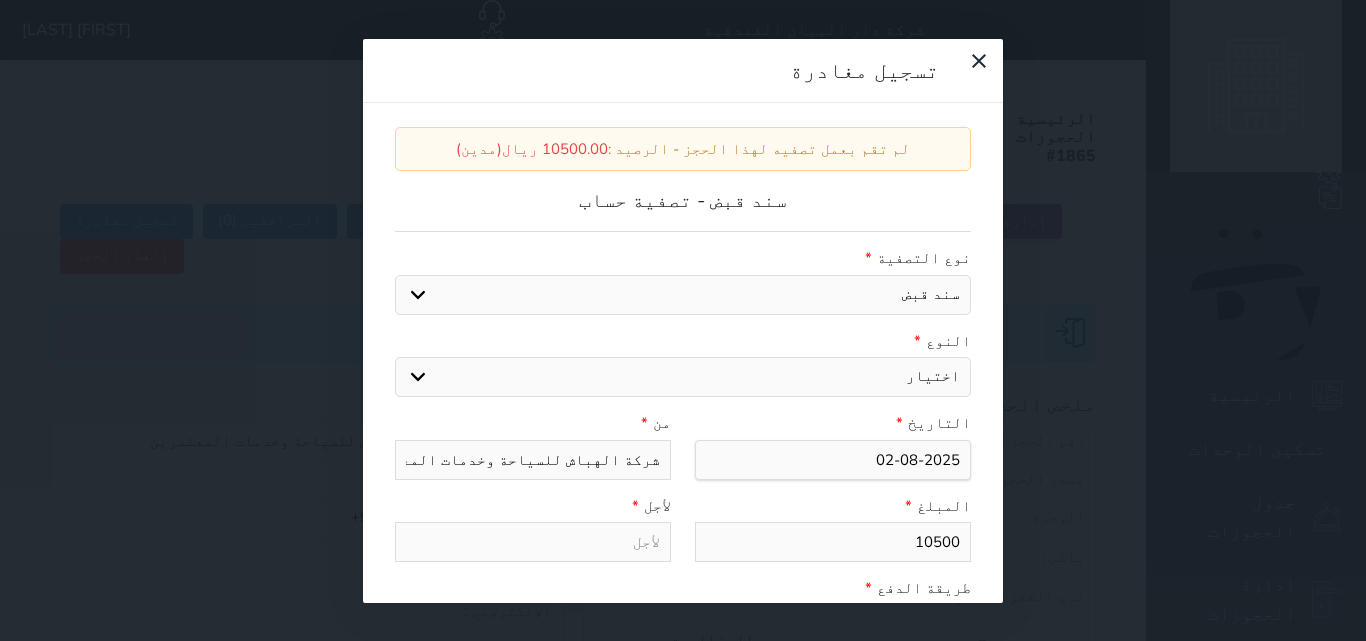 select on "134383" 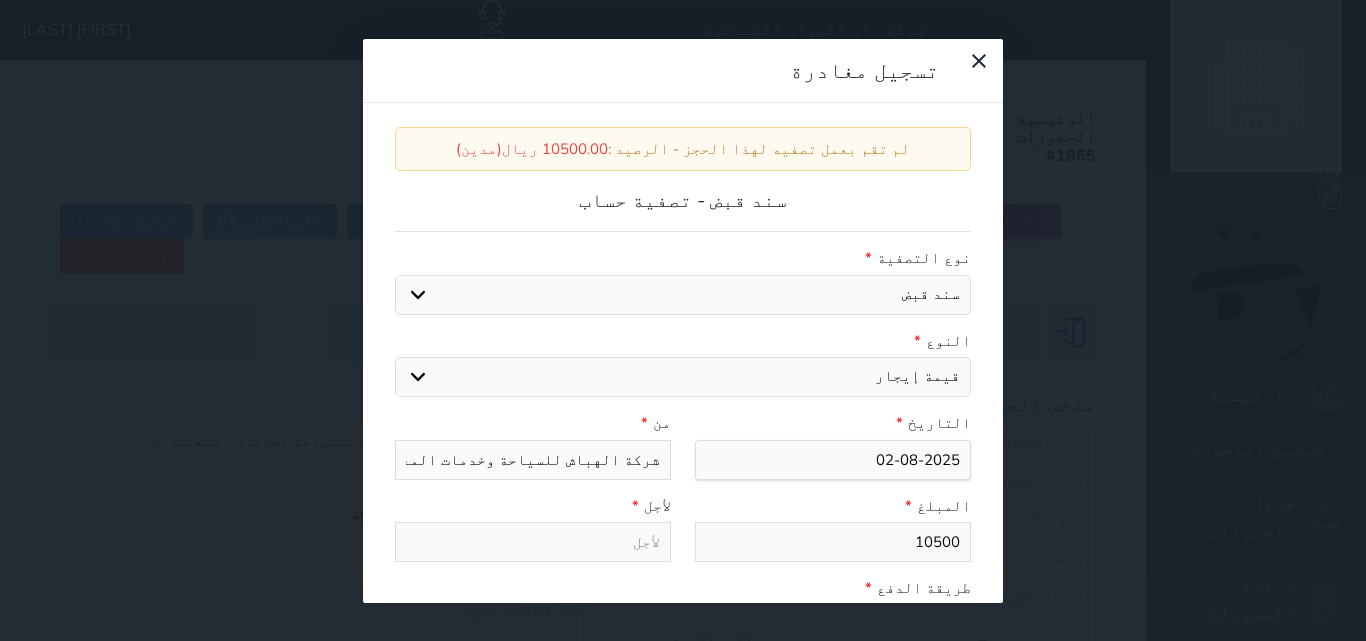 click on "اختيار   مقبوضات عامة قيمة إيجار فواتير عربون لا ينطبق آخر مغسلة واي فاي - الإنترنت مواقف السيارات طعام الأغذية والمشروبات مشروبات المشروبات الباردة المشروبات الساخنة الإفطار غداء عشاء مخبز و كعك حمام سباحة الصالة الرياضية سبا و خدمات الجمال اختيار وإسقاط (خدمات النقل) ميني بار كابل - تلفزيون سرير إضافي تصفيف الشعر التسوق خدمات الجولات السياحية المنظمة خدمات الدليل السياحي" at bounding box center [683, 377] 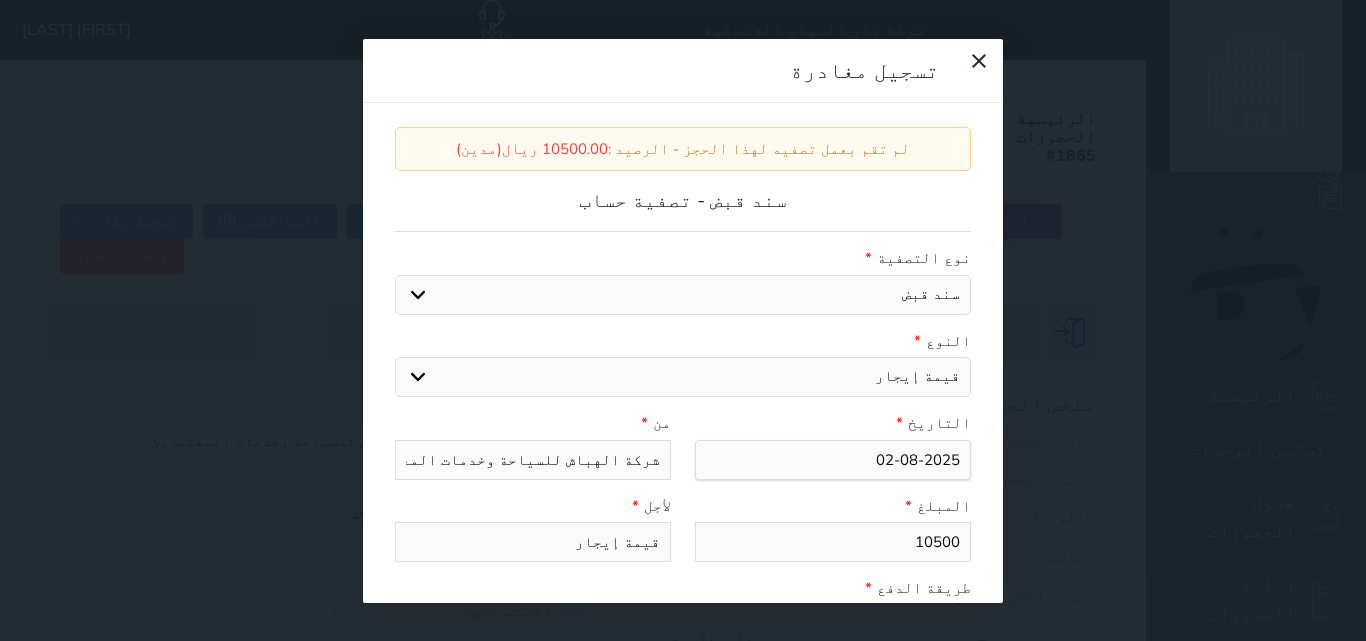 scroll, scrollTop: 300, scrollLeft: 0, axis: vertical 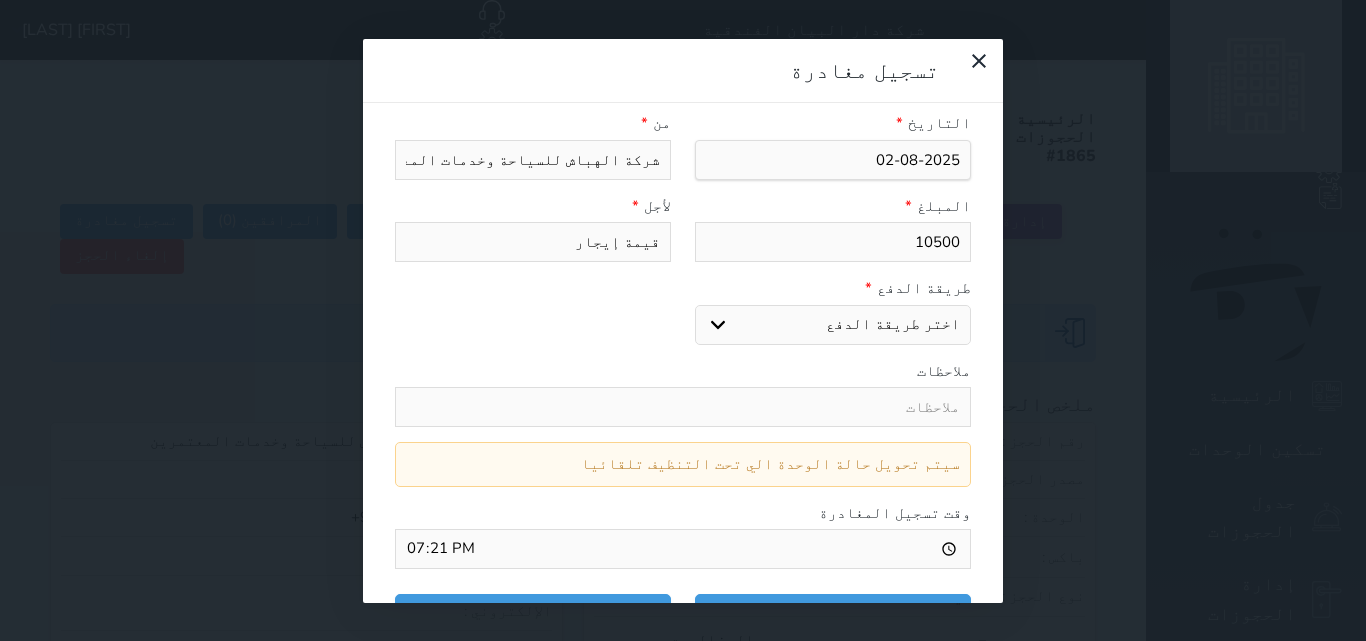 click on "اختر طريقة الدفع   دفع نقدى   تحويل بنكى   مدى   بطاقة ائتمان" at bounding box center (833, 325) 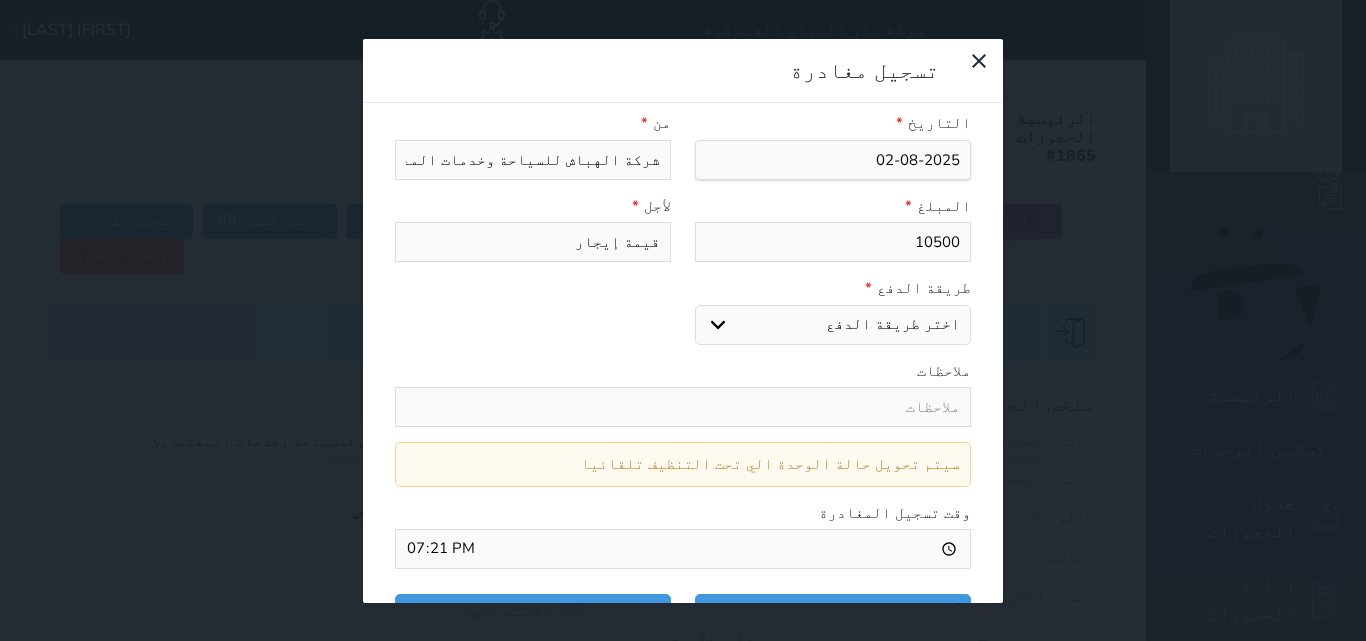 select on "cash" 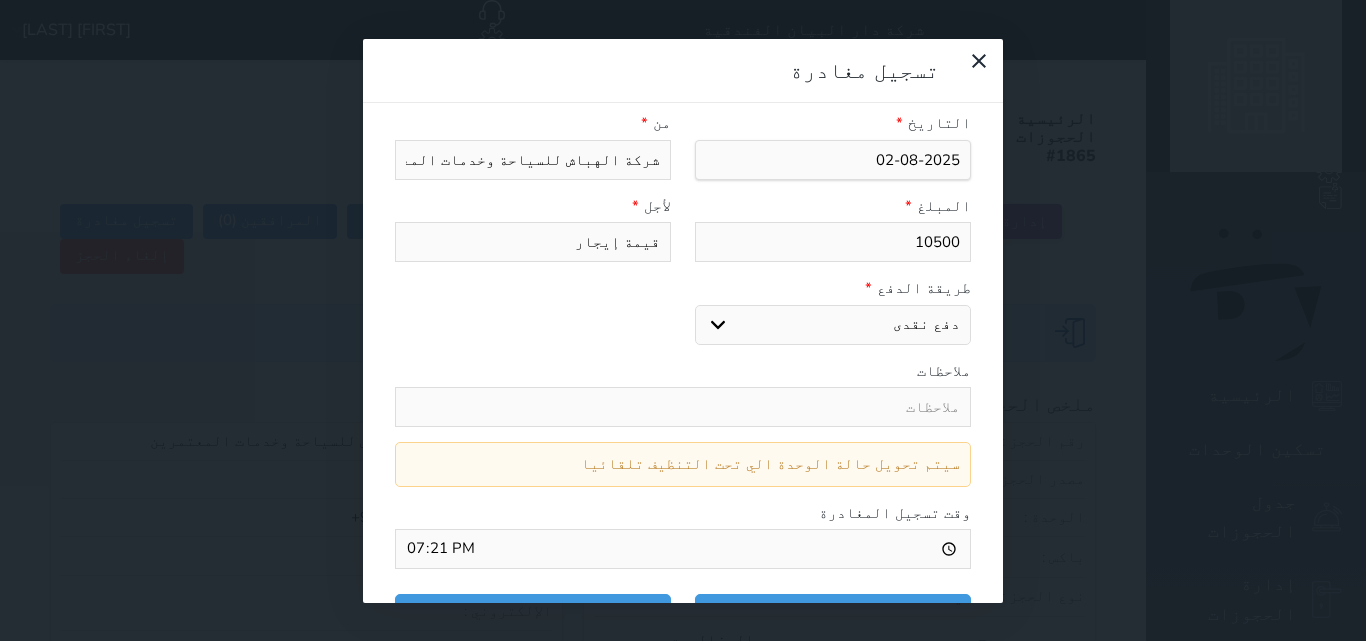 click on "اختر طريقة الدفع   دفع نقدى   تحويل بنكى   مدى   بطاقة ائتمان" at bounding box center [833, 325] 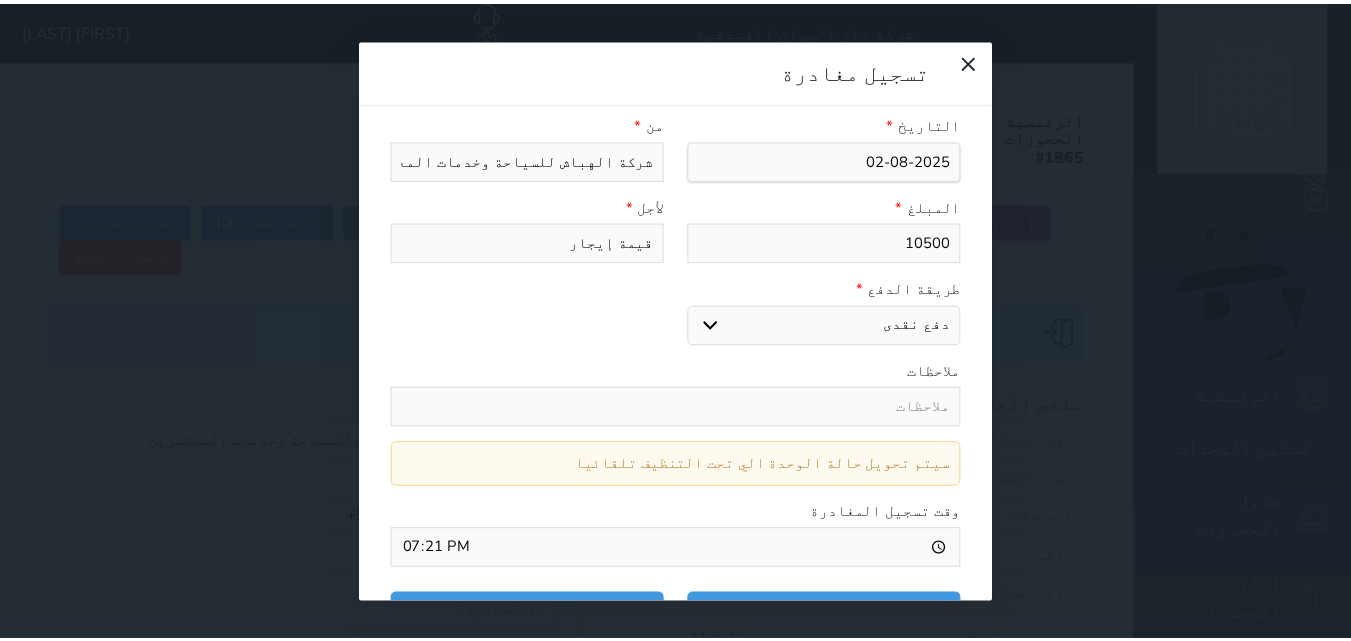 scroll, scrollTop: 333, scrollLeft: 0, axis: vertical 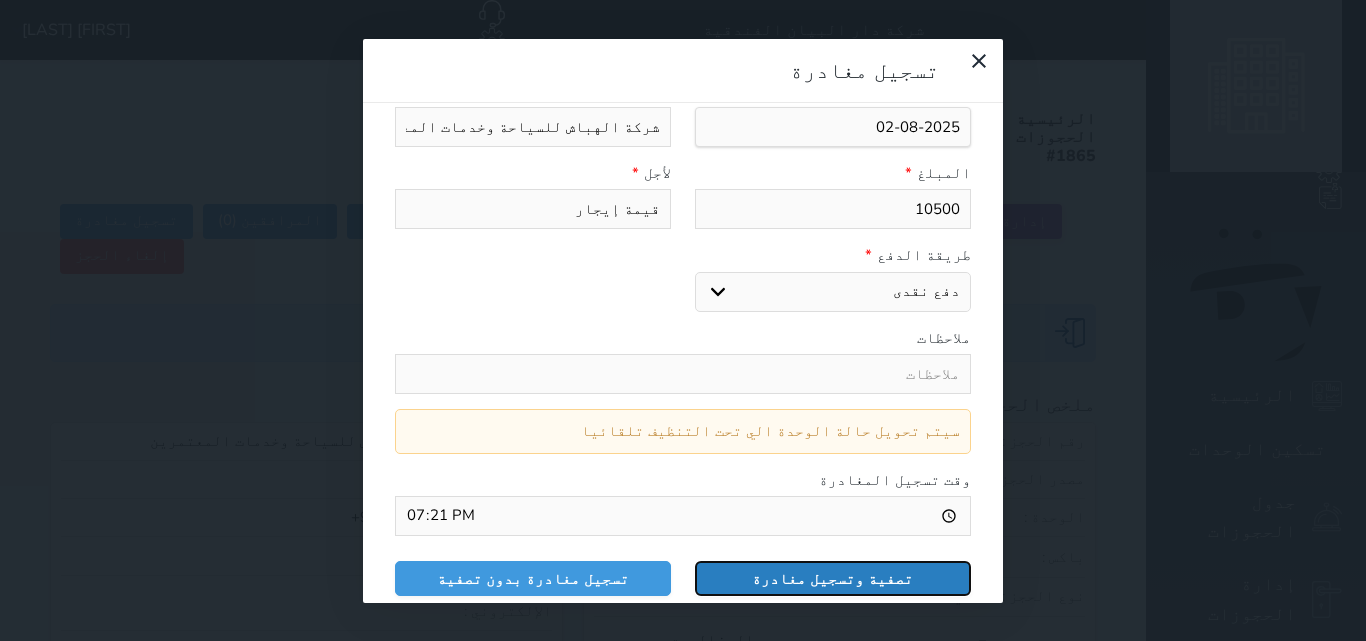 click on "تصفية وتسجيل مغادرة" at bounding box center (833, 578) 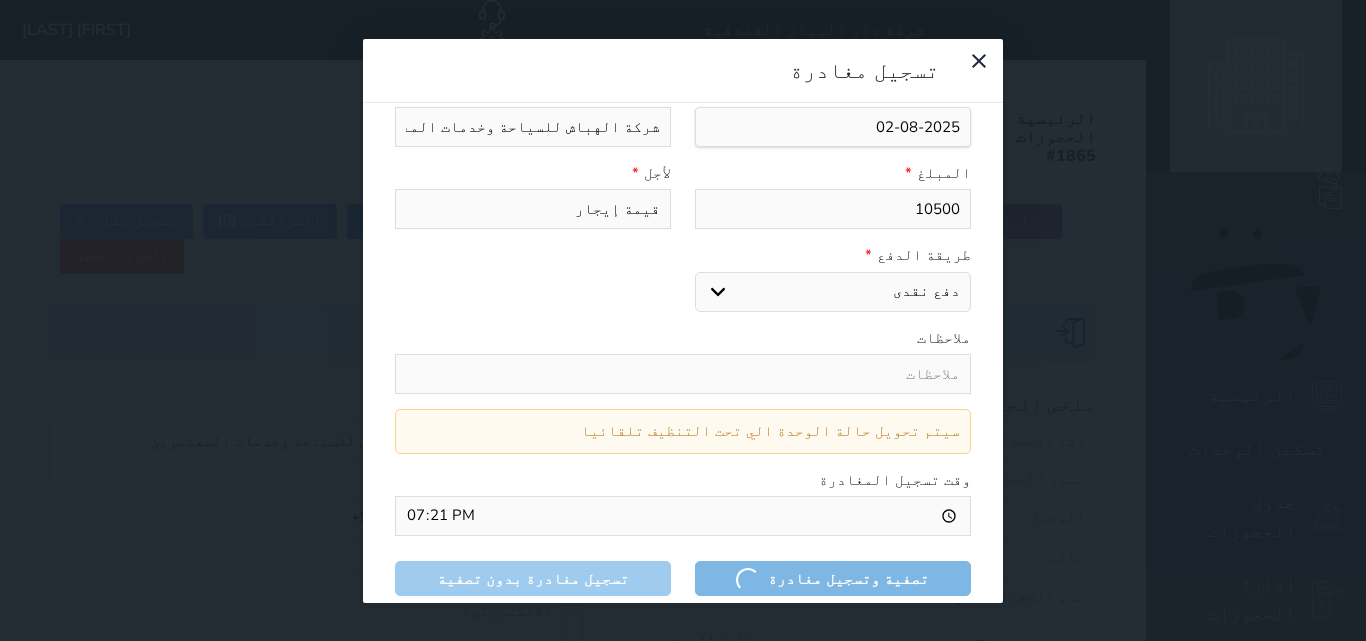 select 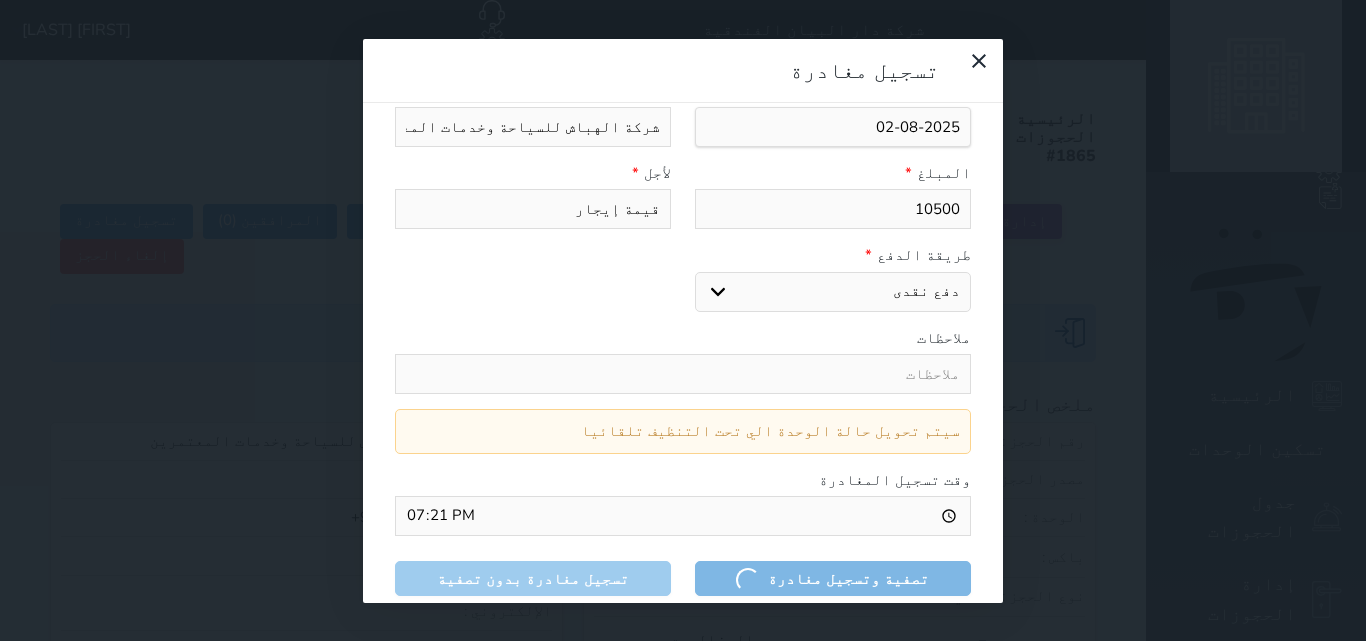 type 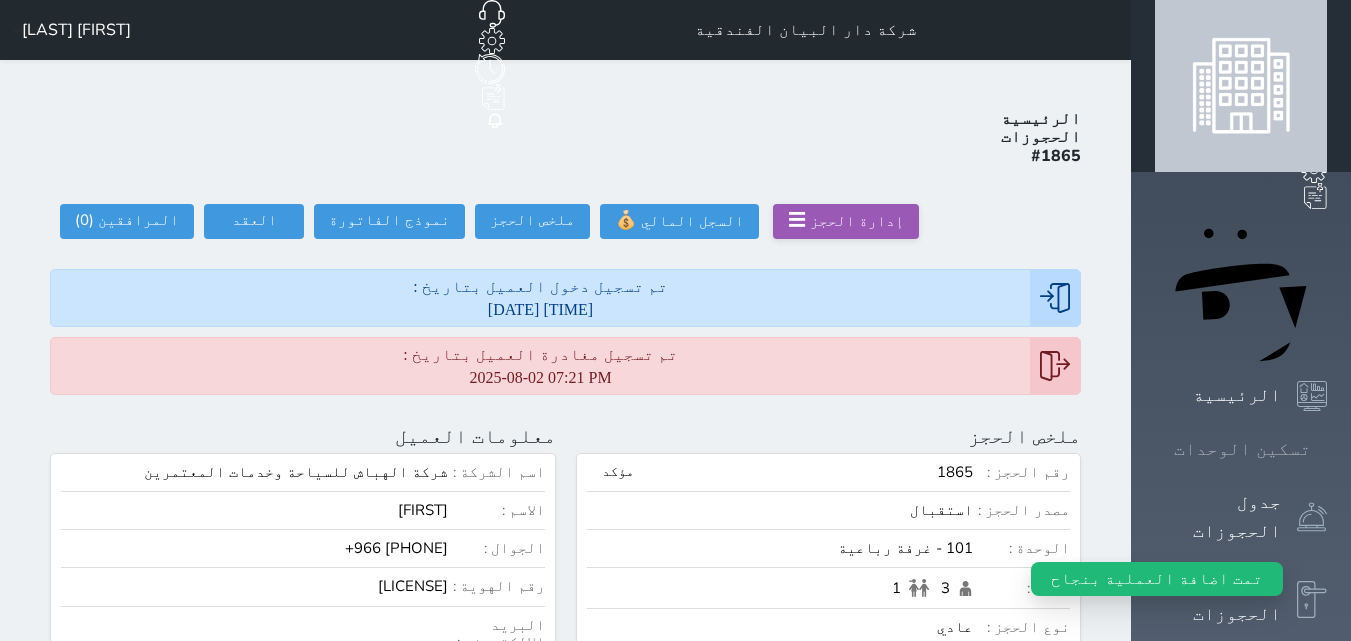 click 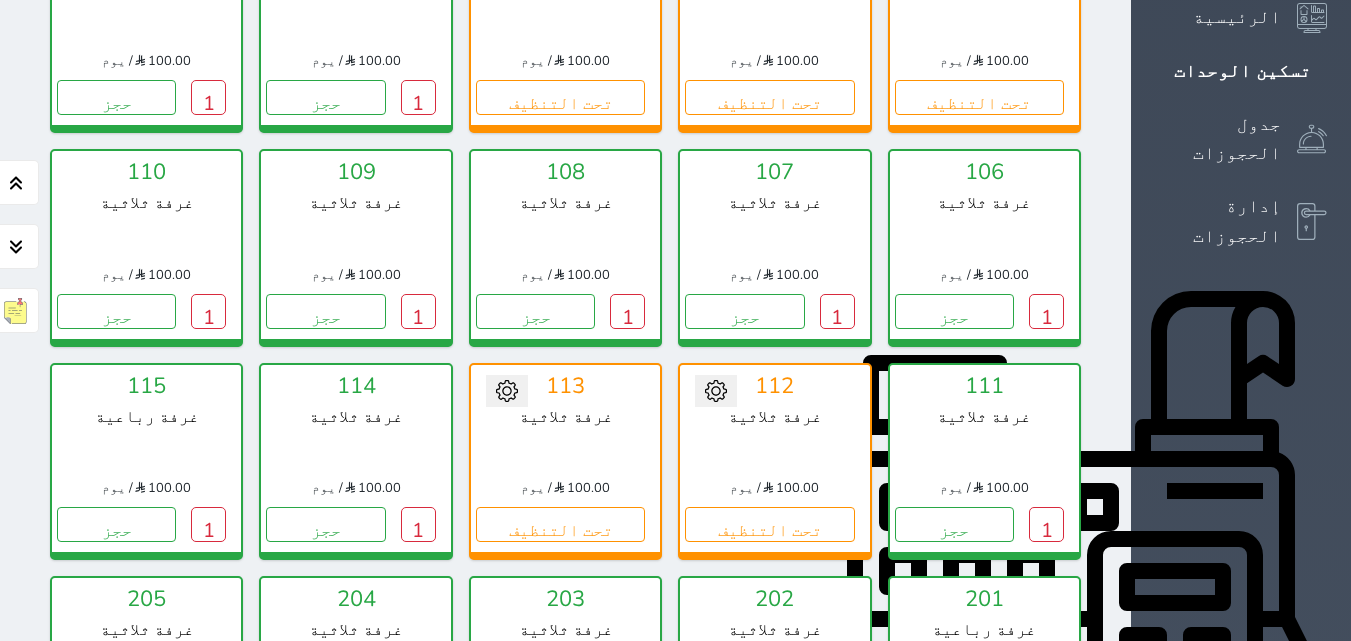 scroll, scrollTop: 278, scrollLeft: 0, axis: vertical 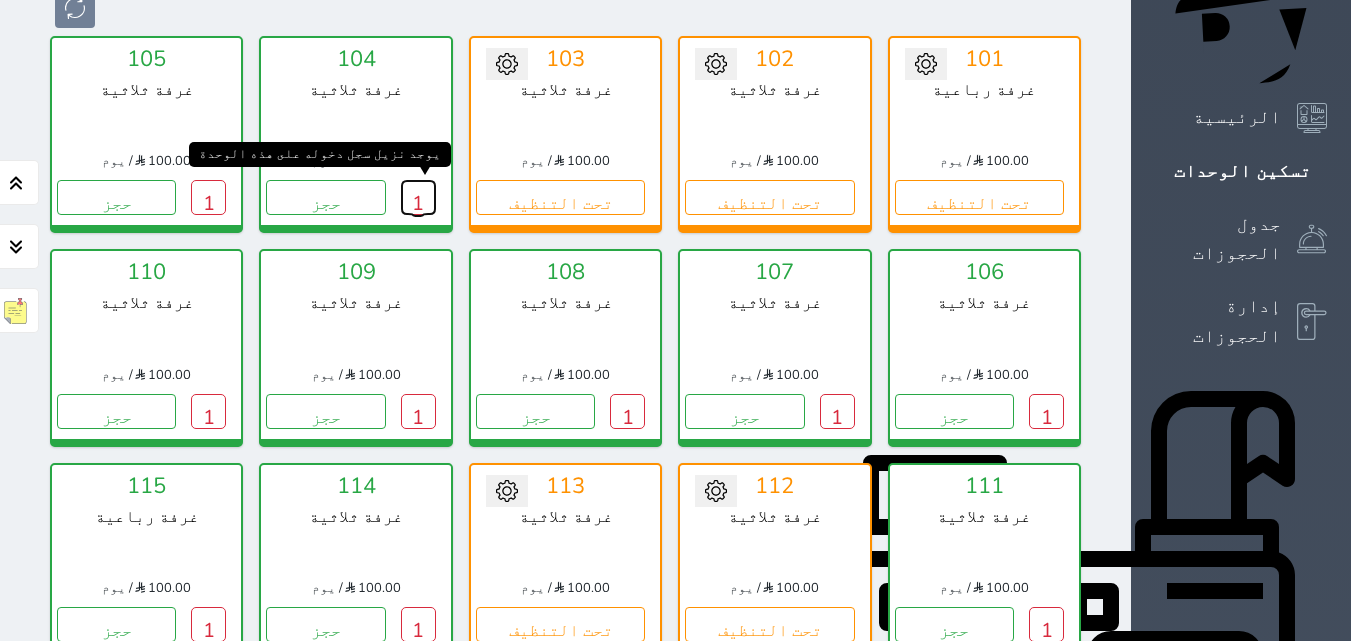 click on "1" at bounding box center [418, 197] 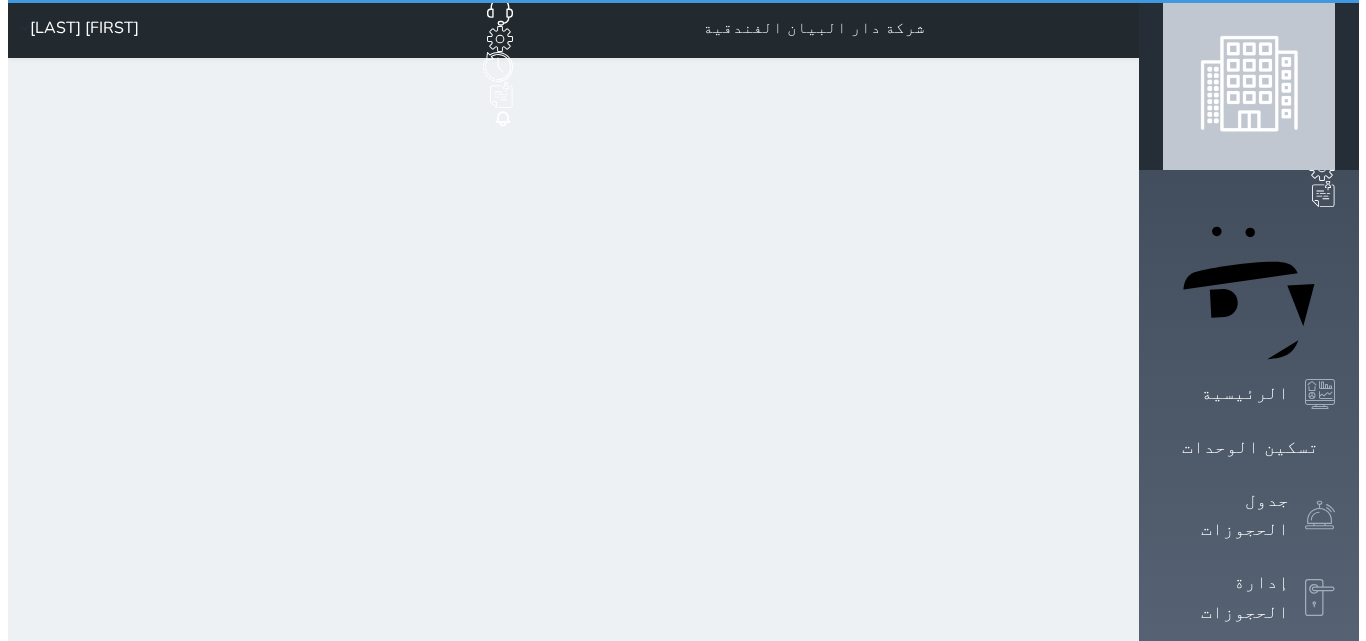 scroll, scrollTop: 0, scrollLeft: 0, axis: both 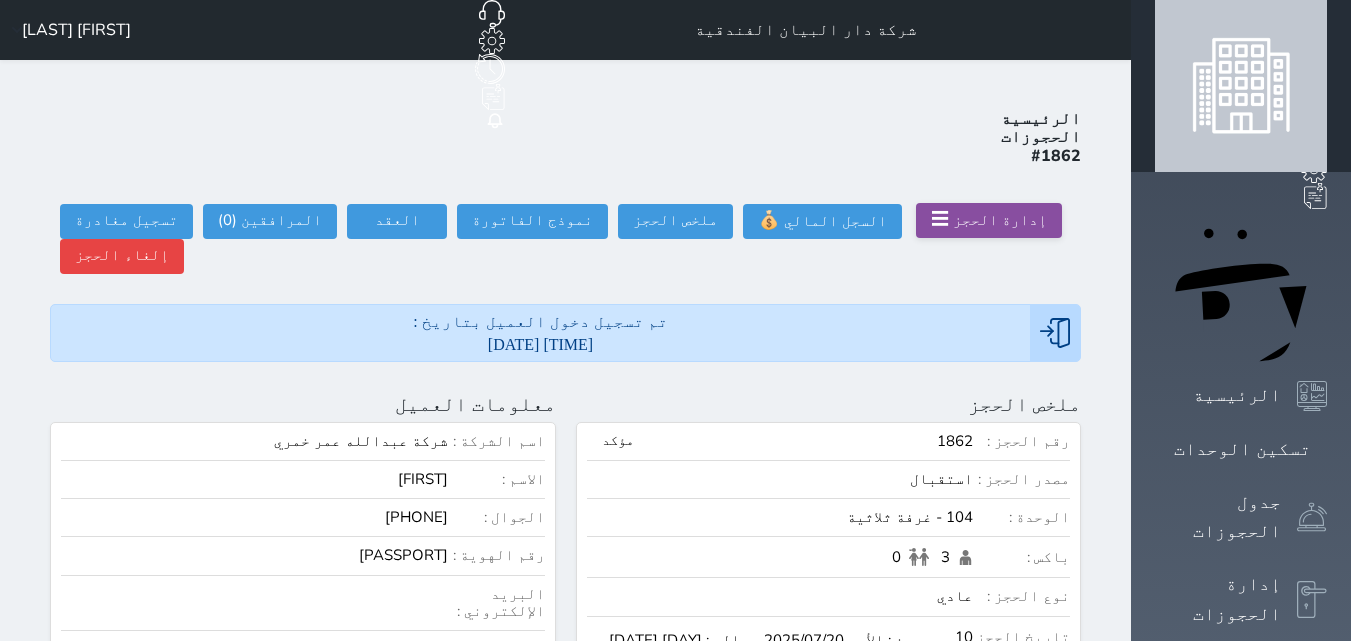click on "إدارة الحجز" at bounding box center [1000, 220] 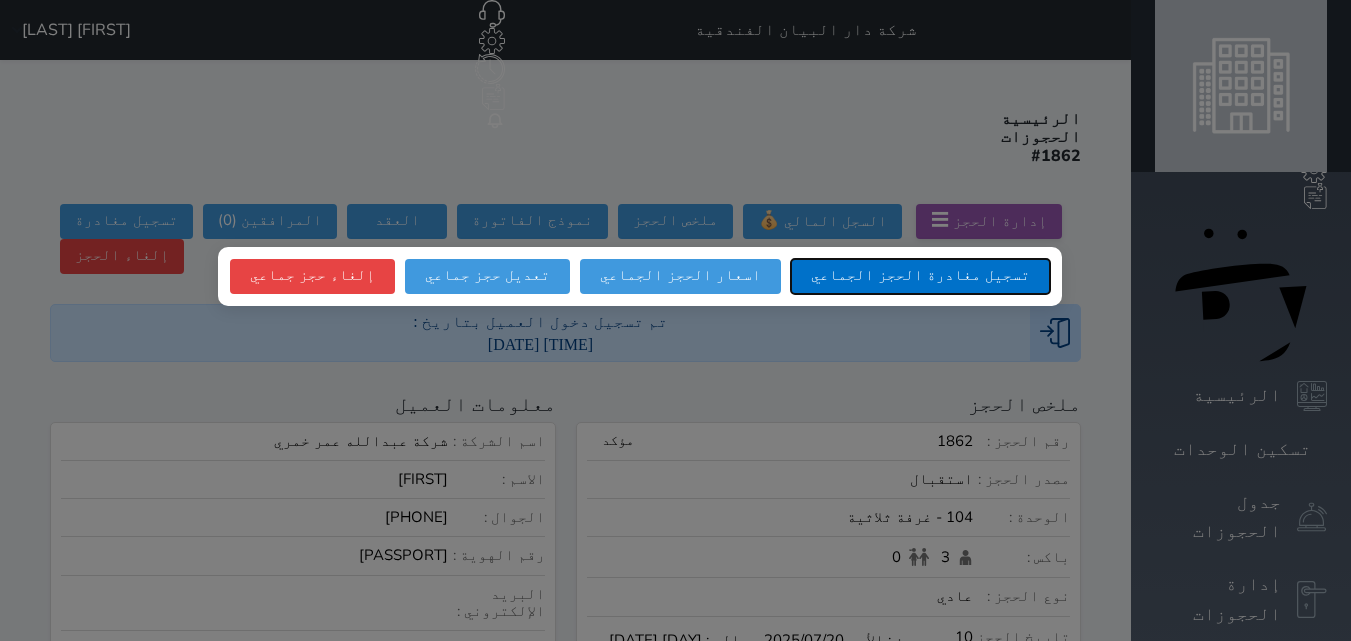 click on "تسجيل مغادرة الحجز الجماعي" at bounding box center [920, 276] 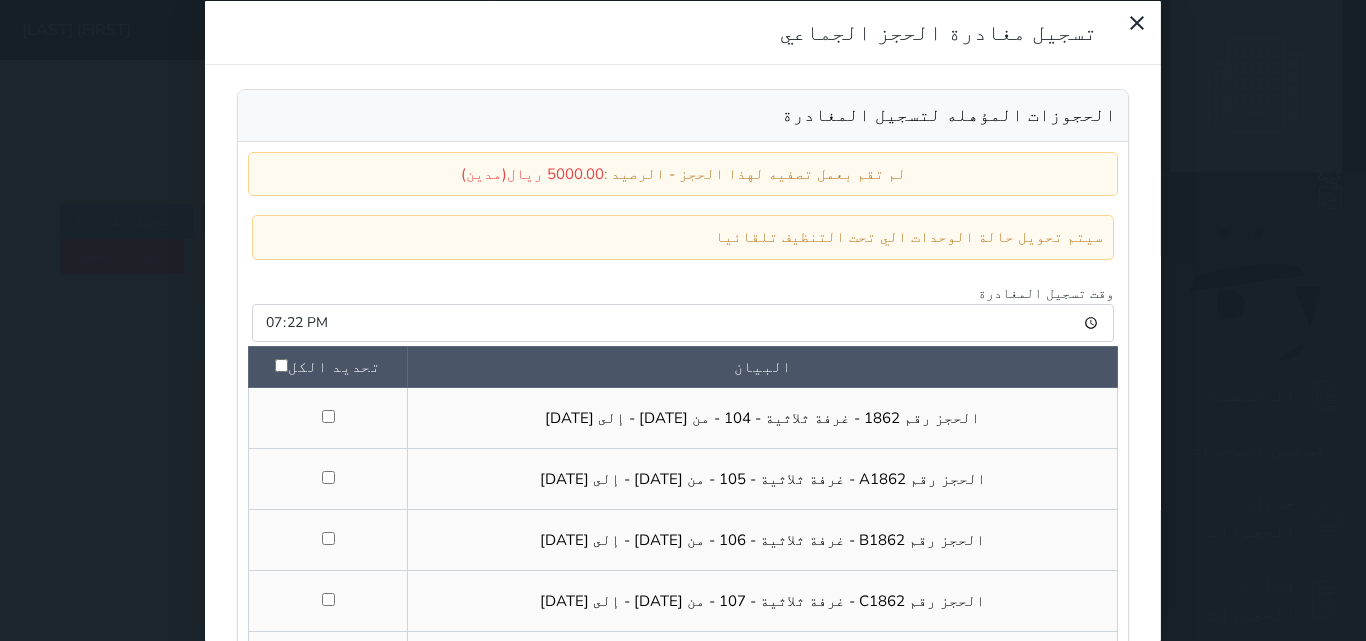 click at bounding box center [281, 365] 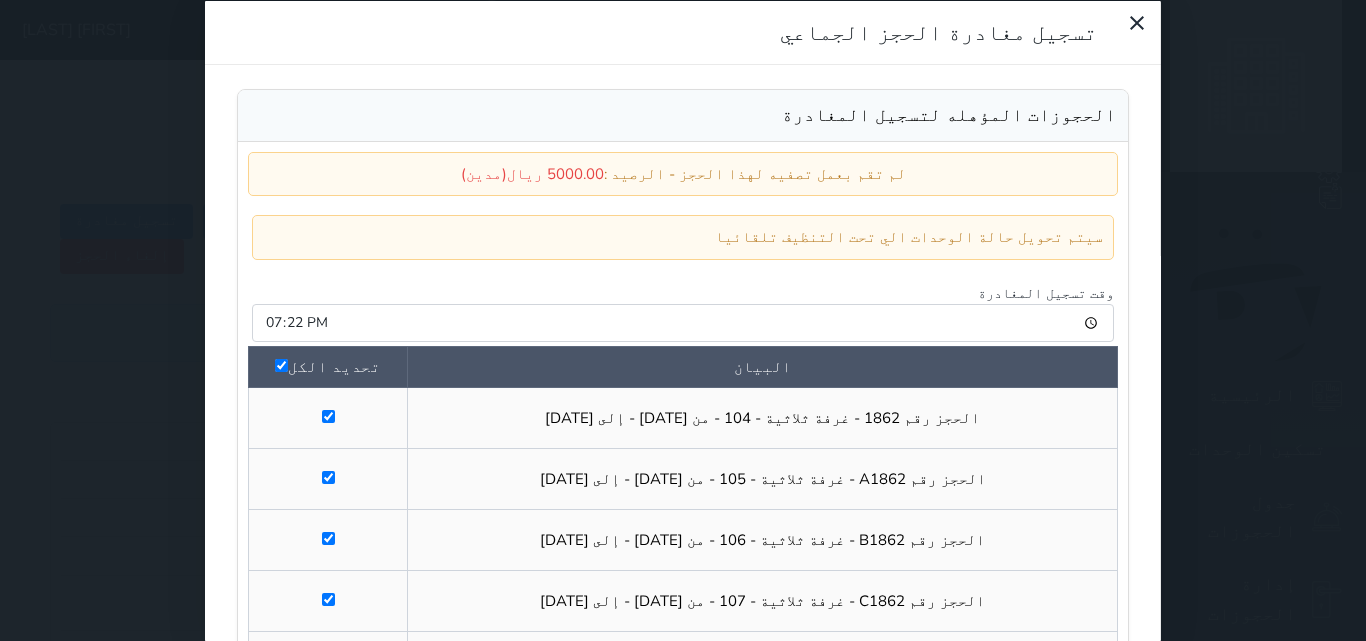 checkbox on "true" 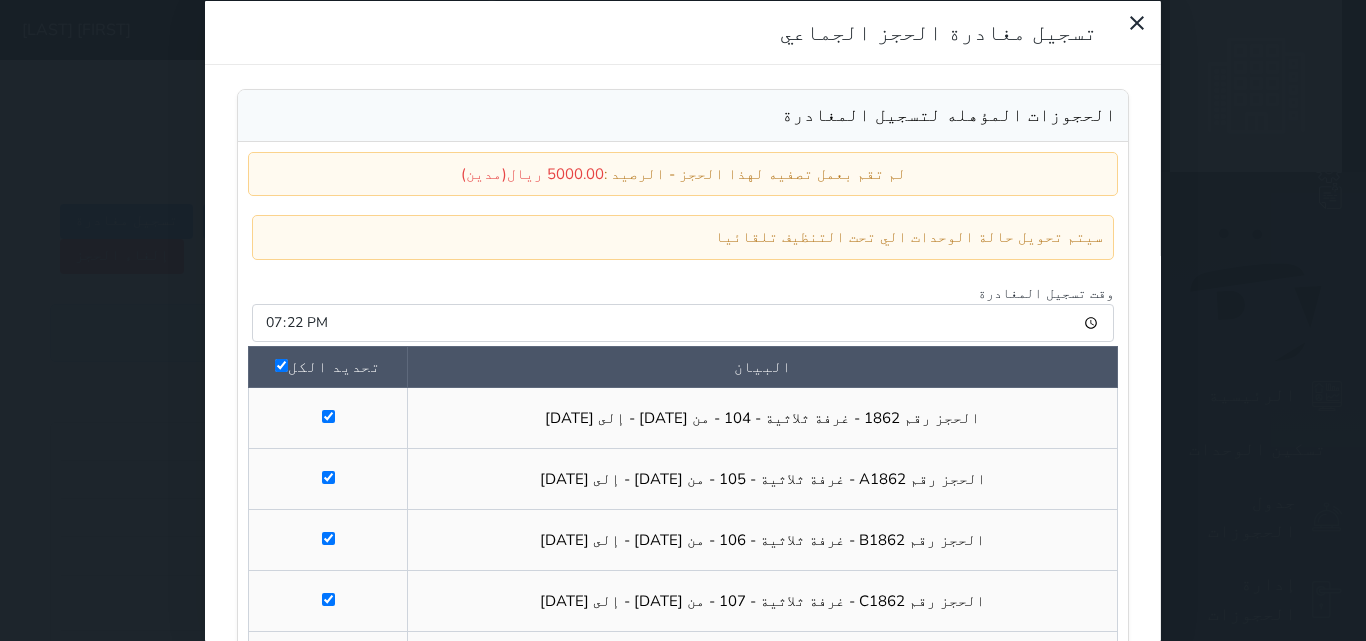 checkbox on "true" 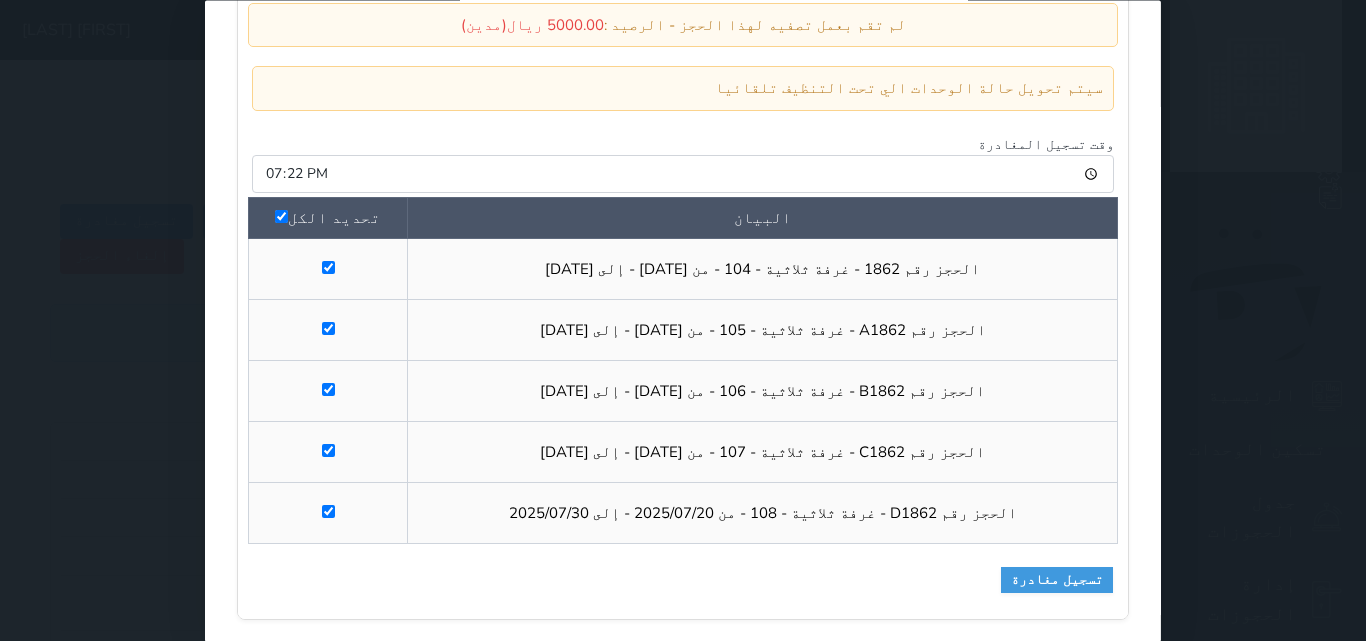 scroll, scrollTop: 149, scrollLeft: 0, axis: vertical 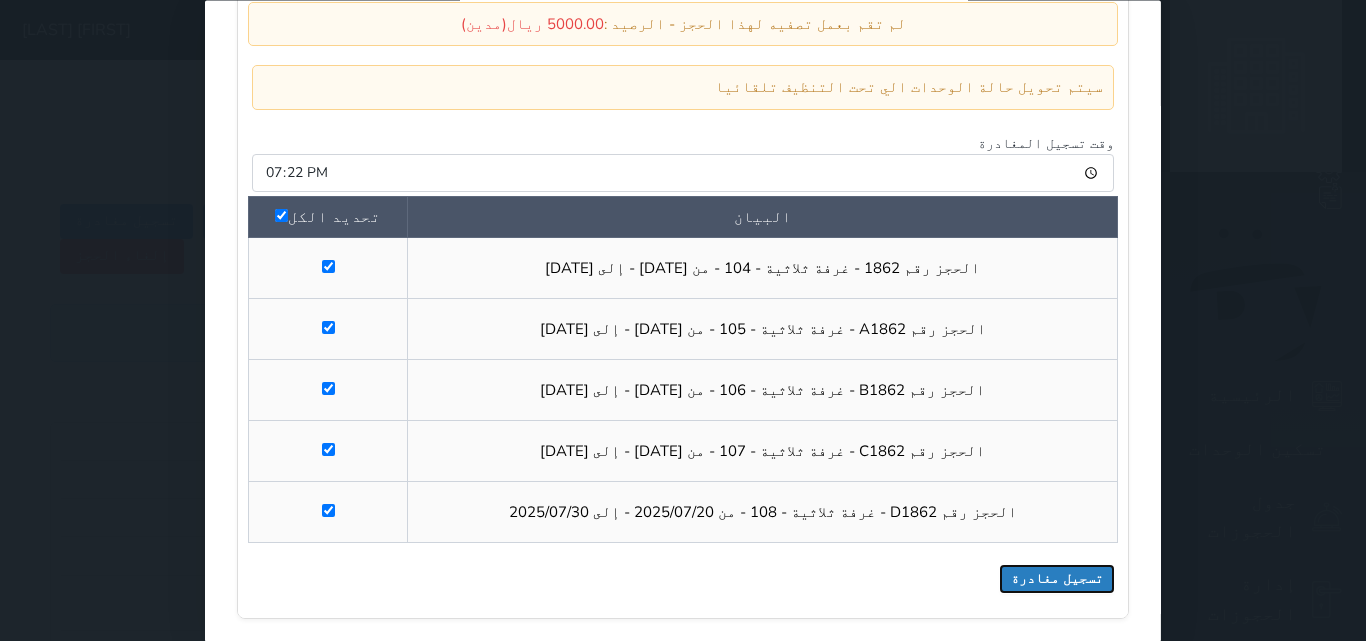 click on "تسجيل مغادرة" at bounding box center (1057, 580) 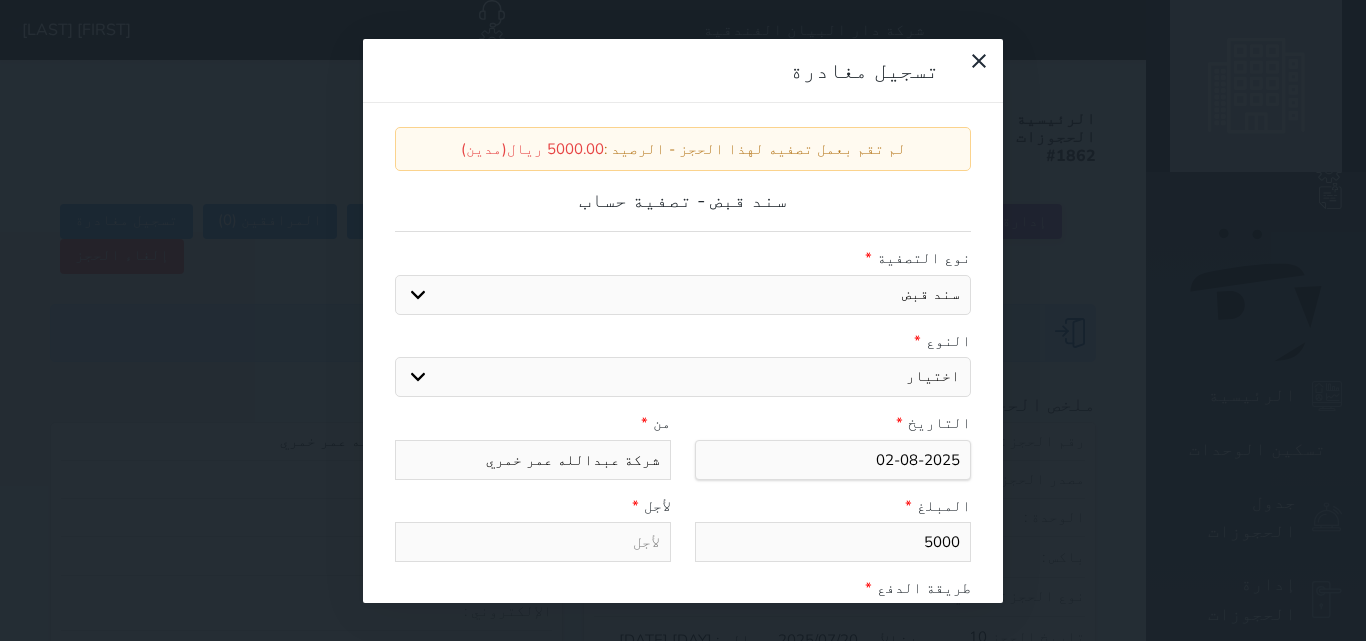 select 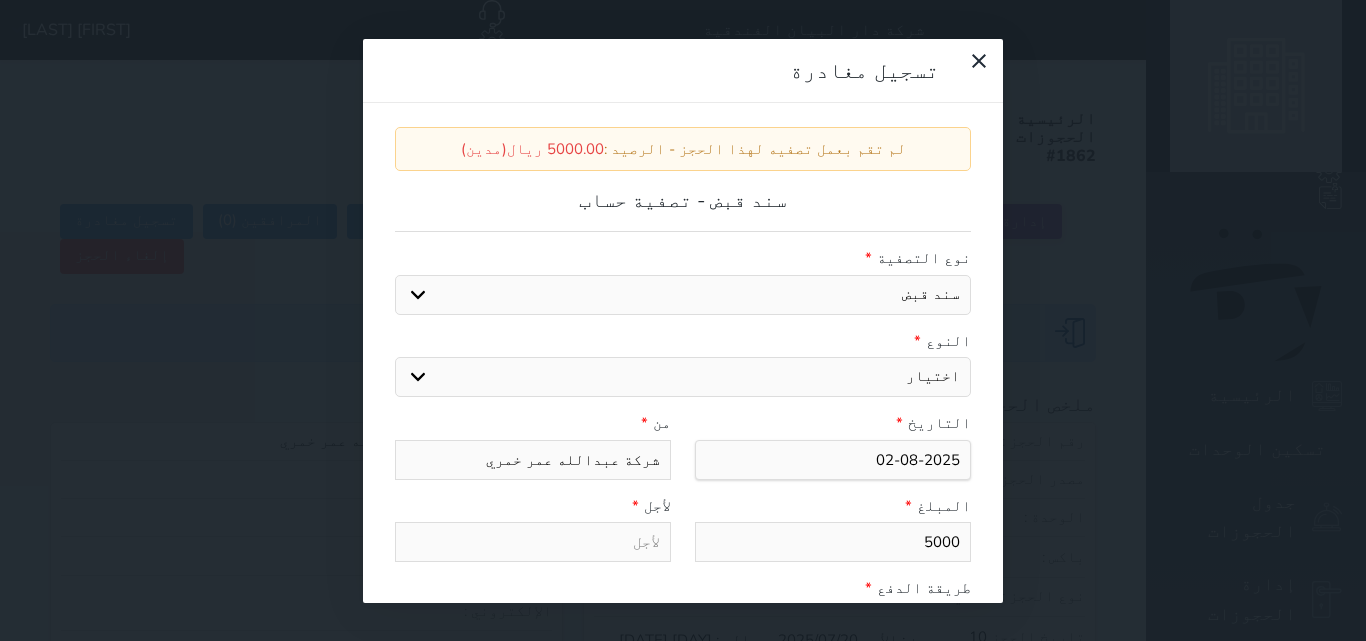 click on "اختيار   مقبوضات عامة قيمة إيجار فواتير عربون لا ينطبق آخر مغسلة واي فاي - الإنترنت مواقف السيارات طعام الأغذية والمشروبات مشروبات المشروبات الباردة المشروبات الساخنة الإفطار غداء عشاء مخبز و كعك حمام سباحة الصالة الرياضية سبا و خدمات الجمال اختيار وإسقاط (خدمات النقل) ميني بار كابل - تلفزيون سرير إضافي تصفيف الشعر التسوق خدمات الجولات السياحية المنظمة خدمات الدليل السياحي" at bounding box center [683, 377] 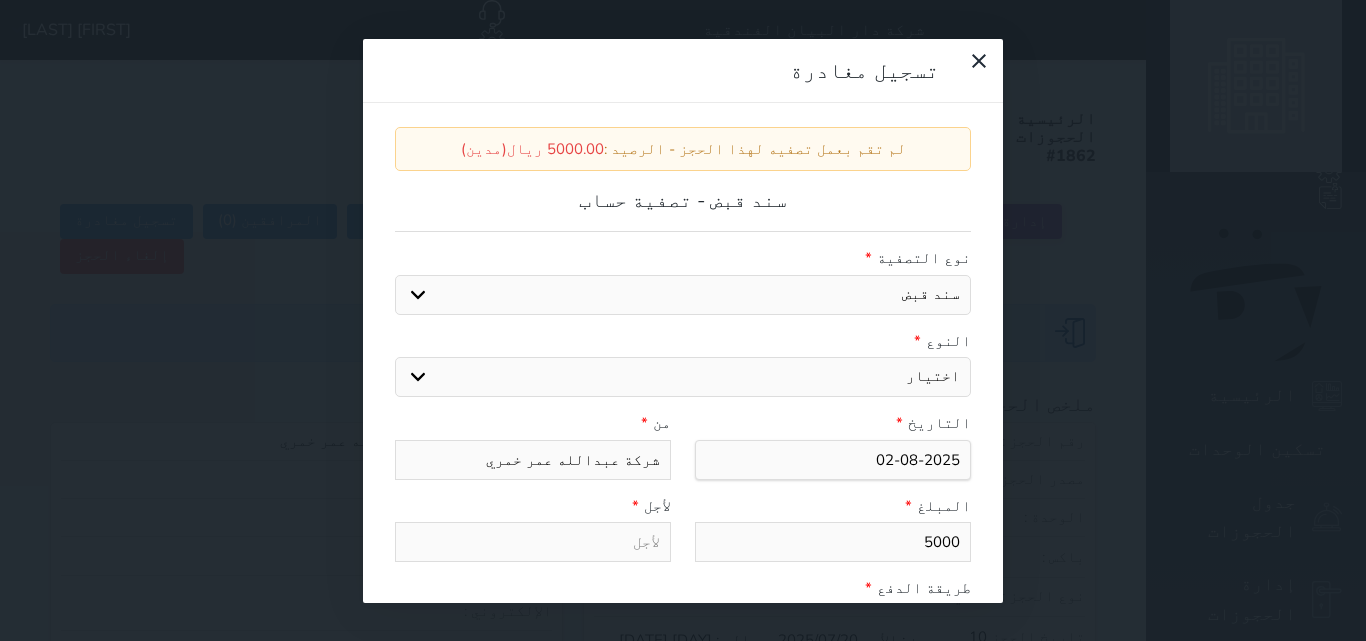 select on "134383" 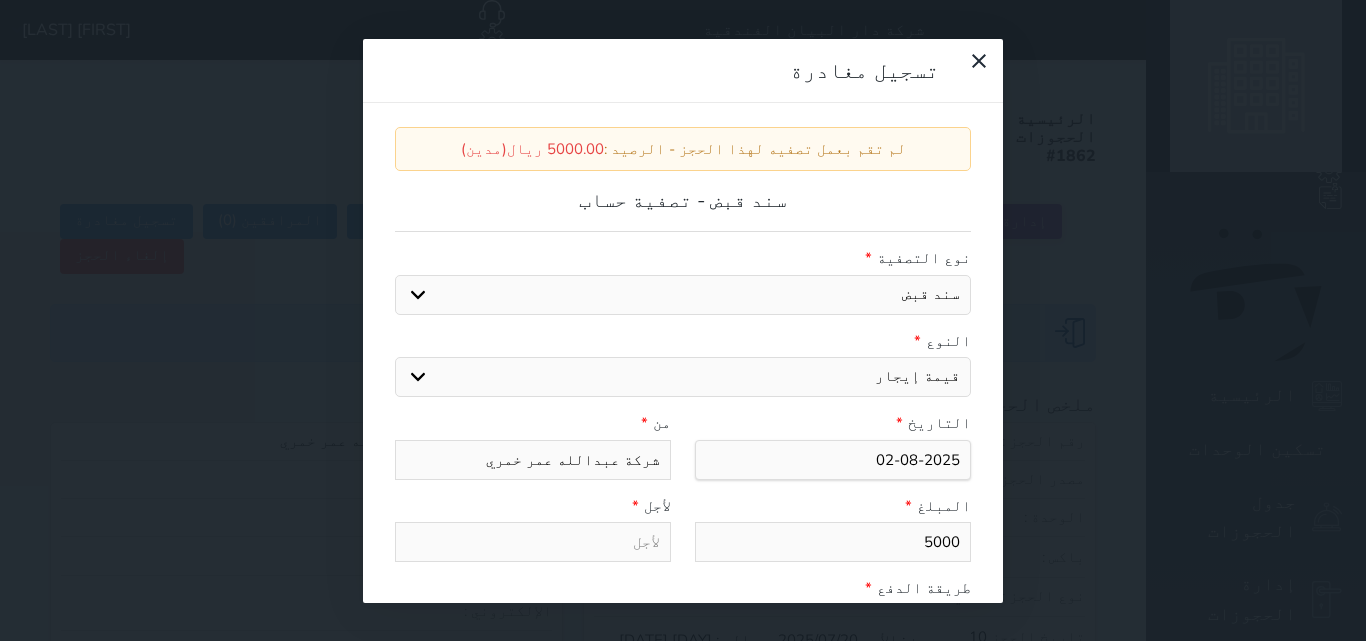 click on "اختيار   مقبوضات عامة قيمة إيجار فواتير عربون لا ينطبق آخر مغسلة واي فاي - الإنترنت مواقف السيارات طعام الأغذية والمشروبات مشروبات المشروبات الباردة المشروبات الساخنة الإفطار غداء عشاء مخبز و كعك حمام سباحة الصالة الرياضية سبا و خدمات الجمال اختيار وإسقاط (خدمات النقل) ميني بار كابل - تلفزيون سرير إضافي تصفيف الشعر التسوق خدمات الجولات السياحية المنظمة خدمات الدليل السياحي" at bounding box center (683, 377) 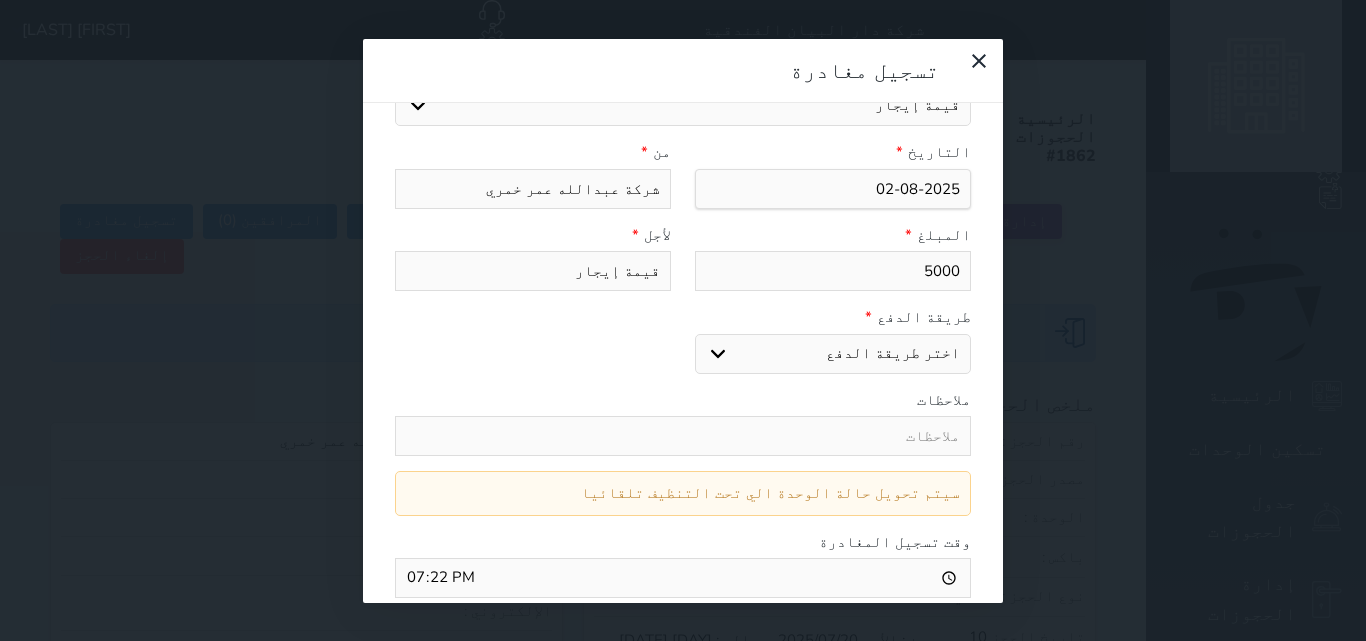 scroll, scrollTop: 300, scrollLeft: 0, axis: vertical 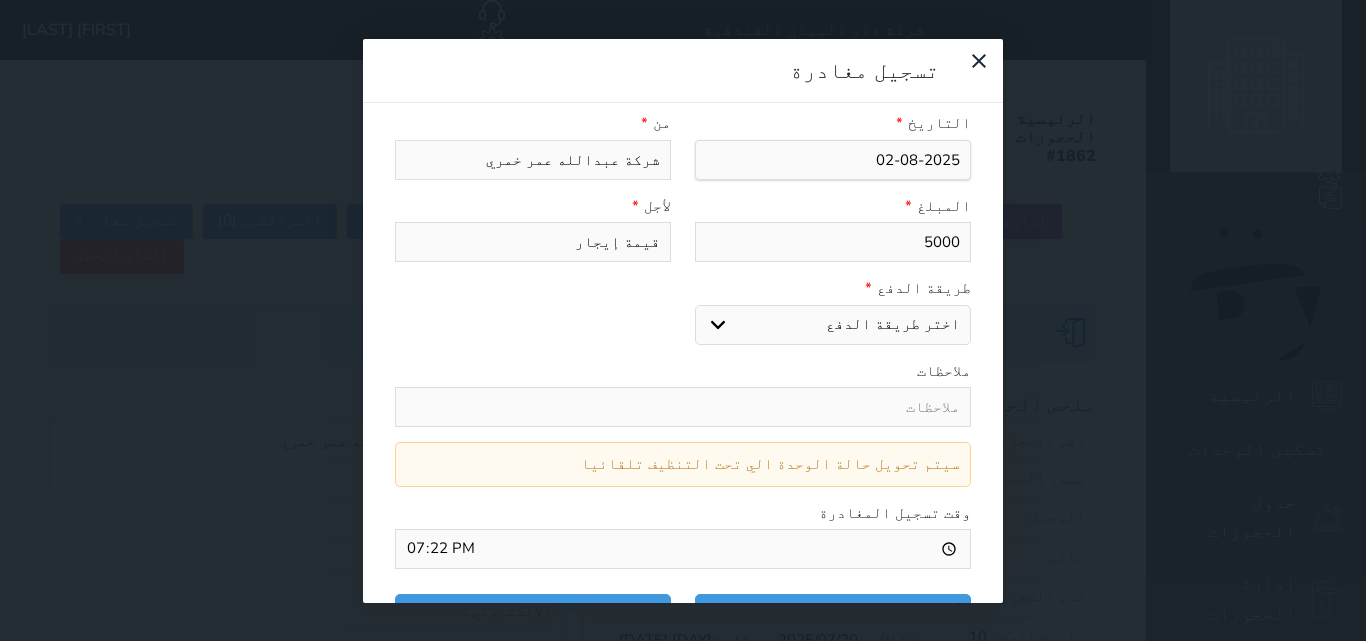click on "اختر طريقة الدفع   دفع نقدى   تحويل بنكى   مدى   بطاقة ائتمان" at bounding box center [833, 325] 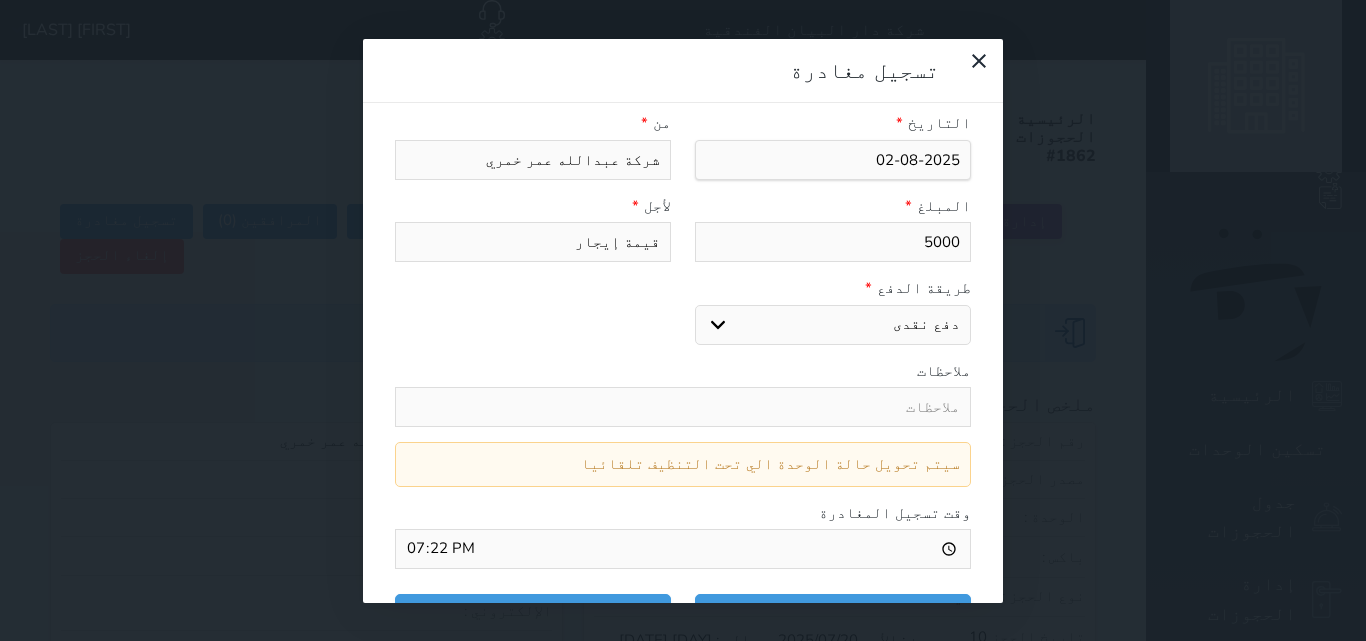click on "اختر طريقة الدفع   دفع نقدى   تحويل بنكى   مدى   بطاقة ائتمان" at bounding box center (833, 325) 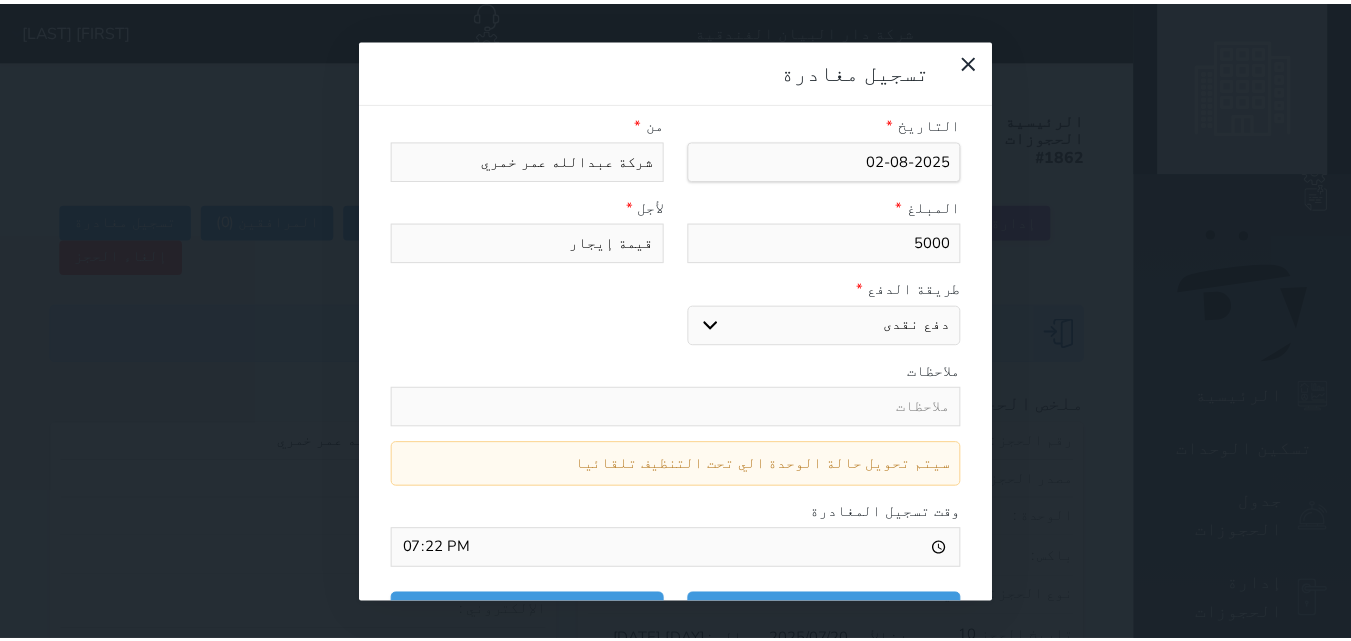 scroll, scrollTop: 333, scrollLeft: 0, axis: vertical 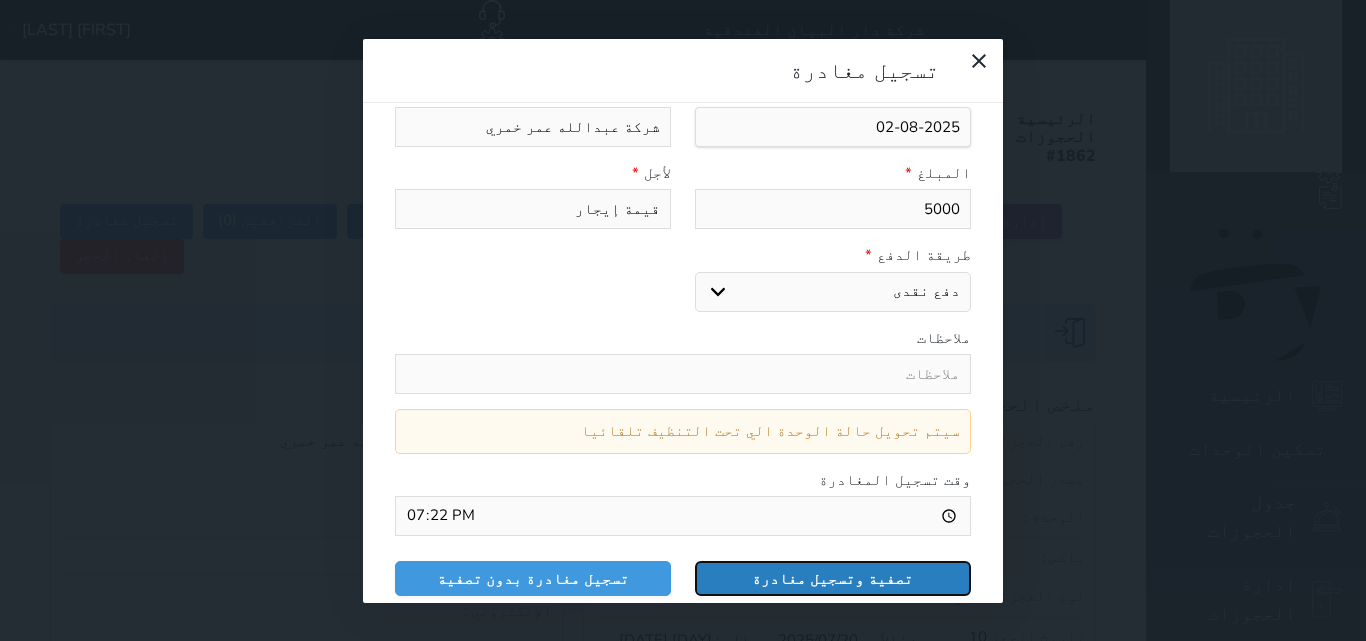 click on "تصفية وتسجيل مغادرة" at bounding box center (833, 578) 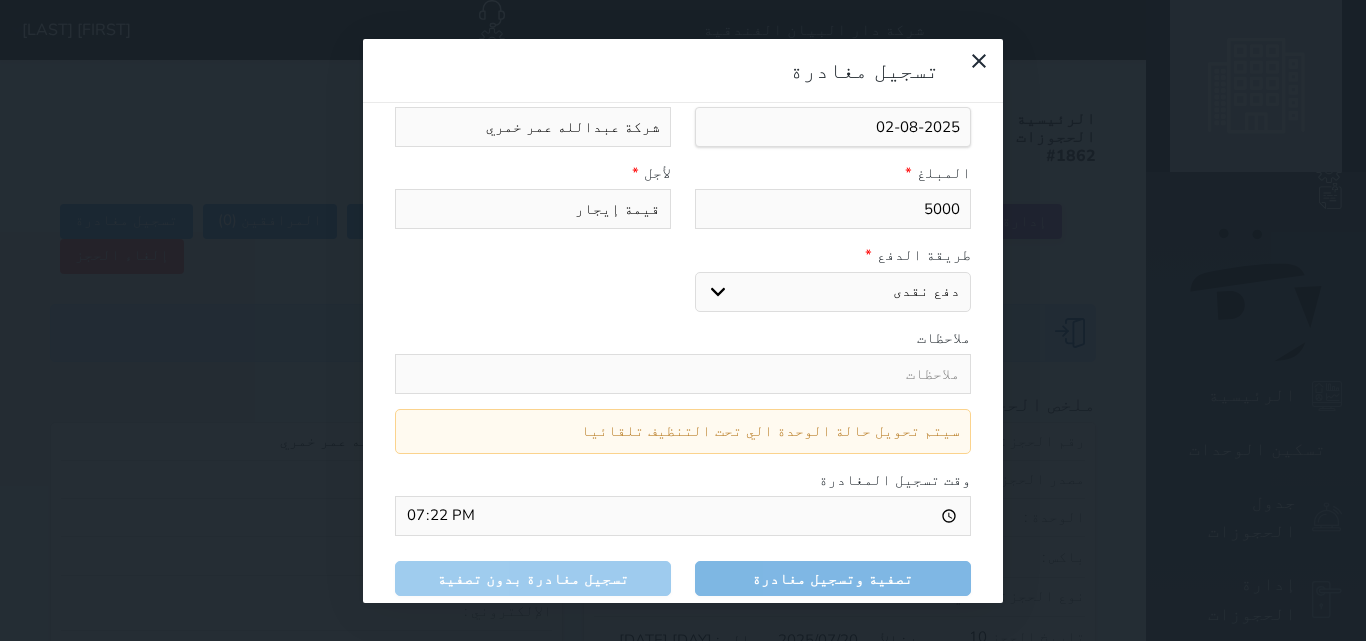 select 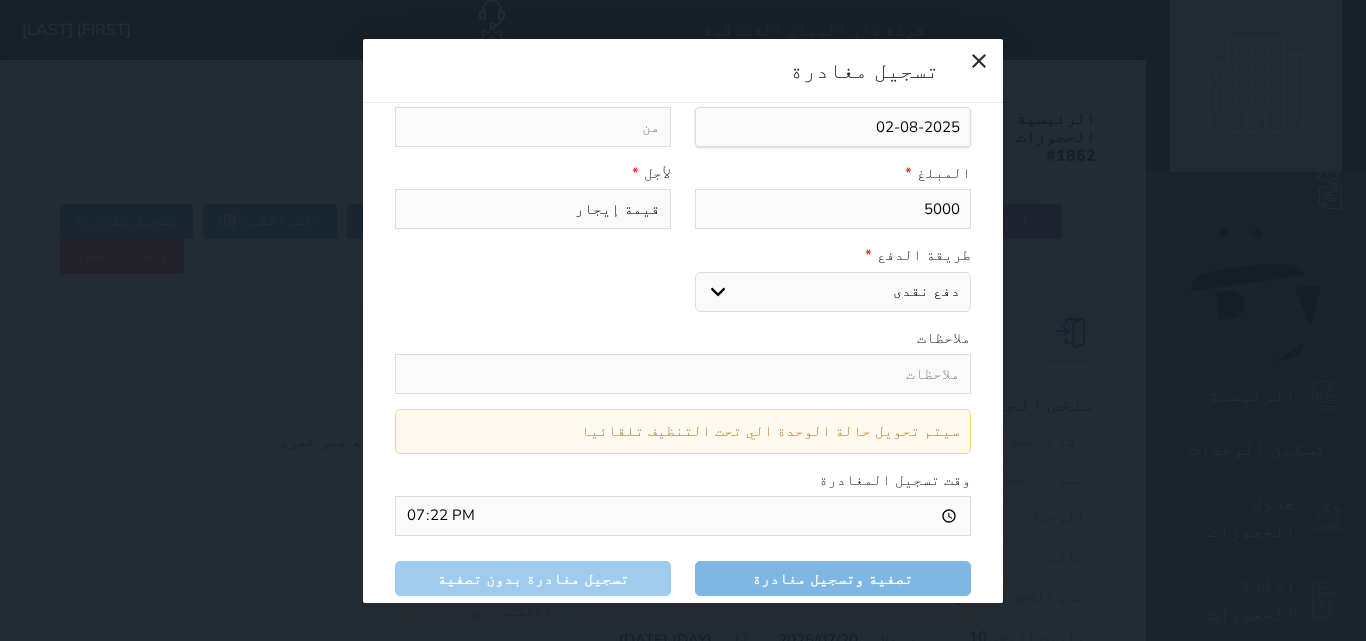 type on "0" 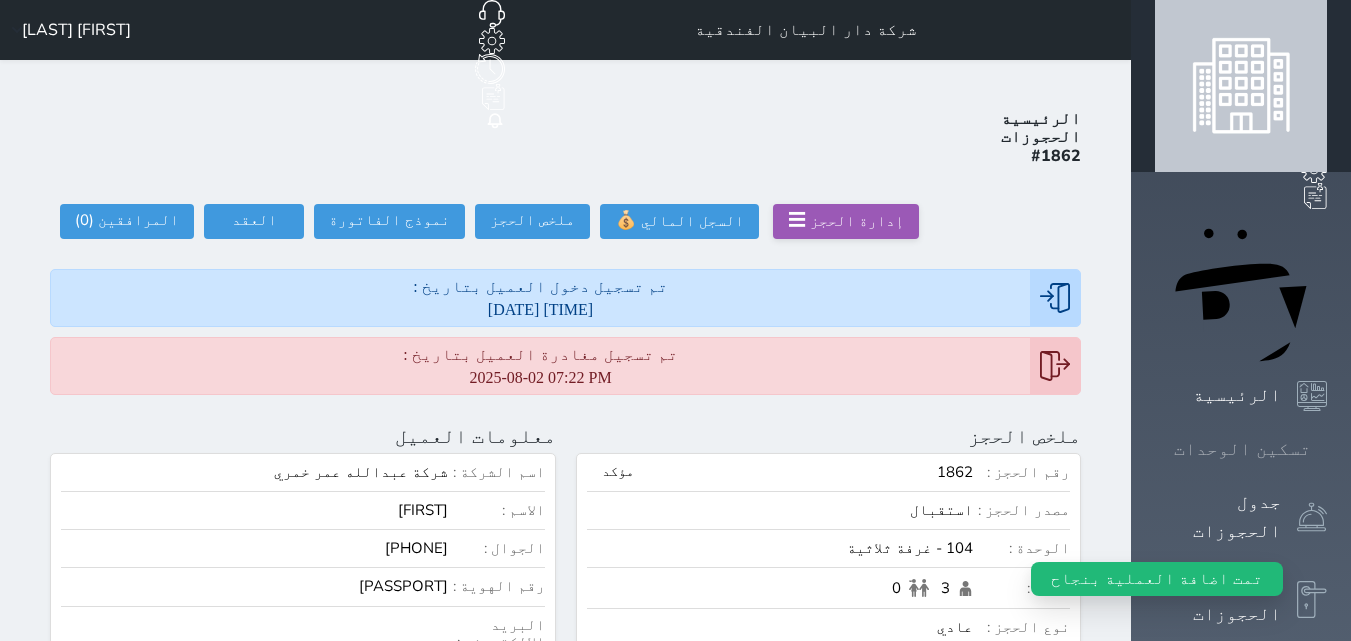 click 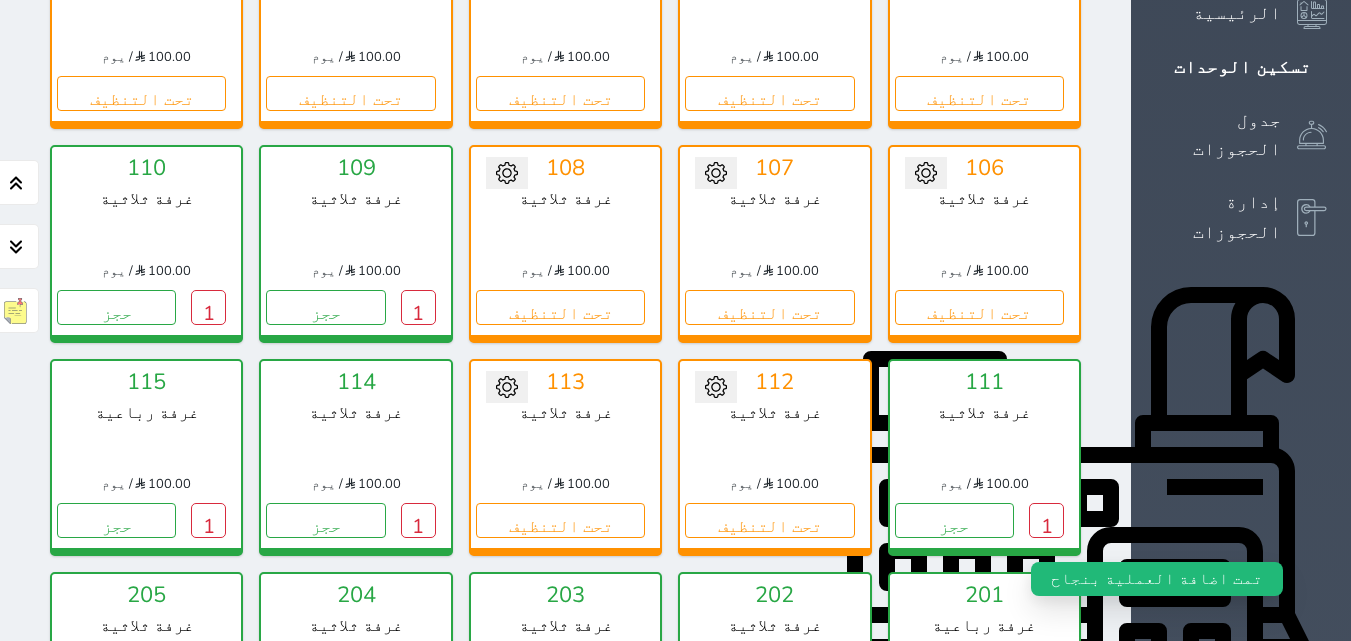 scroll, scrollTop: 378, scrollLeft: 0, axis: vertical 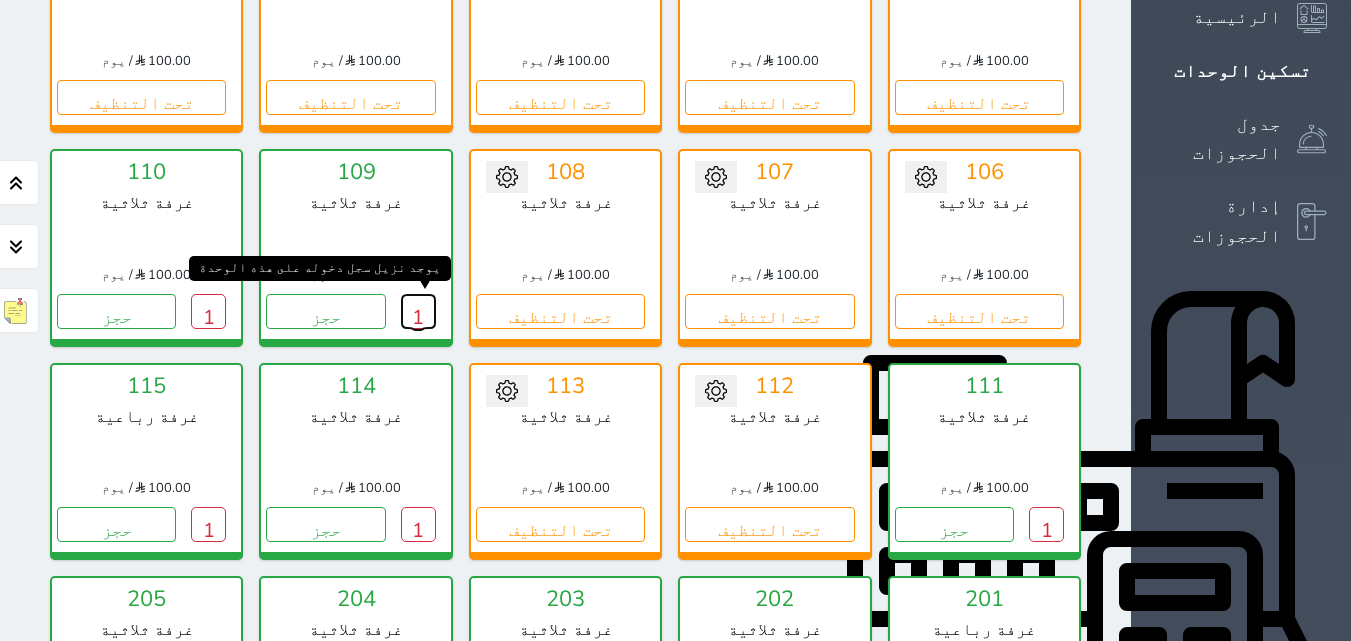click on "1" at bounding box center (418, 311) 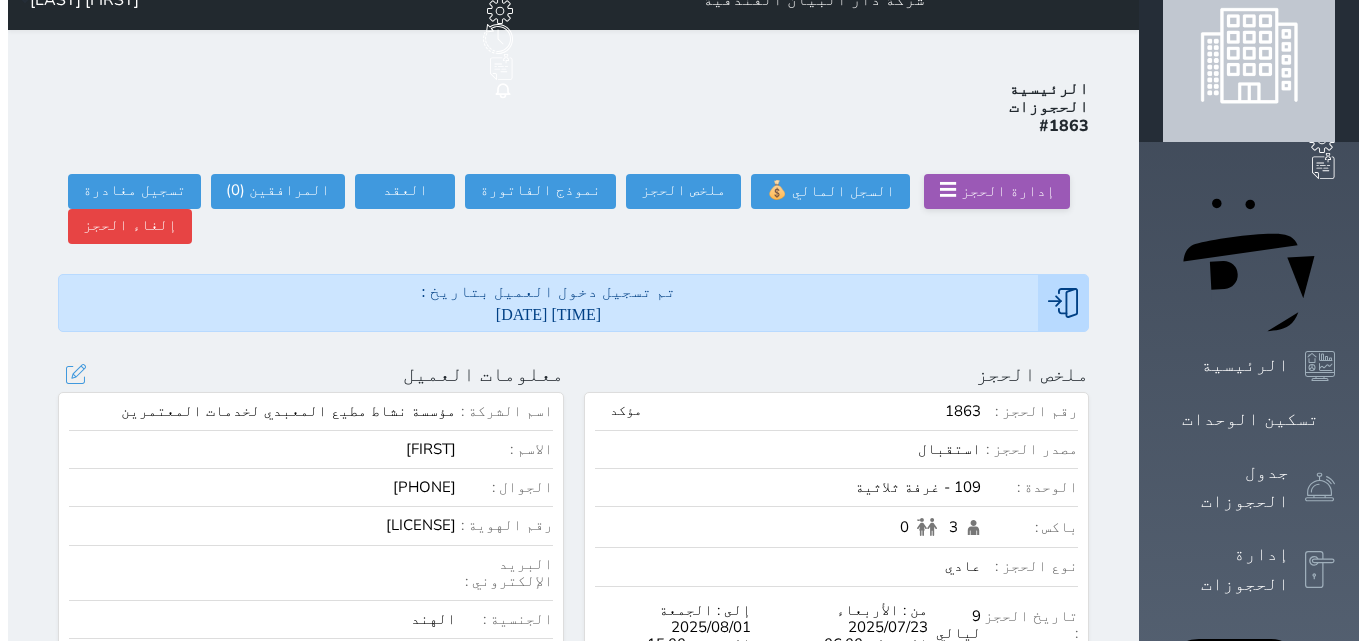 scroll, scrollTop: 0, scrollLeft: 0, axis: both 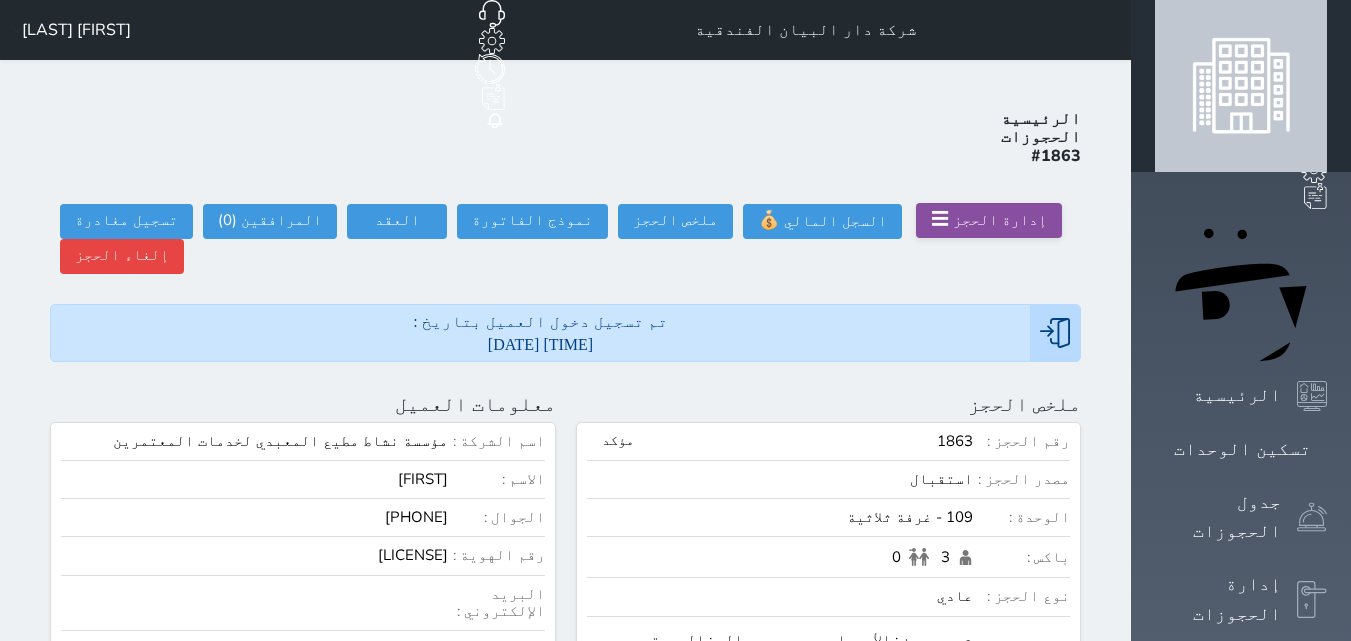 click on "إدارة الحجز   ☰" at bounding box center (989, 220) 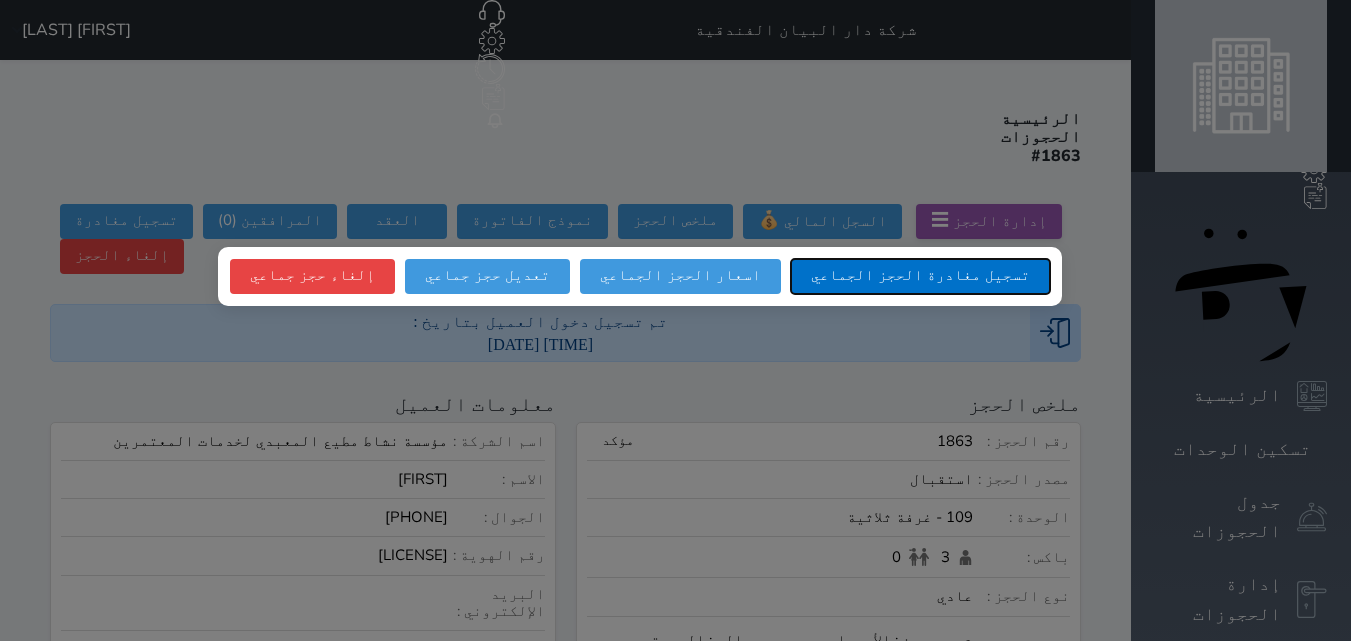 click on "تسجيل مغادرة الحجز الجماعي" at bounding box center [920, 276] 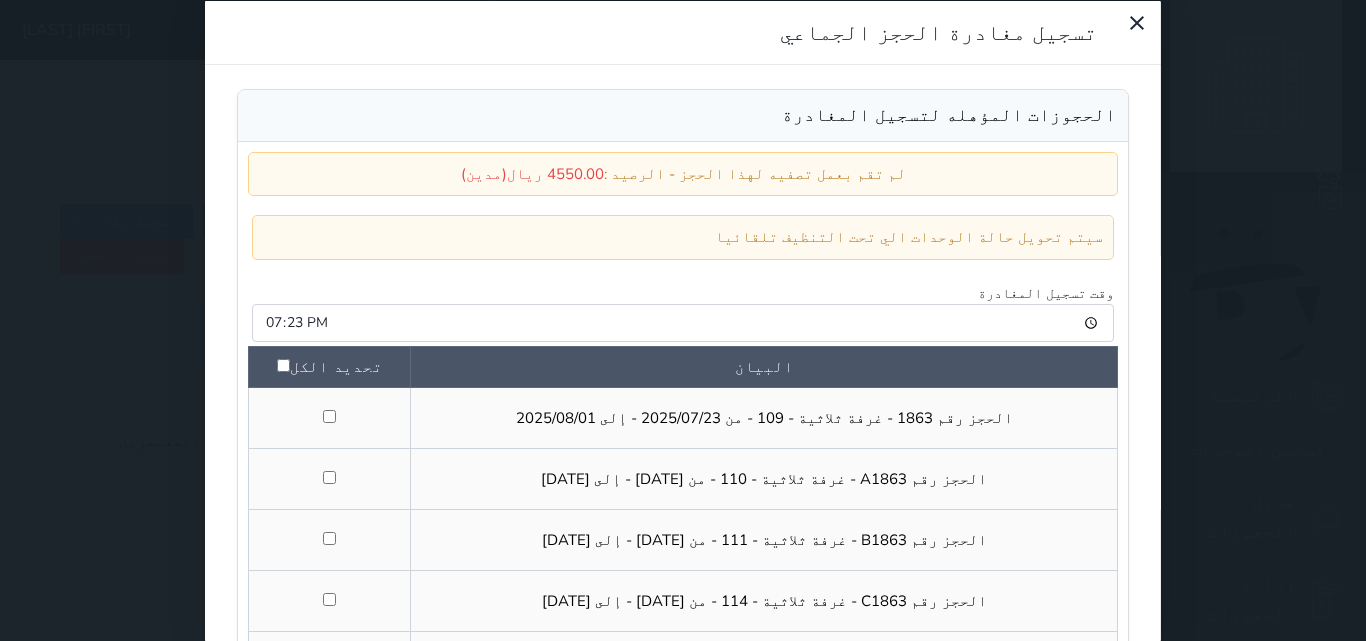 click on "تحديد الكل" at bounding box center (329, 366) 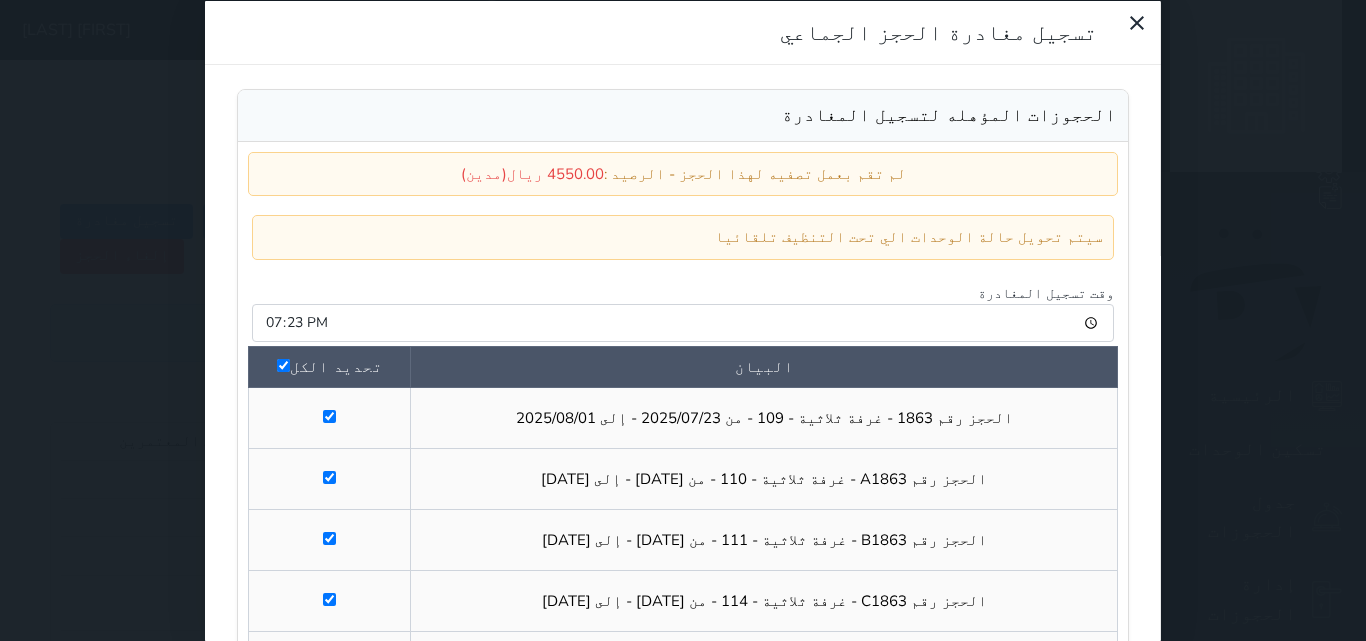 checkbox on "true" 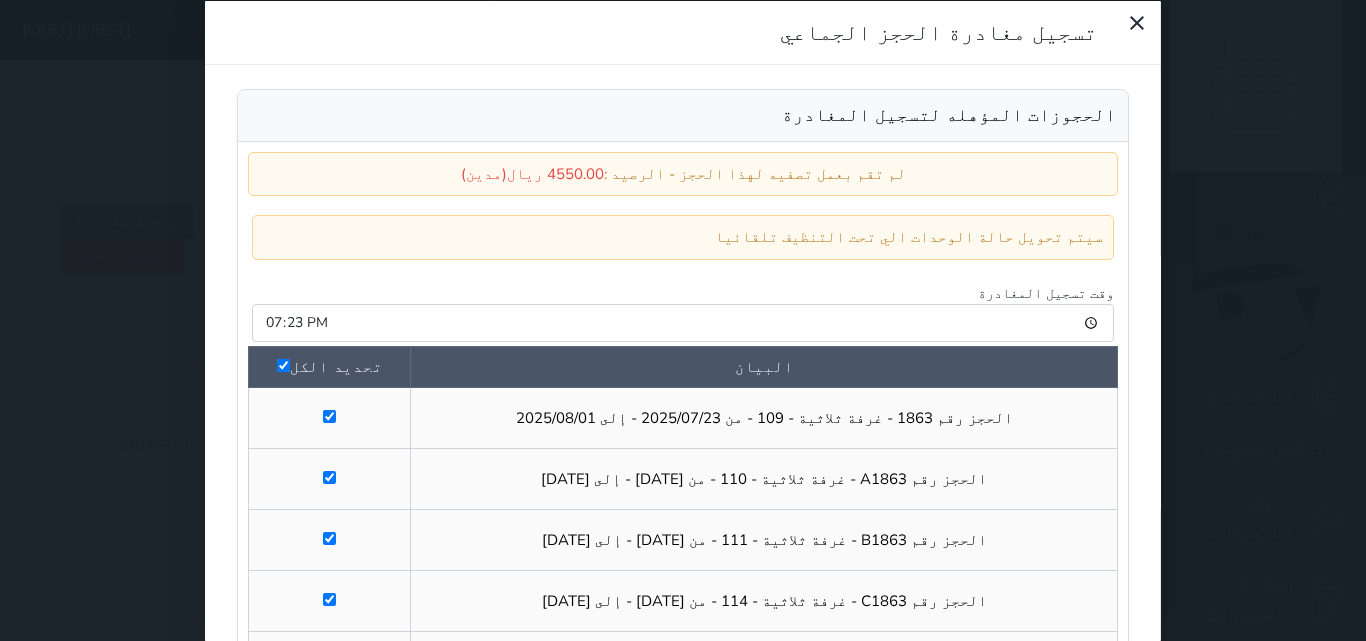 checkbox on "true" 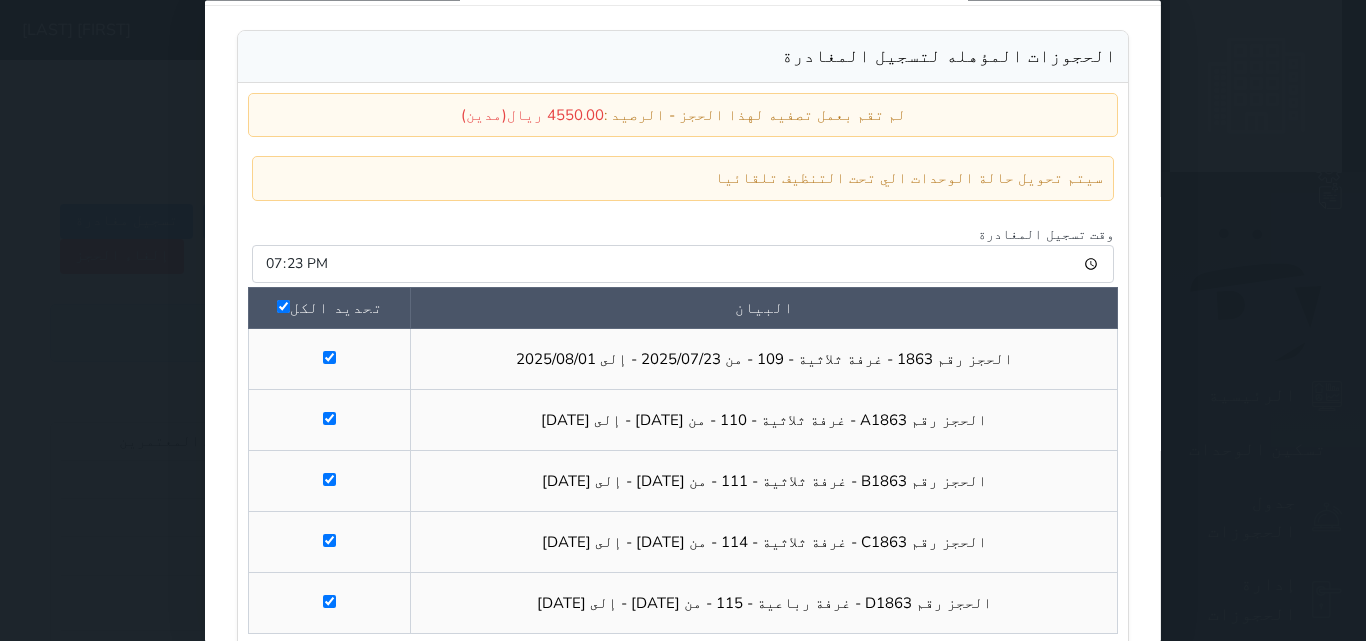 scroll, scrollTop: 149, scrollLeft: 0, axis: vertical 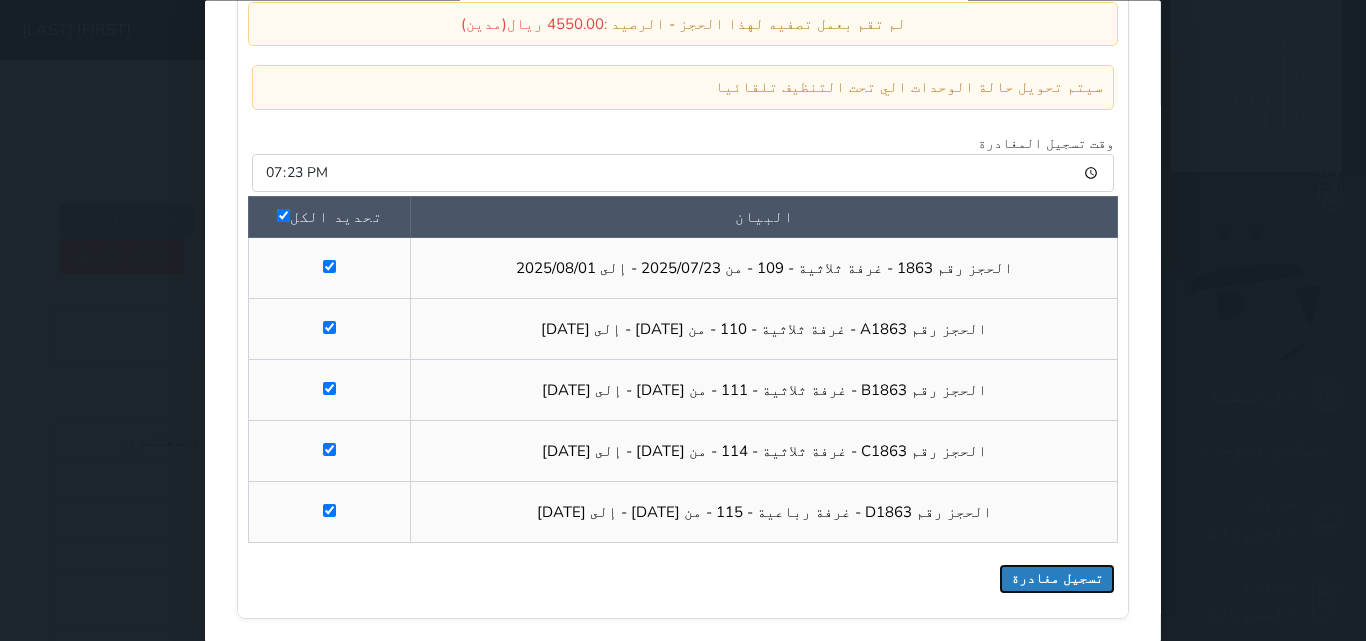 click on "تسجيل مغادرة" at bounding box center [1057, 580] 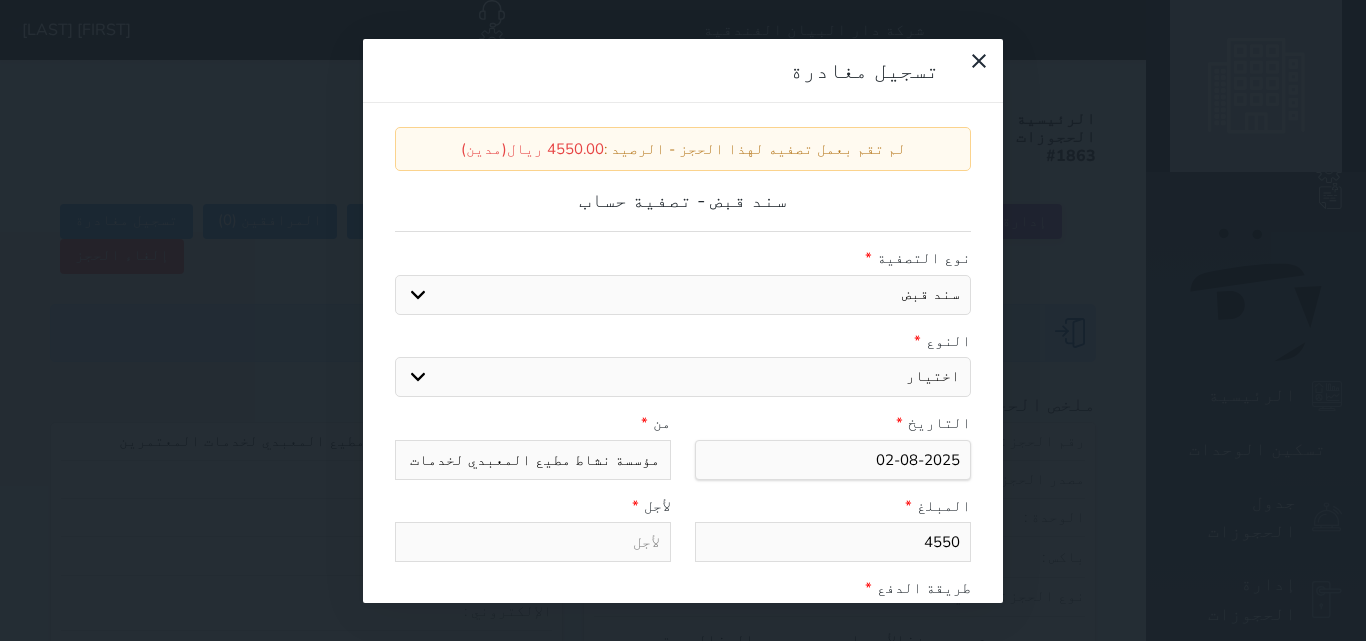 select 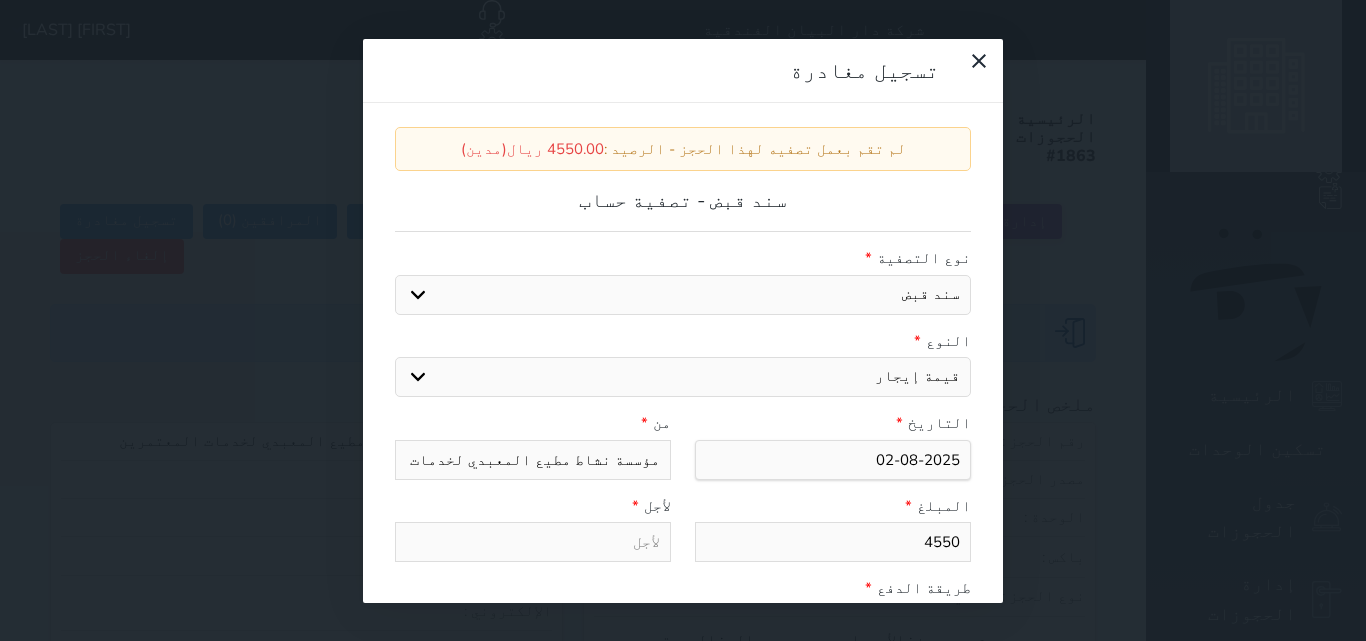 click on "اختيار   مقبوضات عامة قيمة إيجار فواتير عربون لا ينطبق آخر مغسلة واي فاي - الإنترنت مواقف السيارات طعام الأغذية والمشروبات مشروبات المشروبات الباردة المشروبات الساخنة الإفطار غداء عشاء مخبز و كعك حمام سباحة الصالة الرياضية سبا و خدمات الجمال اختيار وإسقاط (خدمات النقل) ميني بار كابل - تلفزيون سرير إضافي تصفيف الشعر التسوق خدمات الجولات السياحية المنظمة خدمات الدليل السياحي" at bounding box center [683, 377] 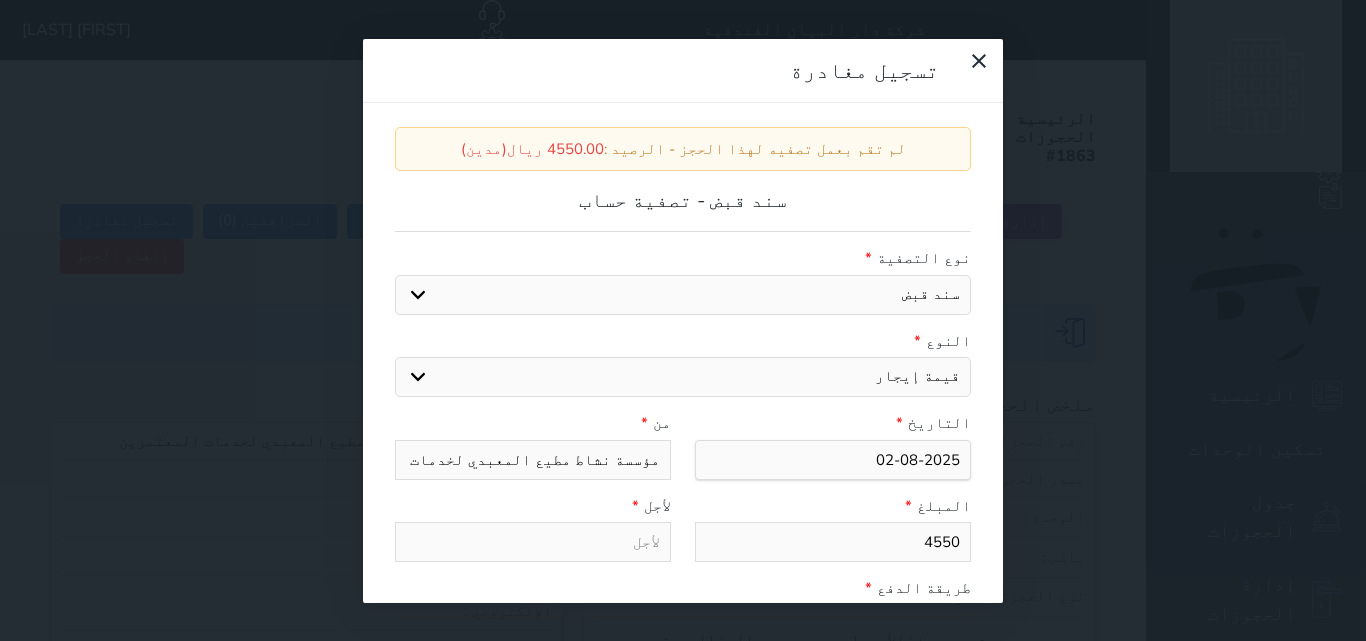 type on "قيمة إيجار" 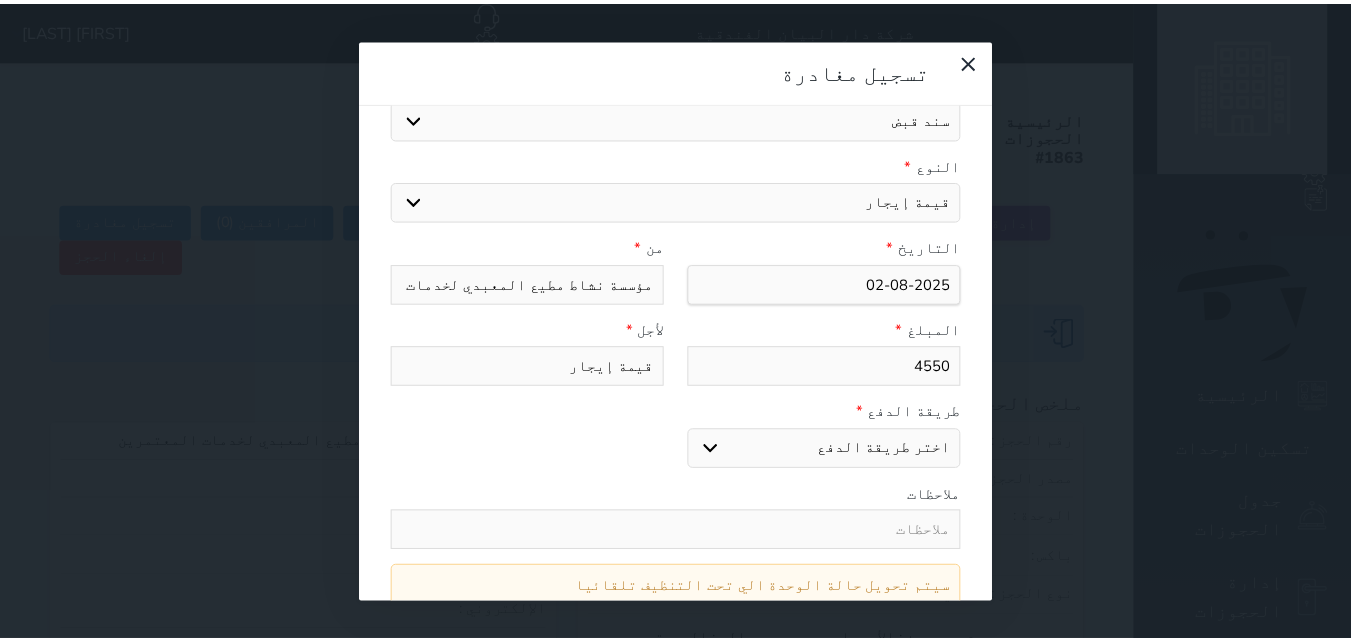 scroll, scrollTop: 333, scrollLeft: 0, axis: vertical 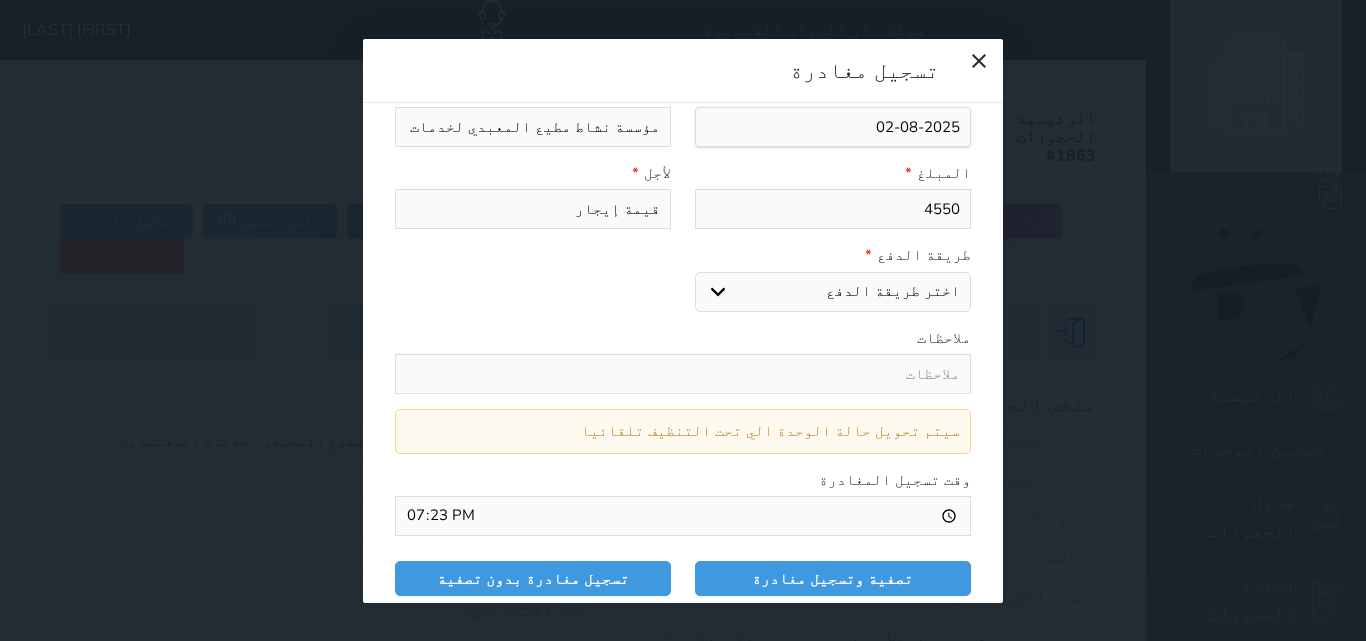 click on "اختر طريقة الدفع   دفع نقدى   تحويل بنكى   مدى   بطاقة ائتمان" at bounding box center [833, 292] 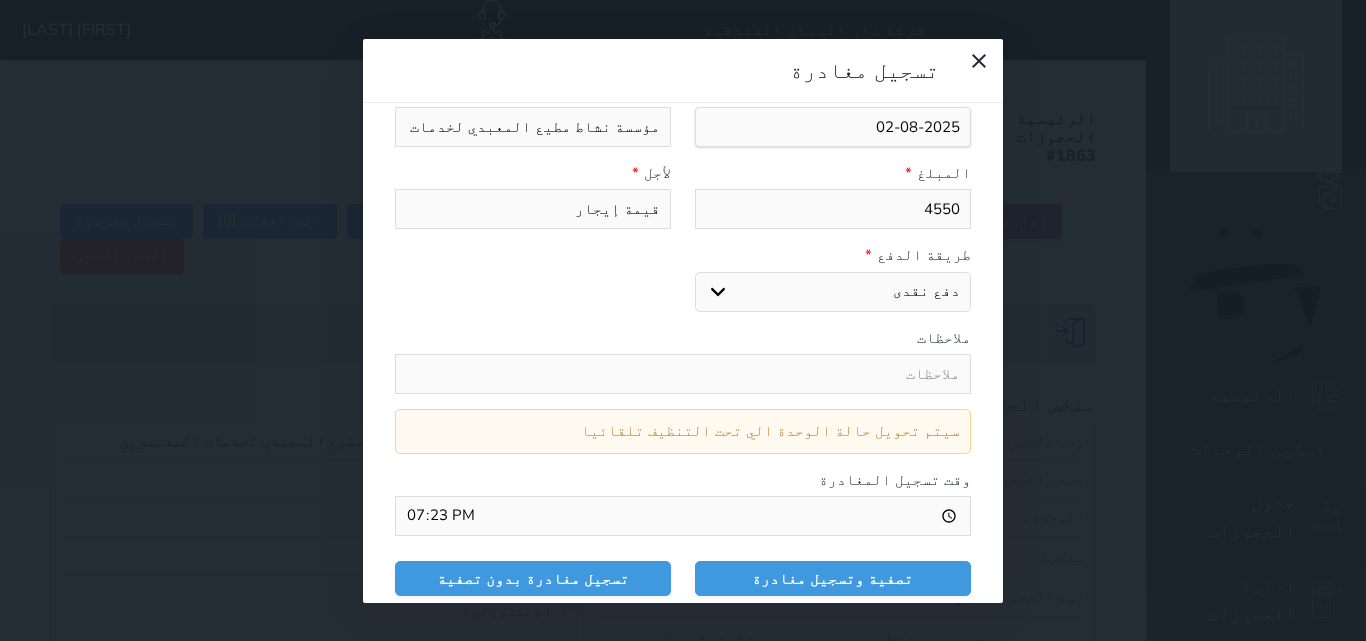 click on "اختر طريقة الدفع   دفع نقدى   تحويل بنكى   مدى   بطاقة ائتمان" at bounding box center (833, 292) 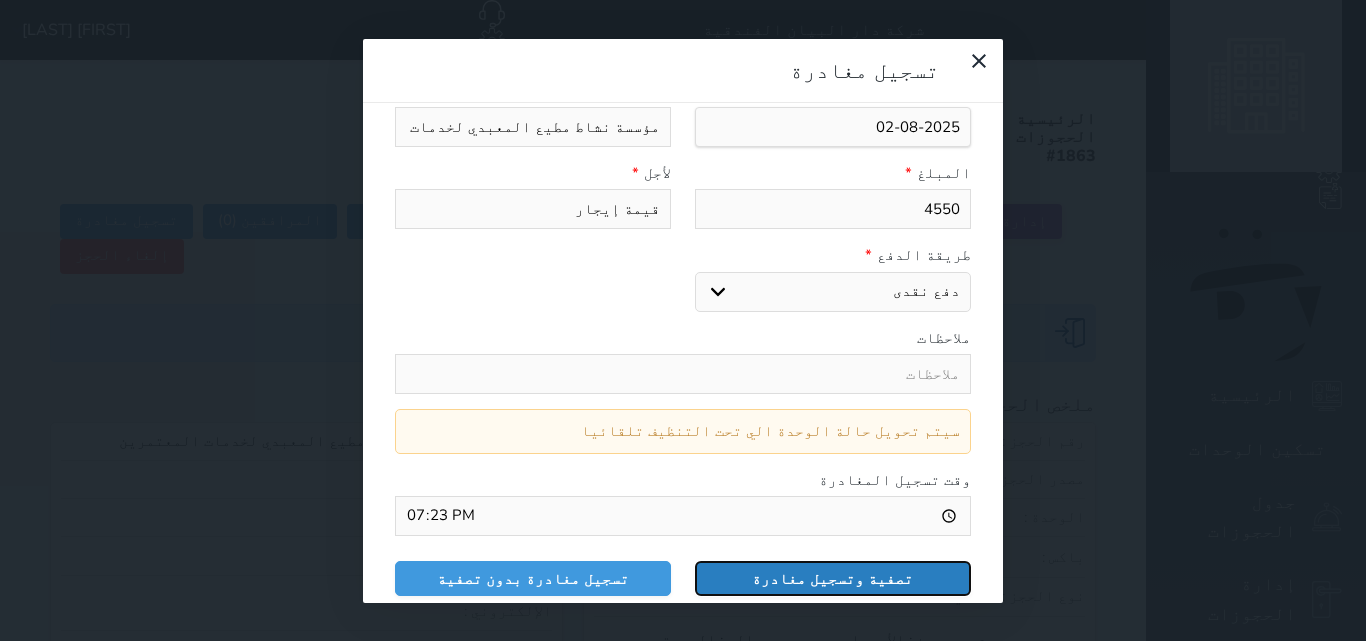 click on "تصفية وتسجيل مغادرة" at bounding box center [833, 578] 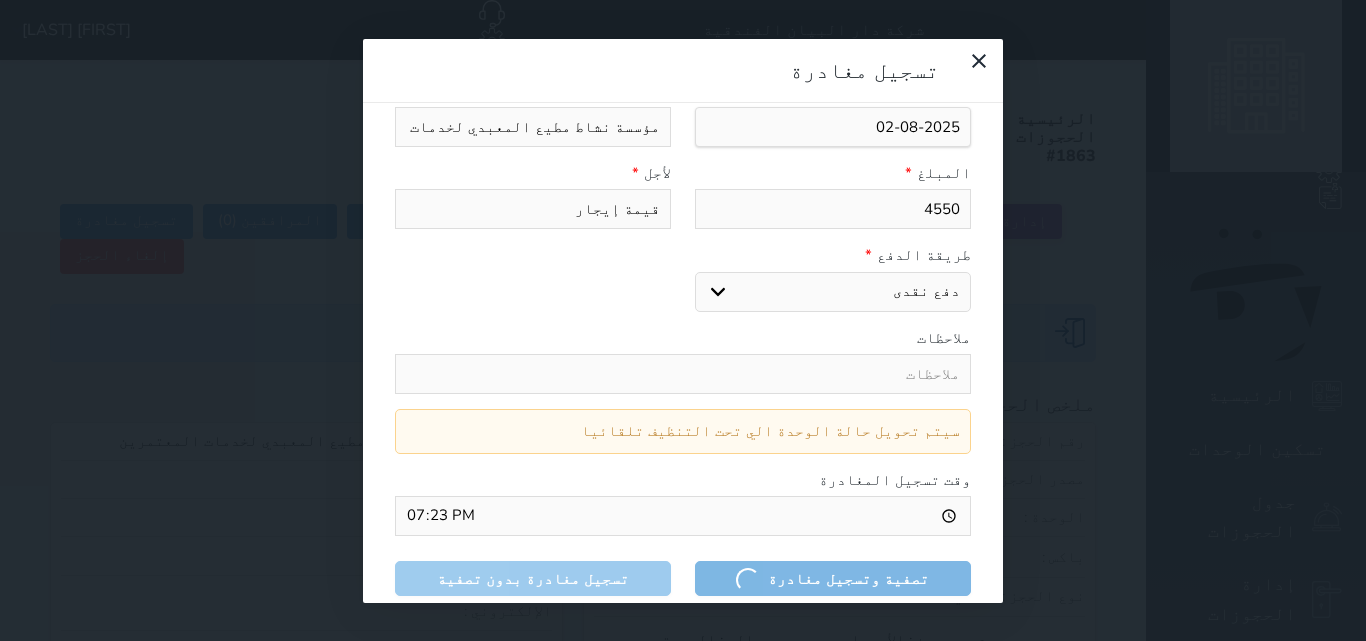 select 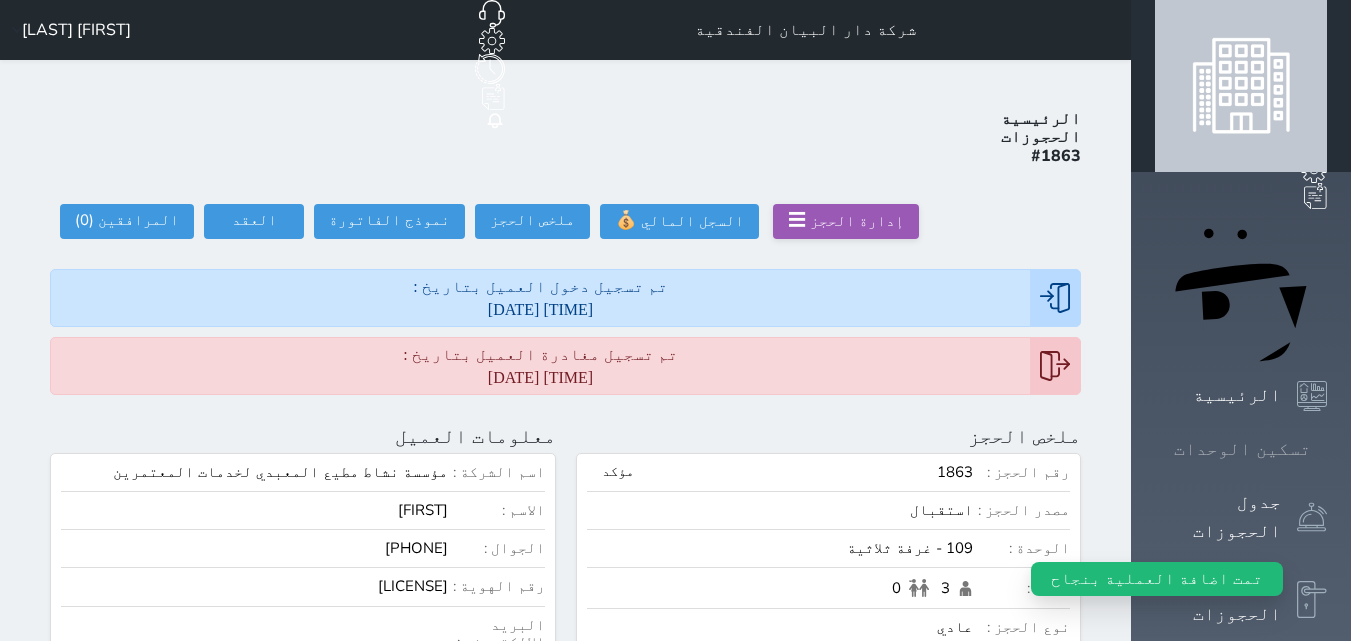 click on "تسكين الوحدات" at bounding box center [1242, 449] 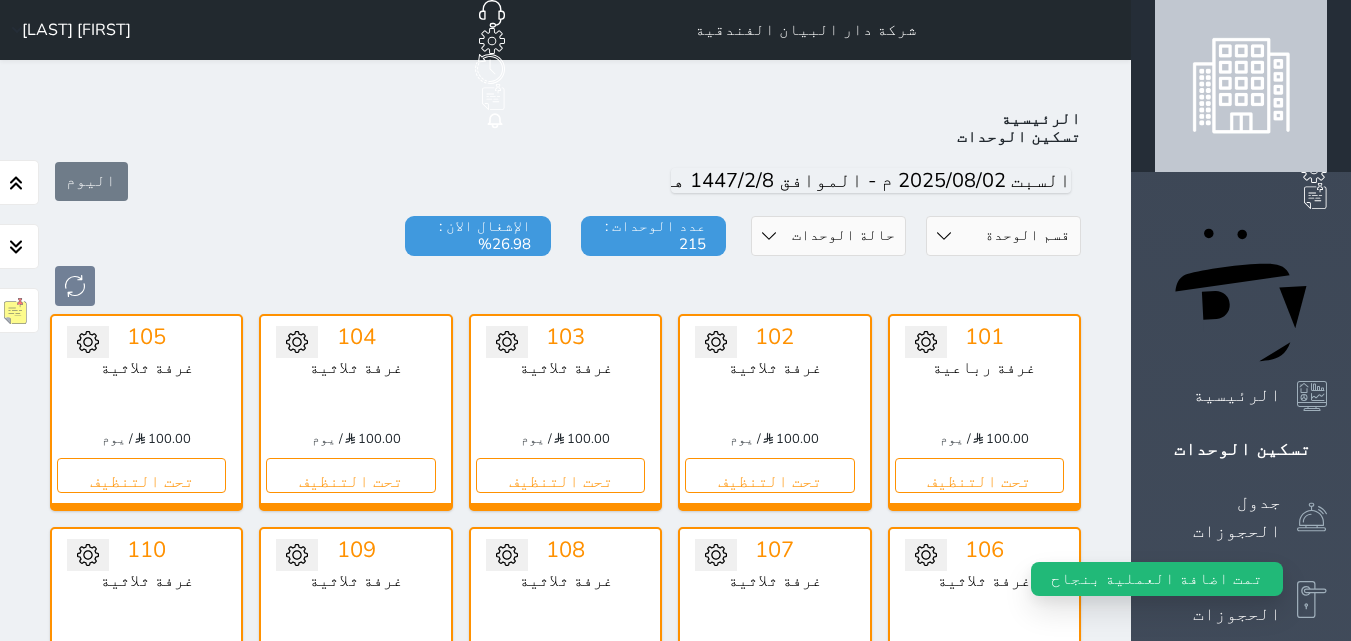 click on "1" at bounding box center (1046, 1116) 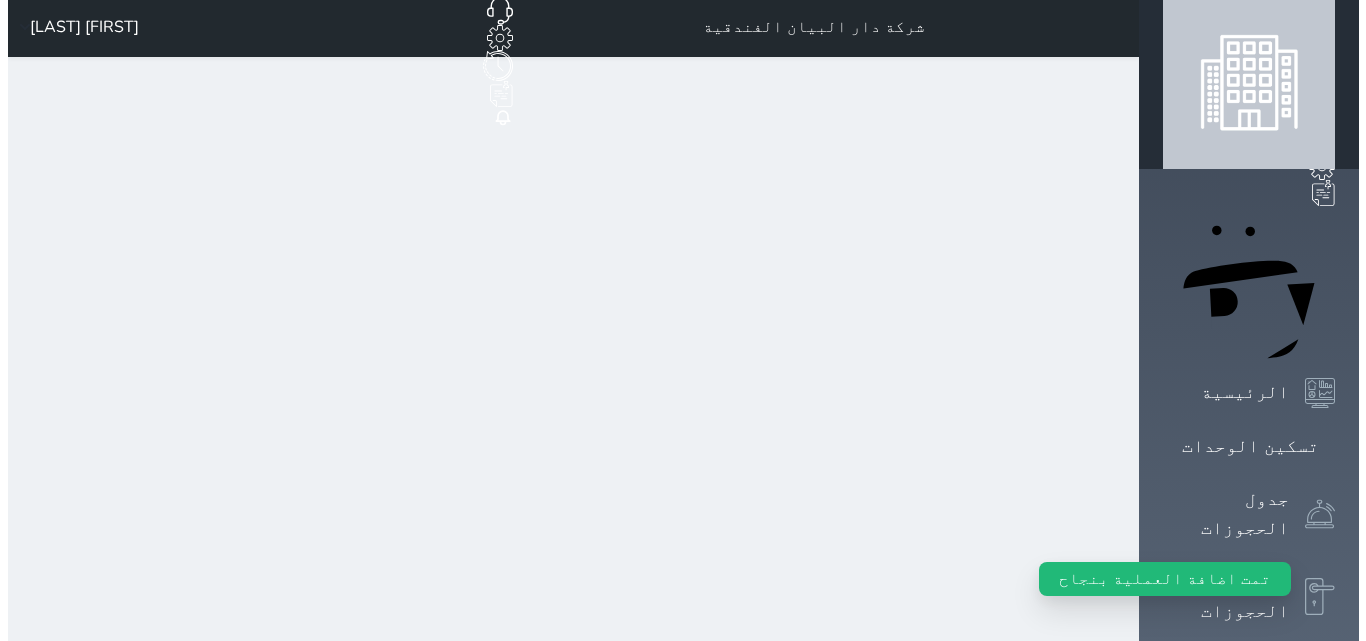 scroll, scrollTop: 0, scrollLeft: 0, axis: both 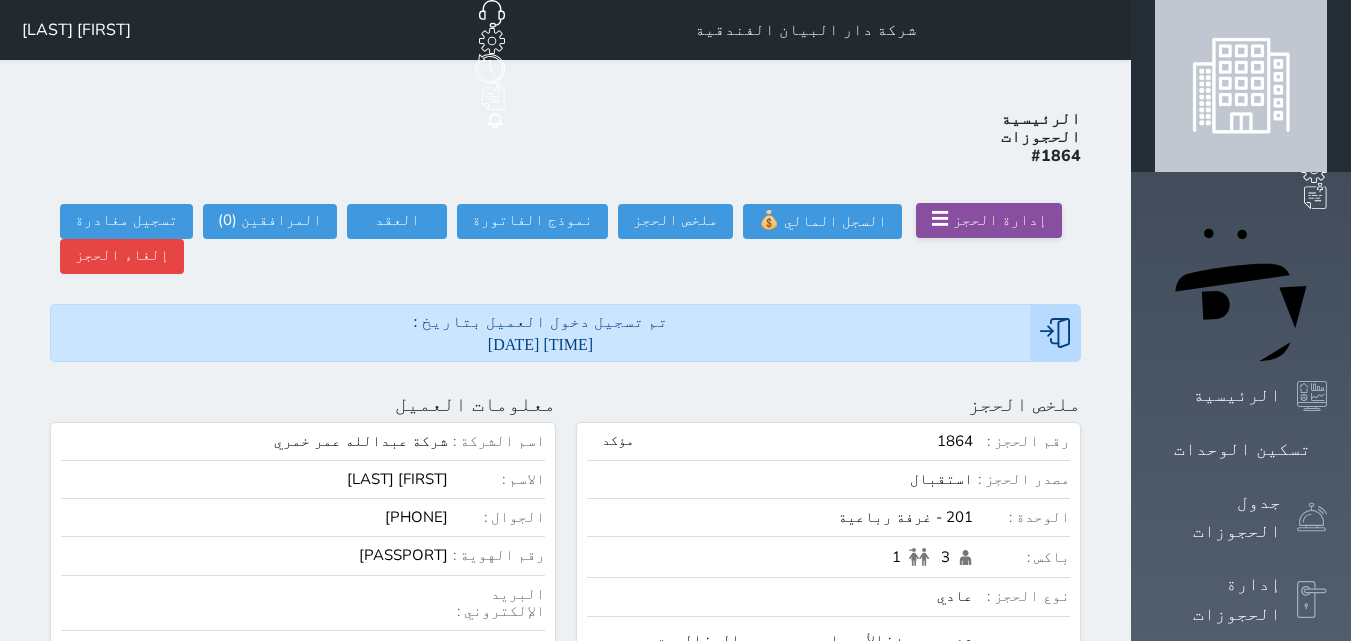 click on "إدارة الحجز" at bounding box center [1000, 220] 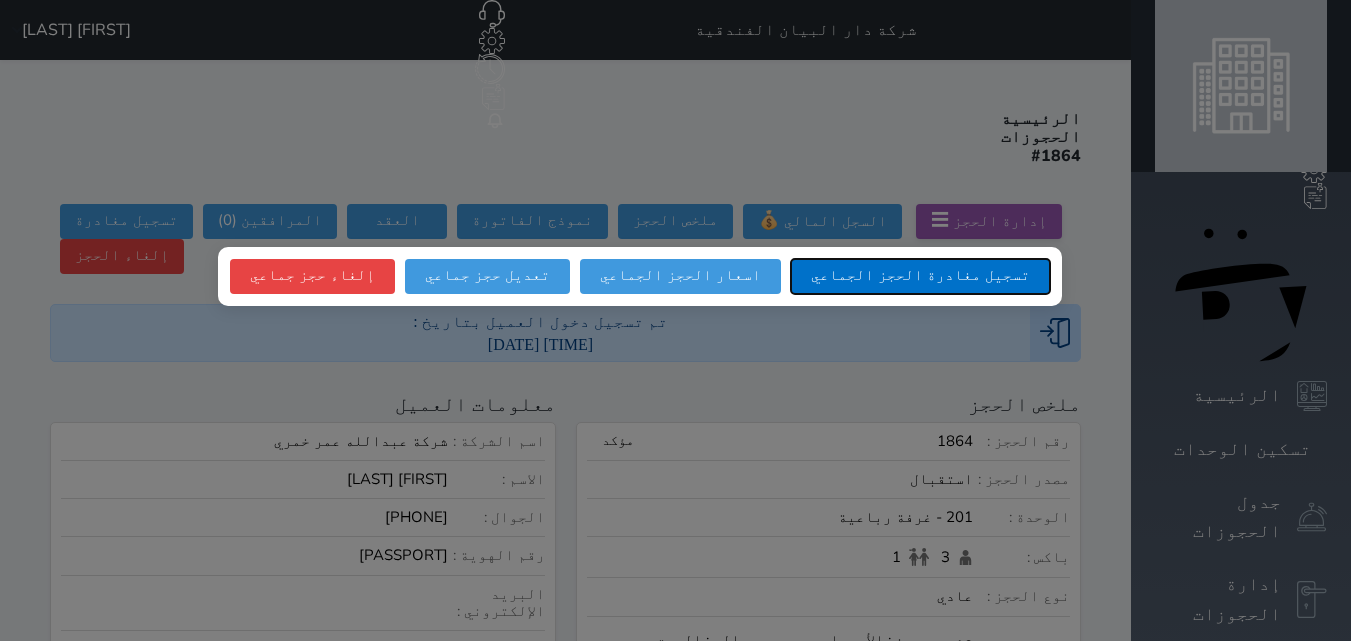 click on "تسجيل مغادرة الحجز الجماعي" at bounding box center (920, 276) 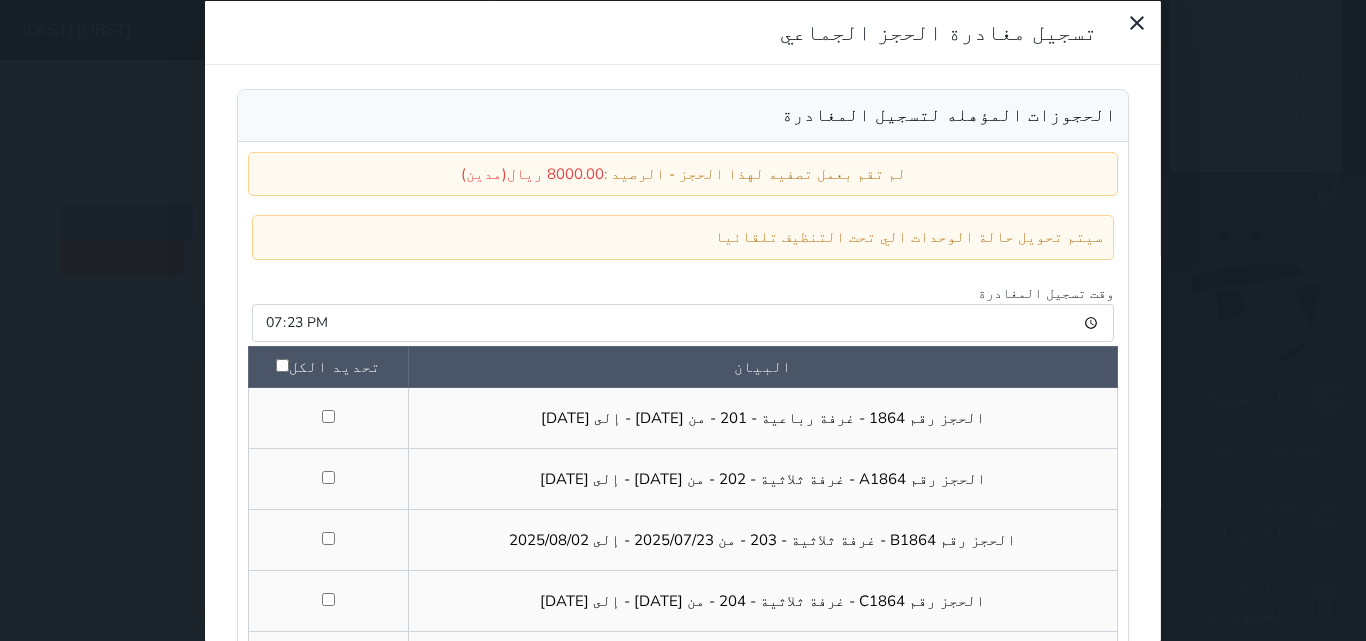 click at bounding box center [281, 365] 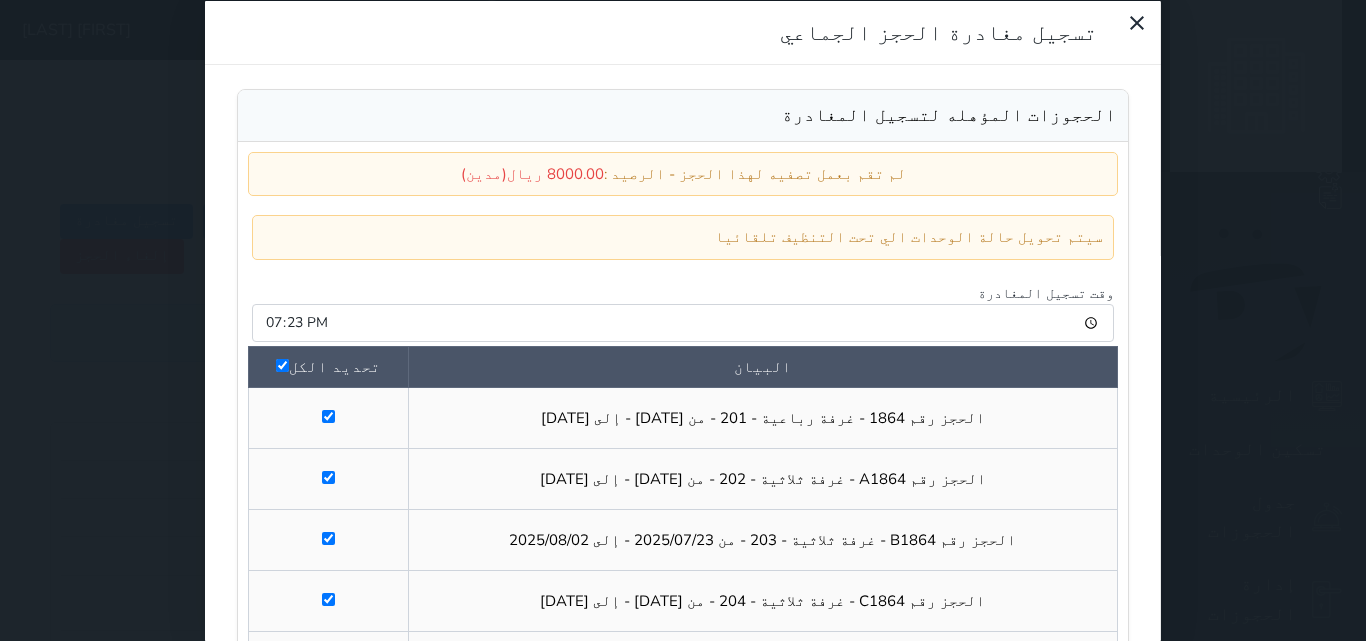 checkbox on "true" 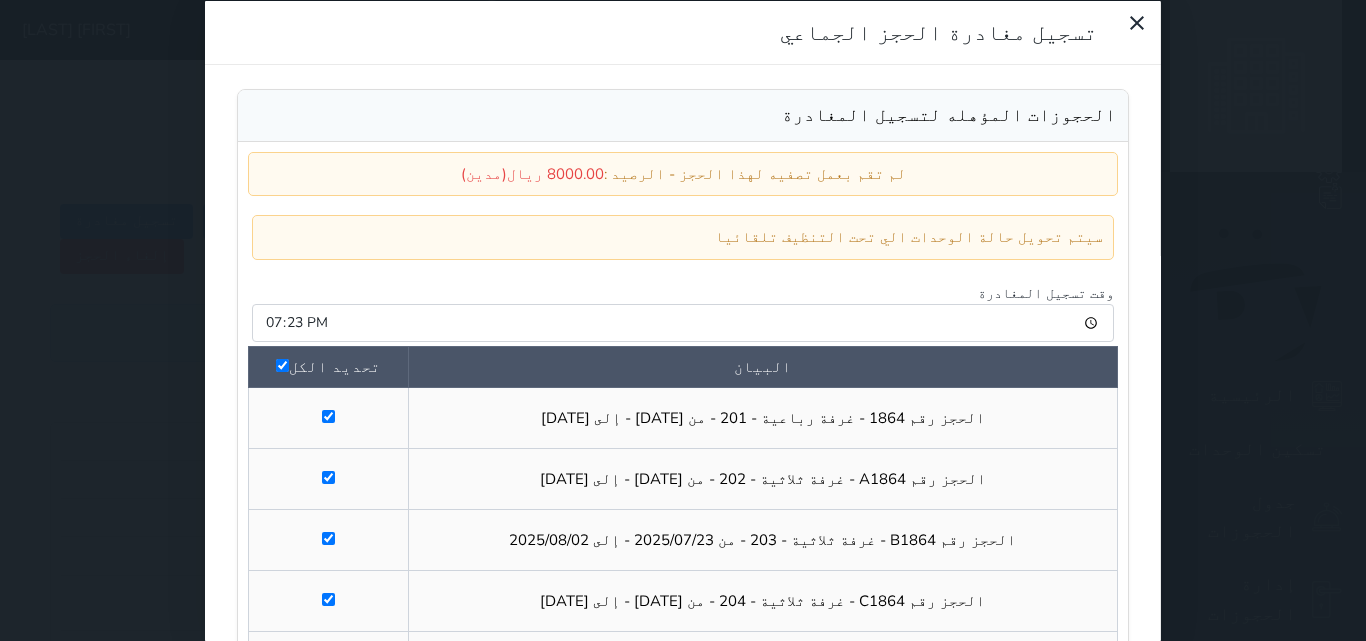 checkbox on "true" 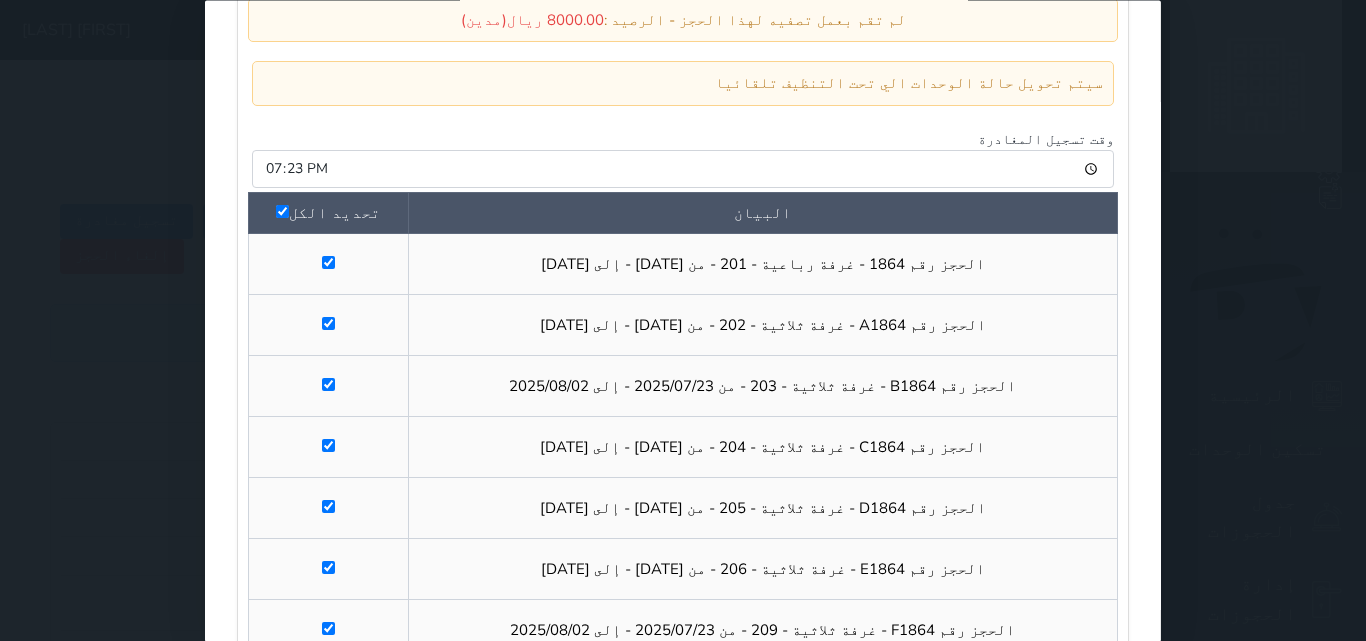 scroll, scrollTop: 332, scrollLeft: 0, axis: vertical 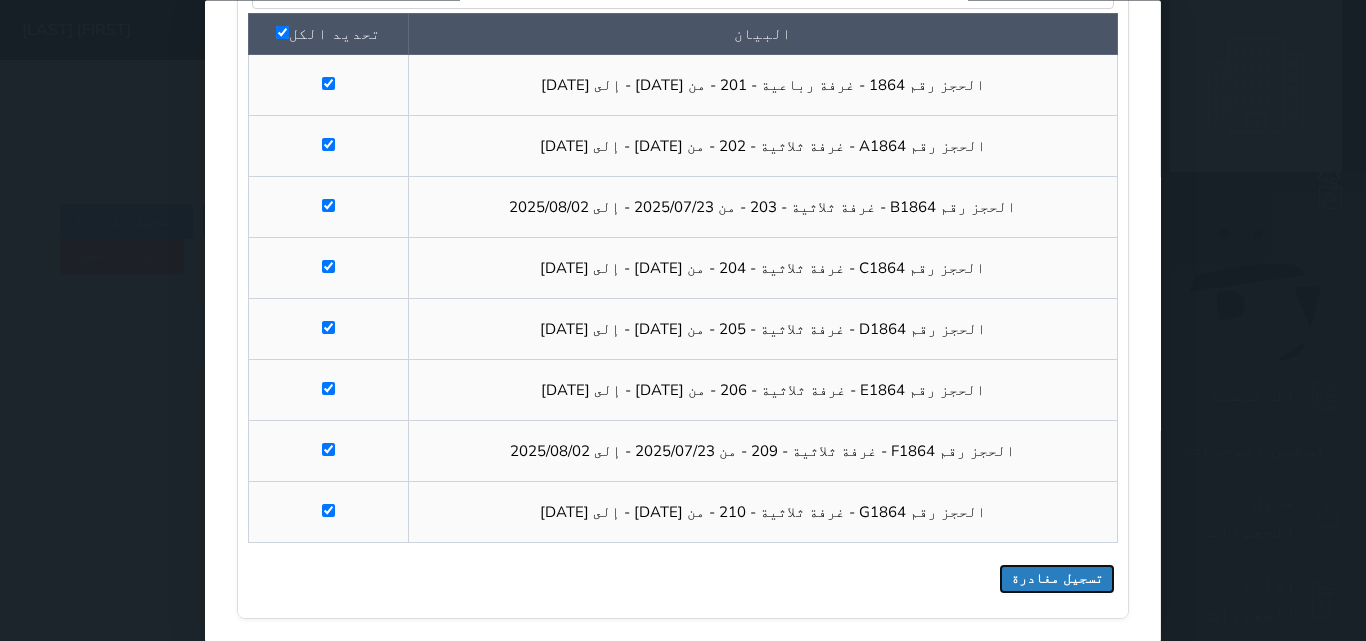 click on "تسجيل مغادرة" at bounding box center [1057, 580] 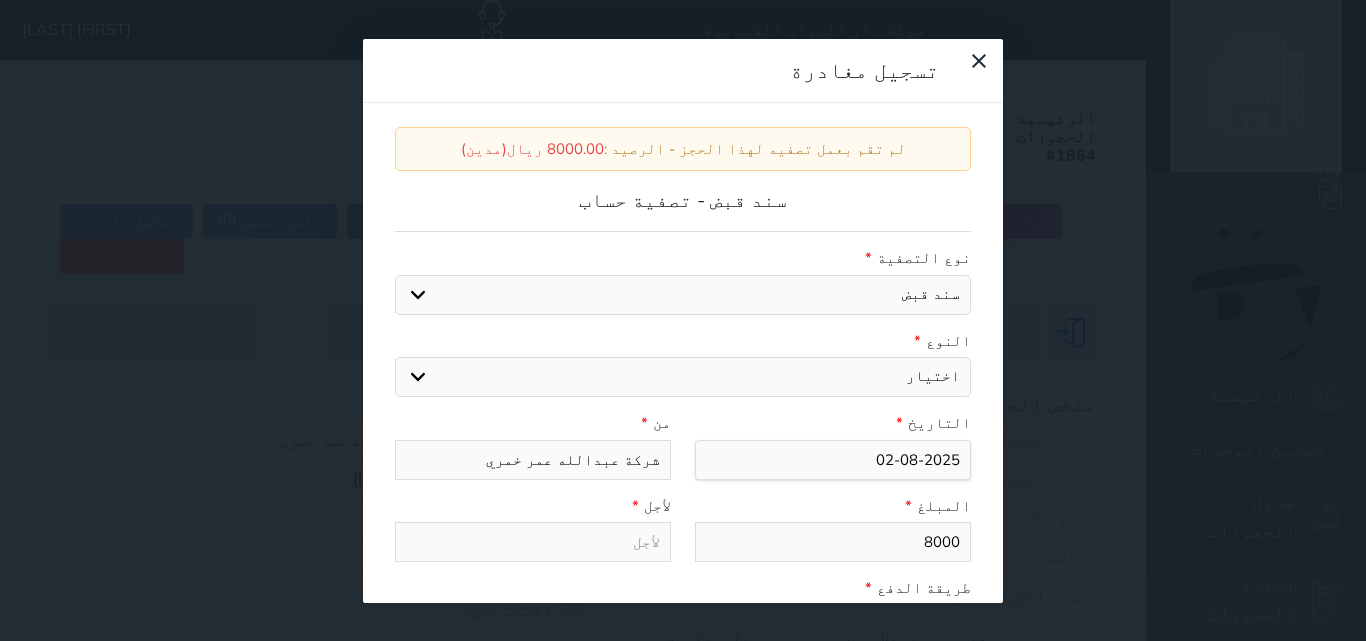 select 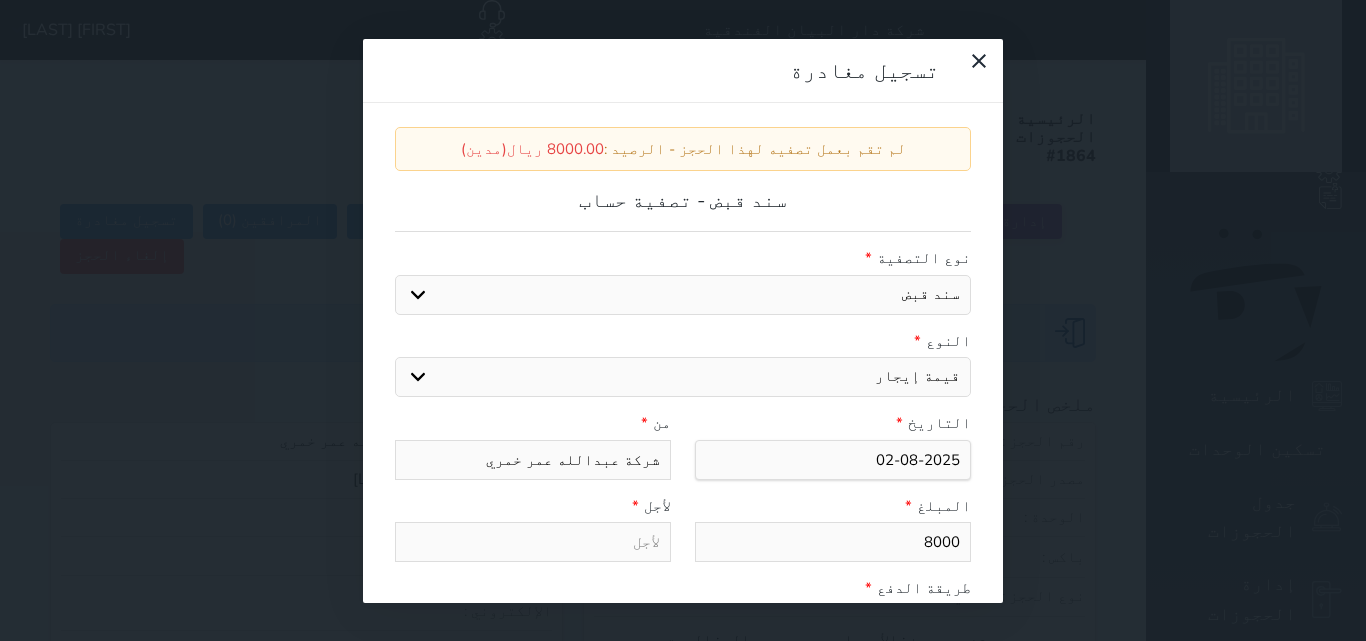 click on "اختيار   مقبوضات عامة قيمة إيجار فواتير عربون لا ينطبق آخر مغسلة واي فاي - الإنترنت مواقف السيارات طعام الأغذية والمشروبات مشروبات المشروبات الباردة المشروبات الساخنة الإفطار غداء عشاء مخبز و كعك حمام سباحة الصالة الرياضية سبا و خدمات الجمال اختيار وإسقاط (خدمات النقل) ميني بار كابل - تلفزيون سرير إضافي تصفيف الشعر التسوق خدمات الجولات السياحية المنظمة خدمات الدليل السياحي" at bounding box center [683, 377] 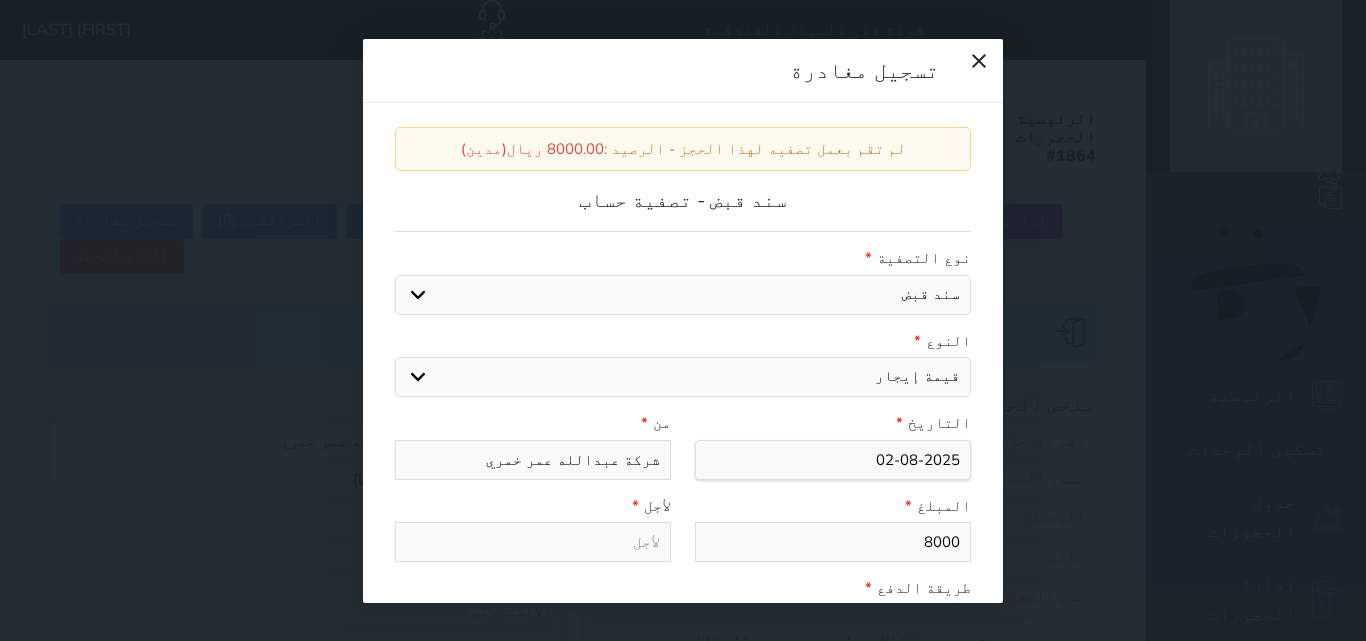 select 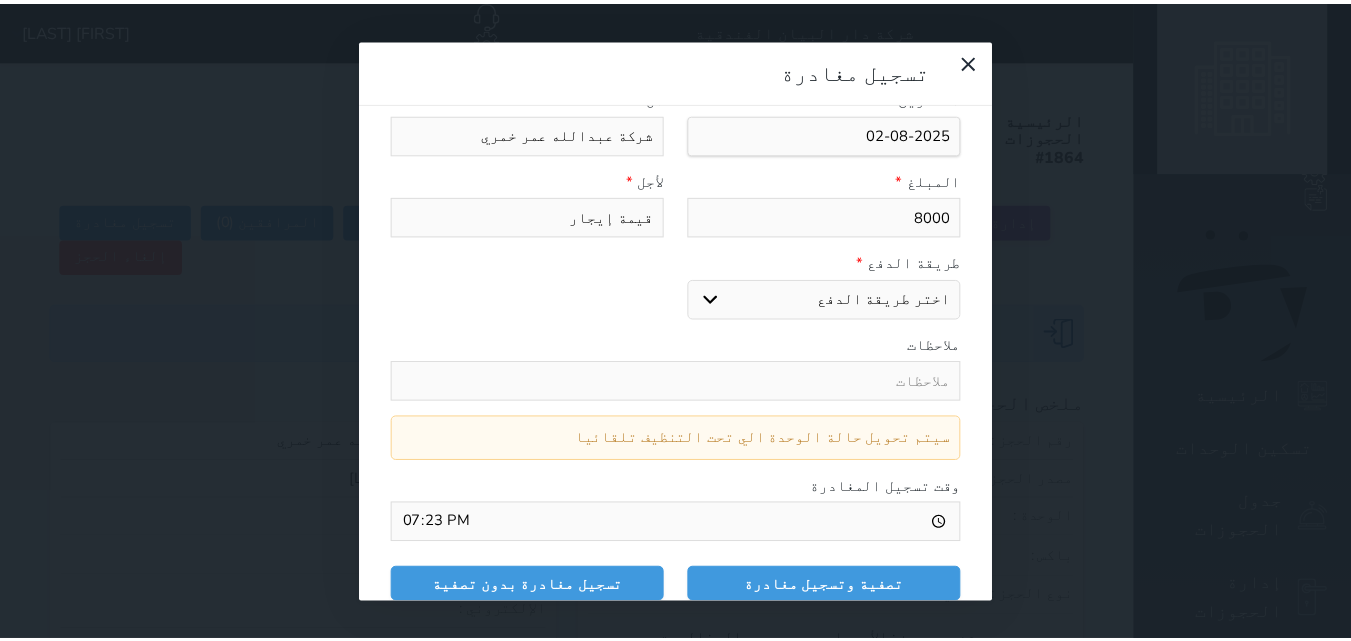 scroll, scrollTop: 333, scrollLeft: 0, axis: vertical 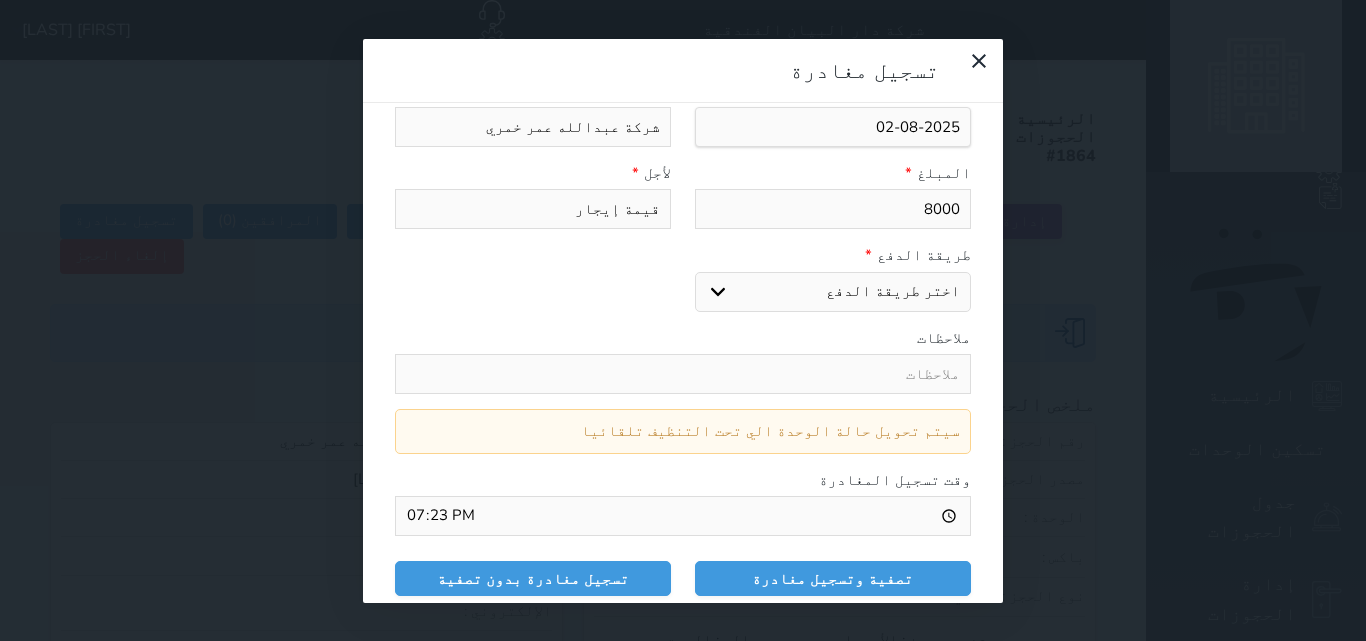 click on "اختر طريقة الدفع   دفع نقدى   تحويل بنكى   مدى   بطاقة ائتمان" at bounding box center (833, 292) 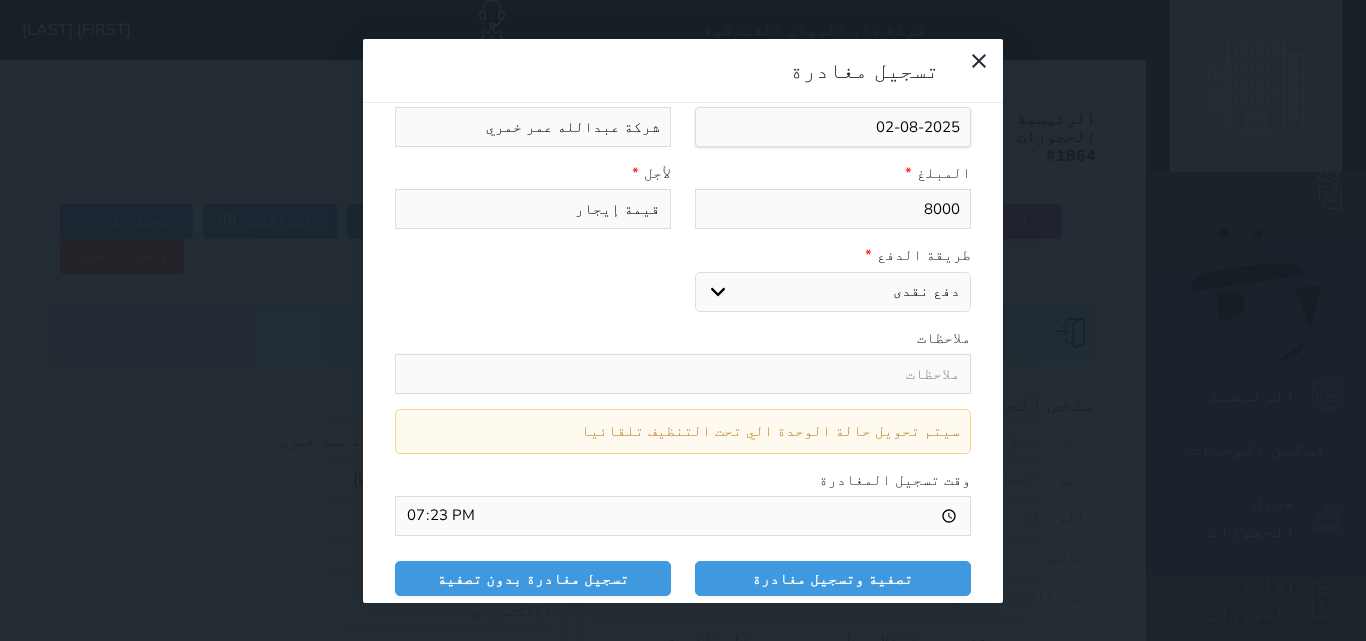 click on "اختر طريقة الدفع   دفع نقدى   تحويل بنكى   مدى   بطاقة ائتمان" at bounding box center [833, 292] 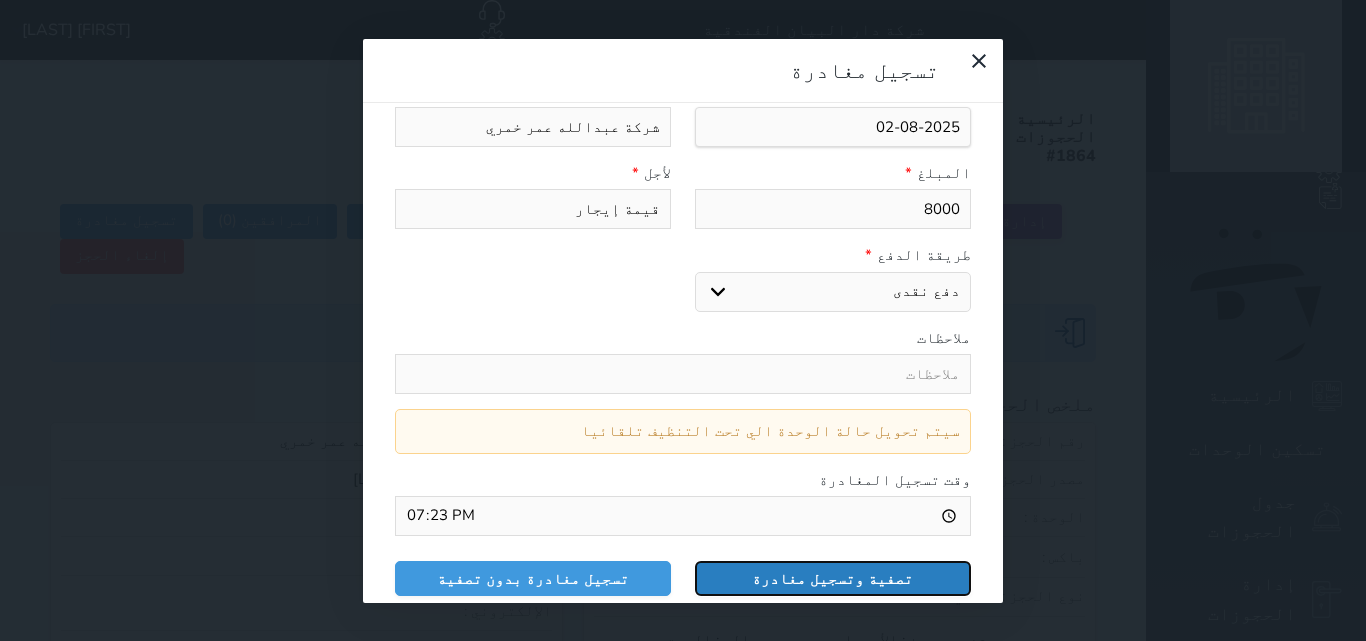 click on "تصفية وتسجيل مغادرة" at bounding box center (833, 578) 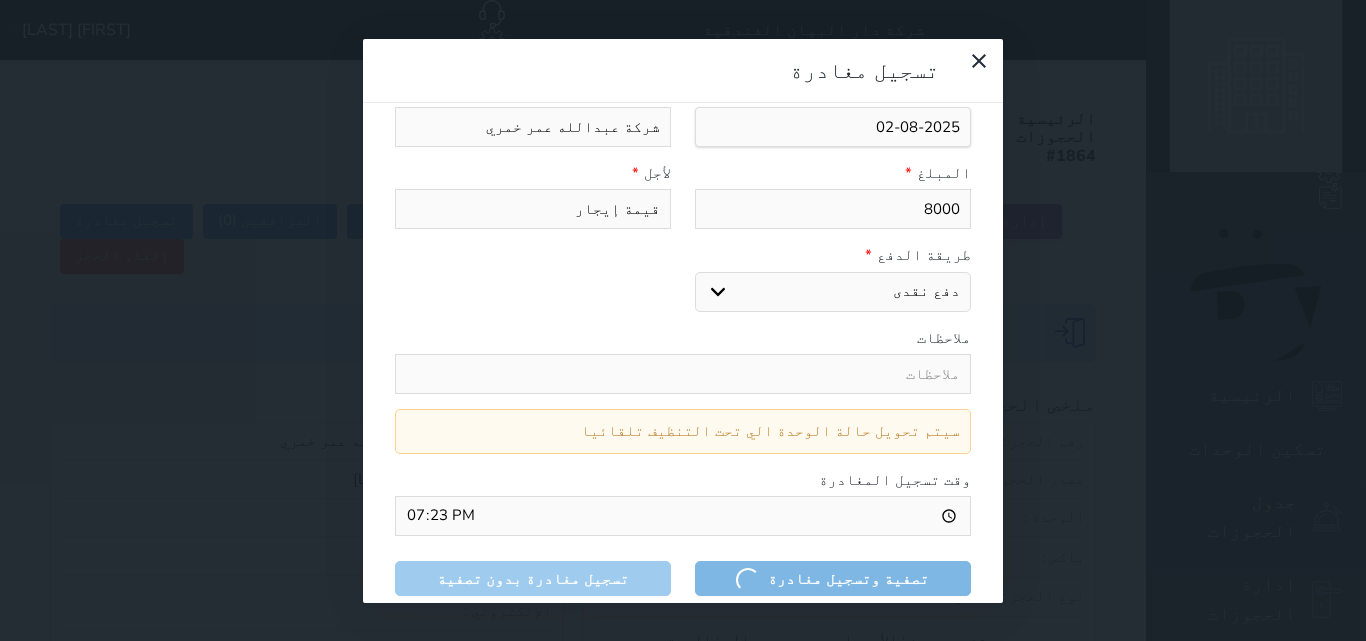 select 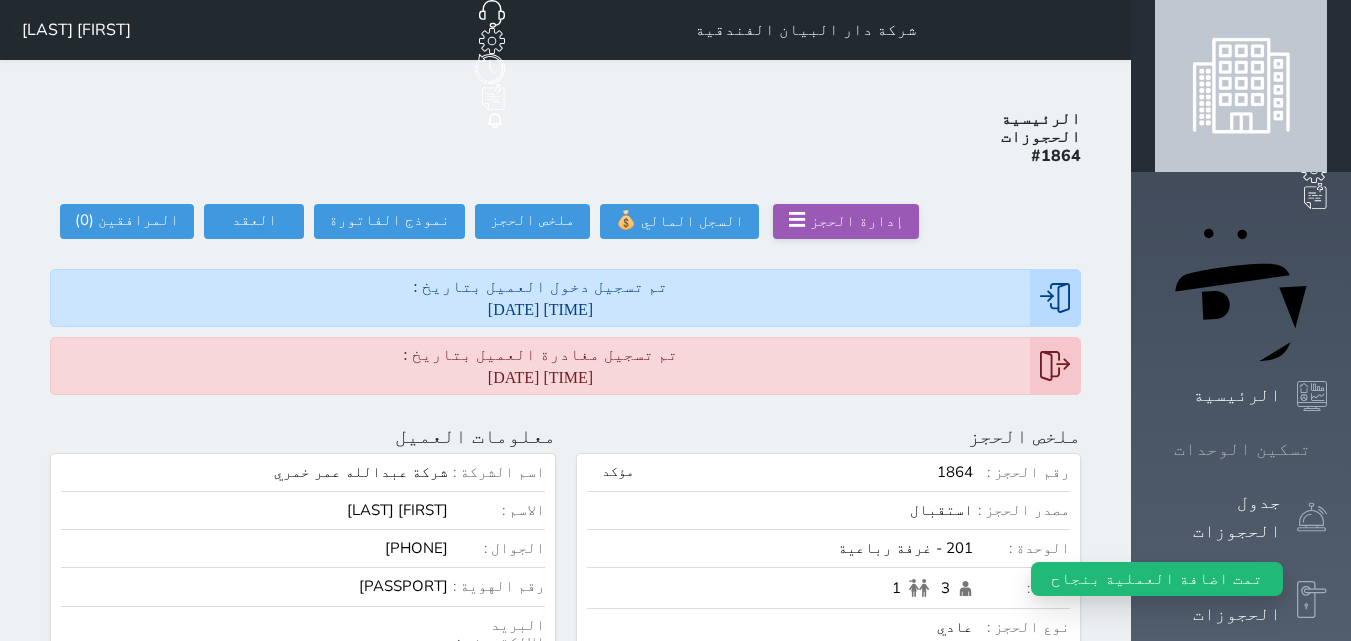 click on "تسكين الوحدات" at bounding box center (1242, 449) 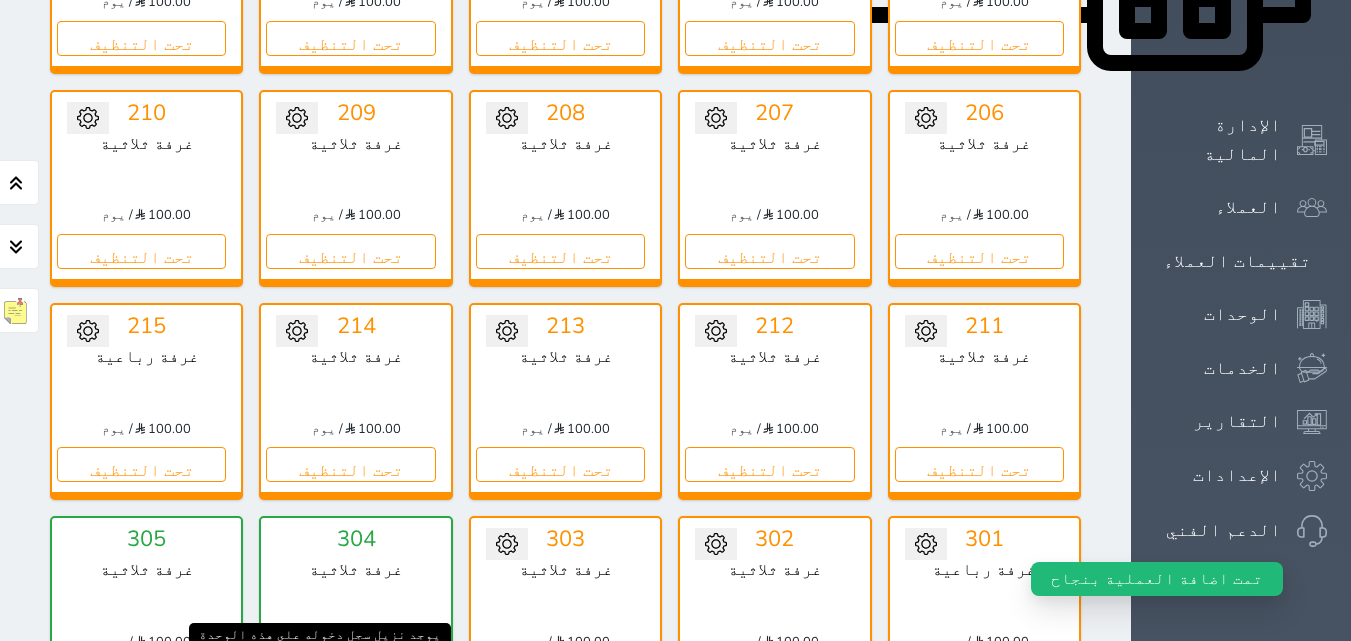 click on "1" at bounding box center [418, 678] 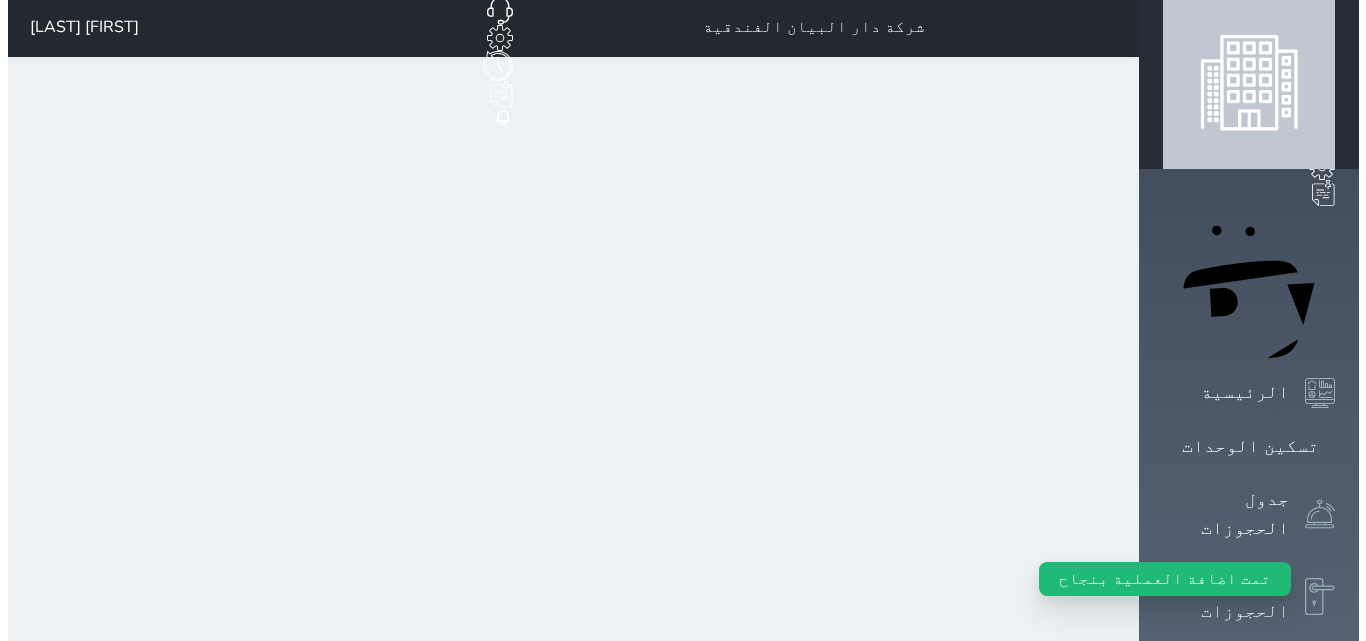 scroll, scrollTop: 0, scrollLeft: 0, axis: both 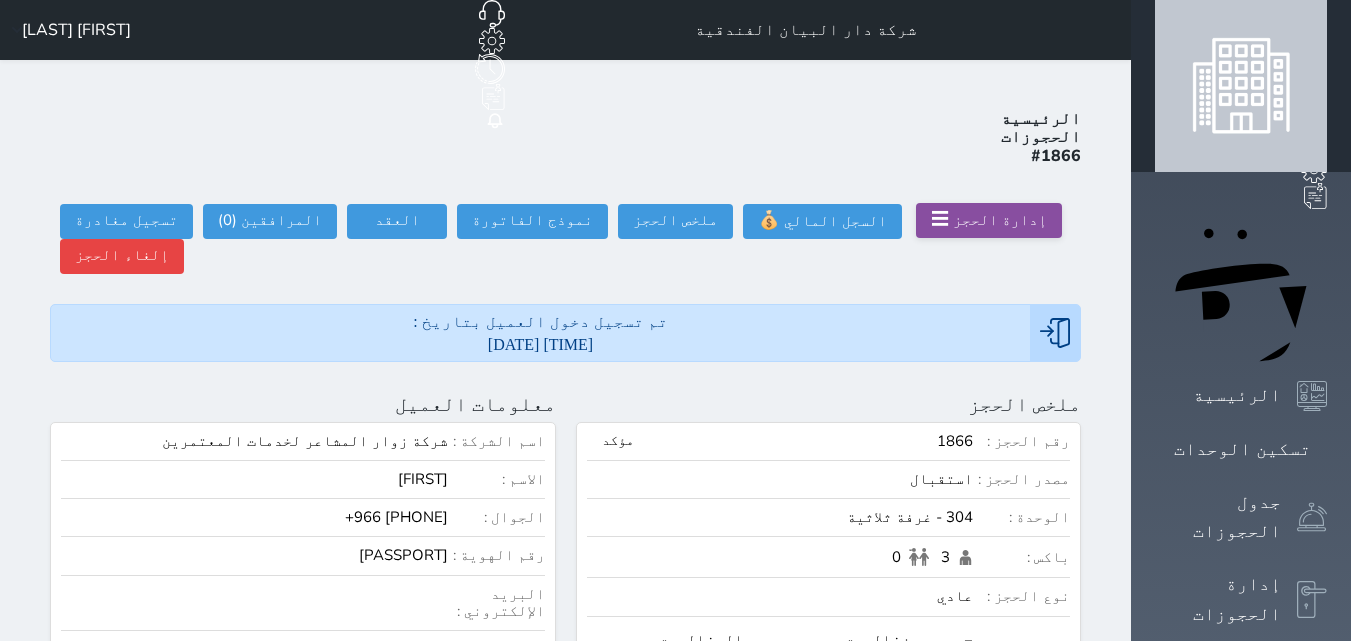 click on "إدارة الحجز" at bounding box center (1000, 220) 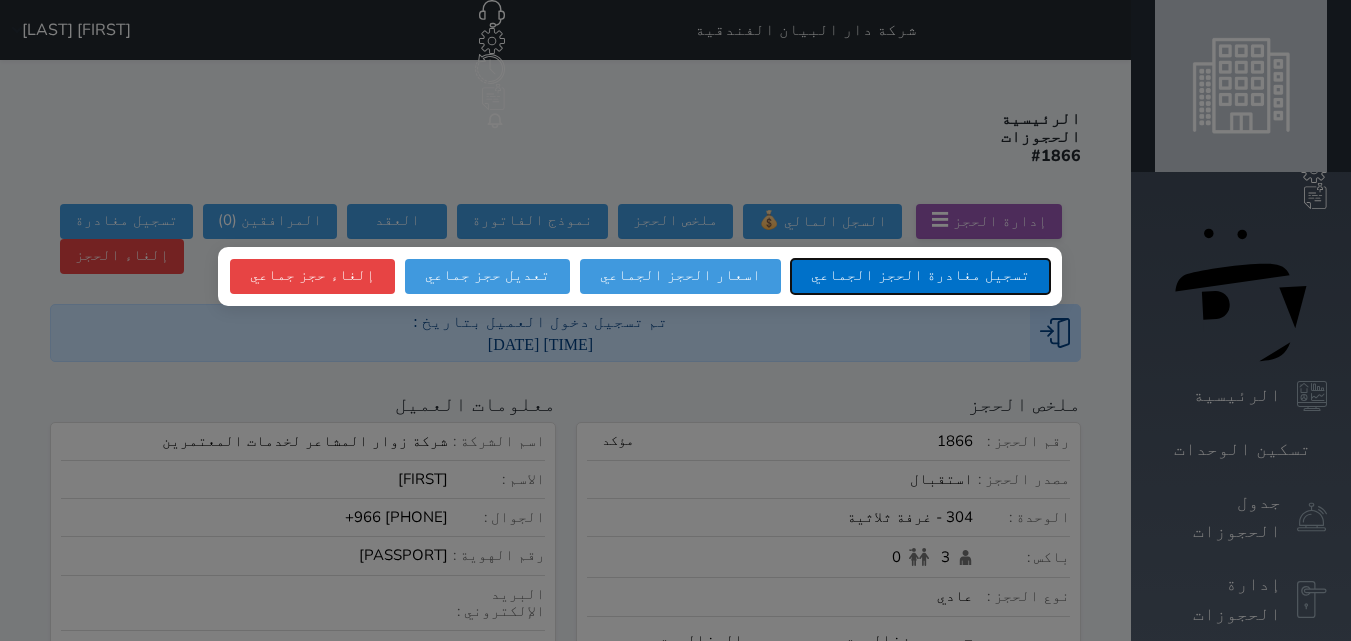 click on "تسجيل مغادرة الحجز الجماعي" at bounding box center (920, 276) 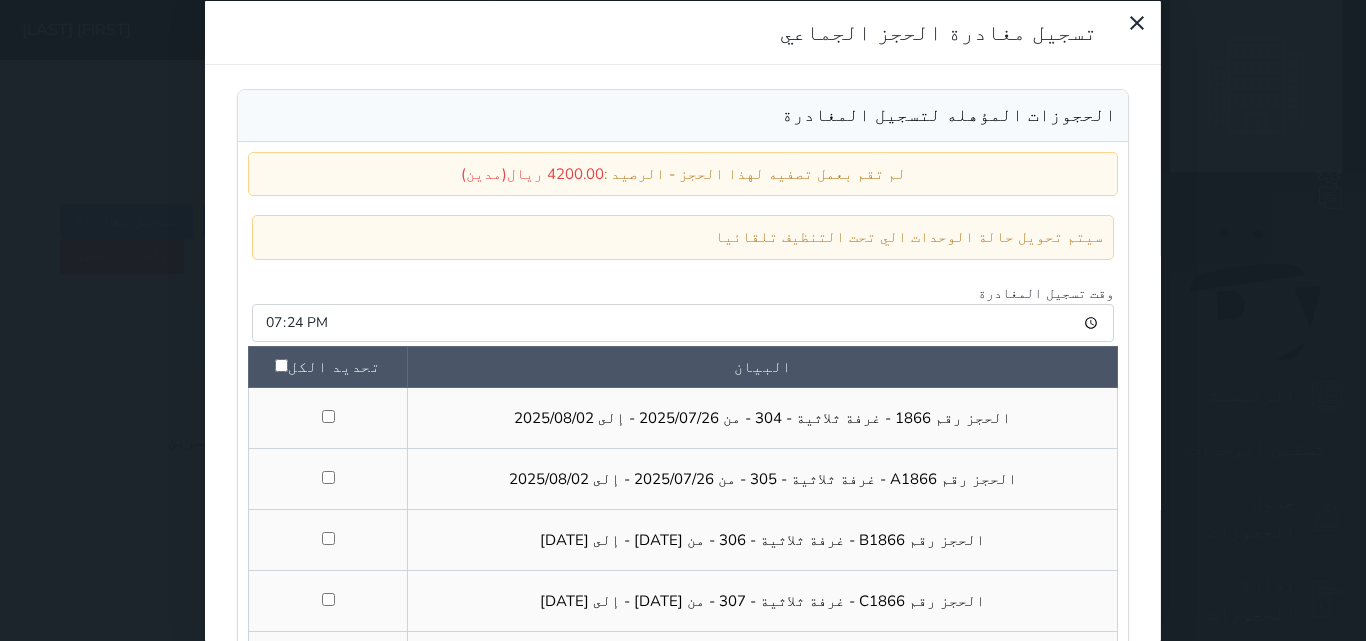 click on "تحديد الكل" at bounding box center (327, 366) 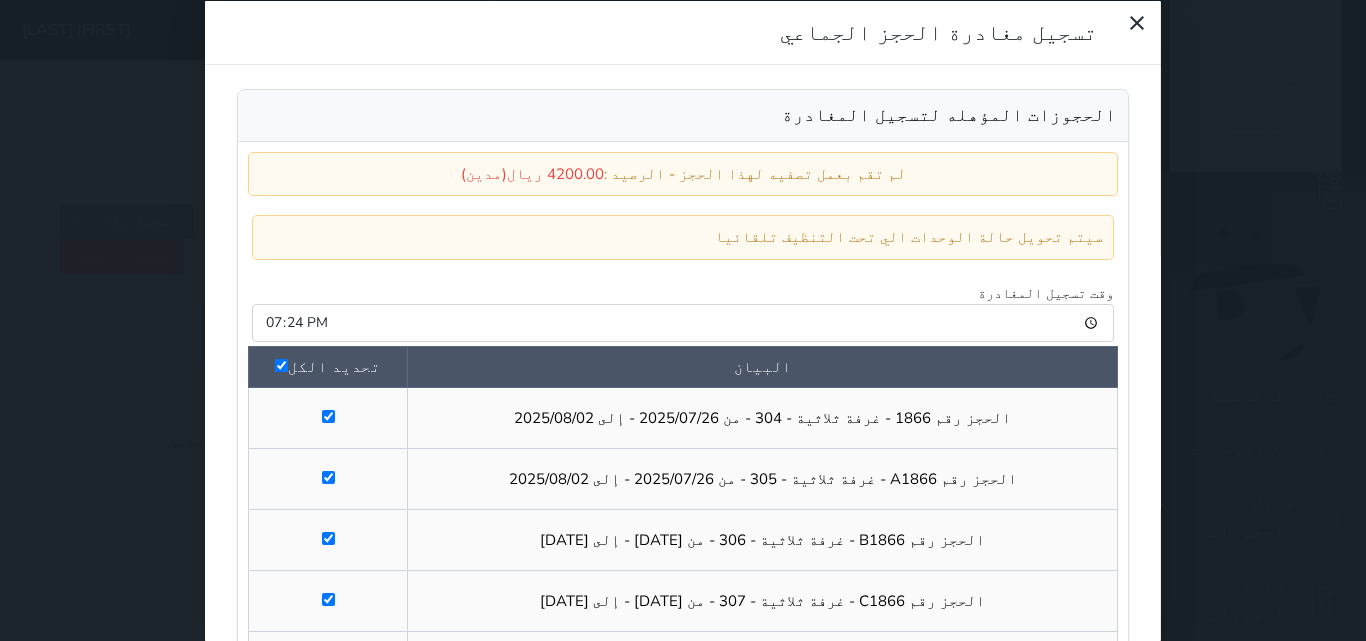 checkbox on "true" 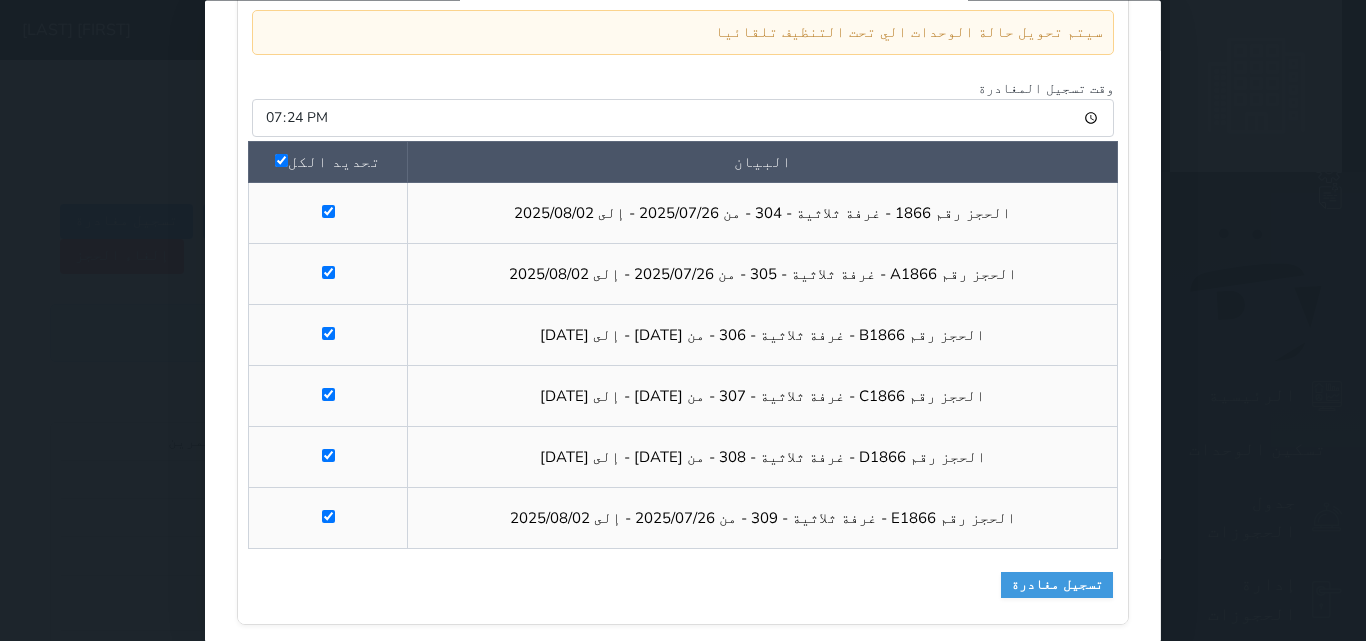 scroll, scrollTop: 210, scrollLeft: 0, axis: vertical 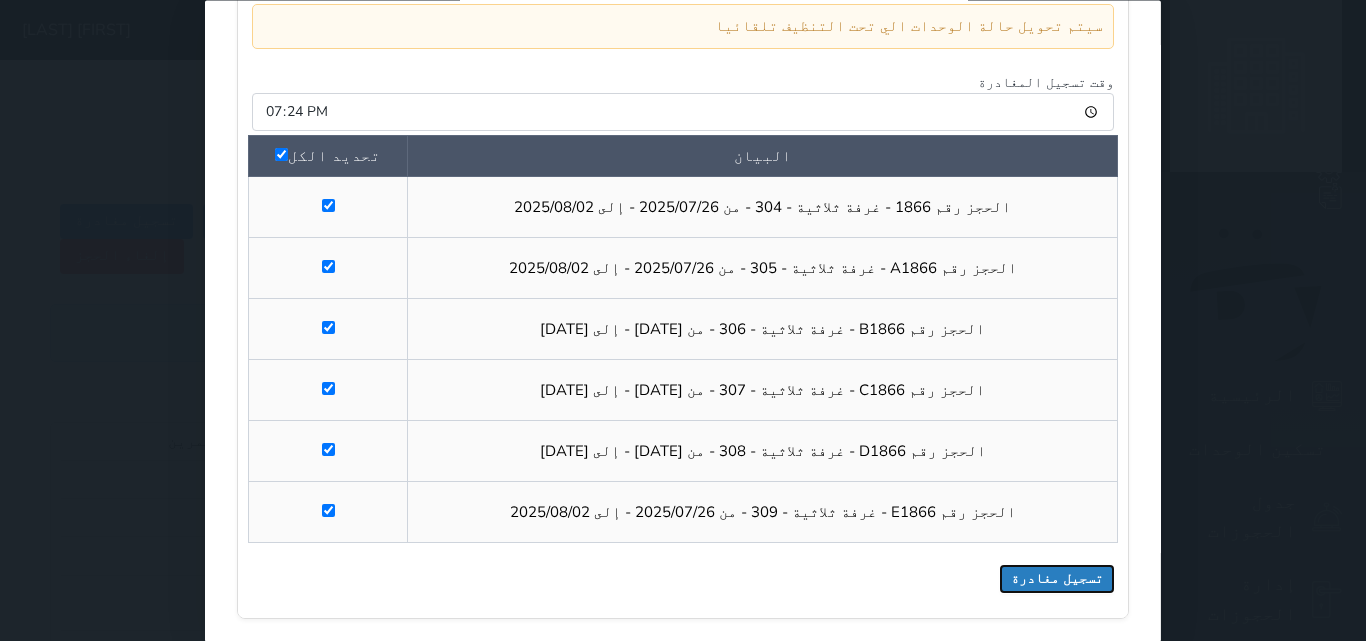 click on "تسجيل مغادرة" at bounding box center (1057, 580) 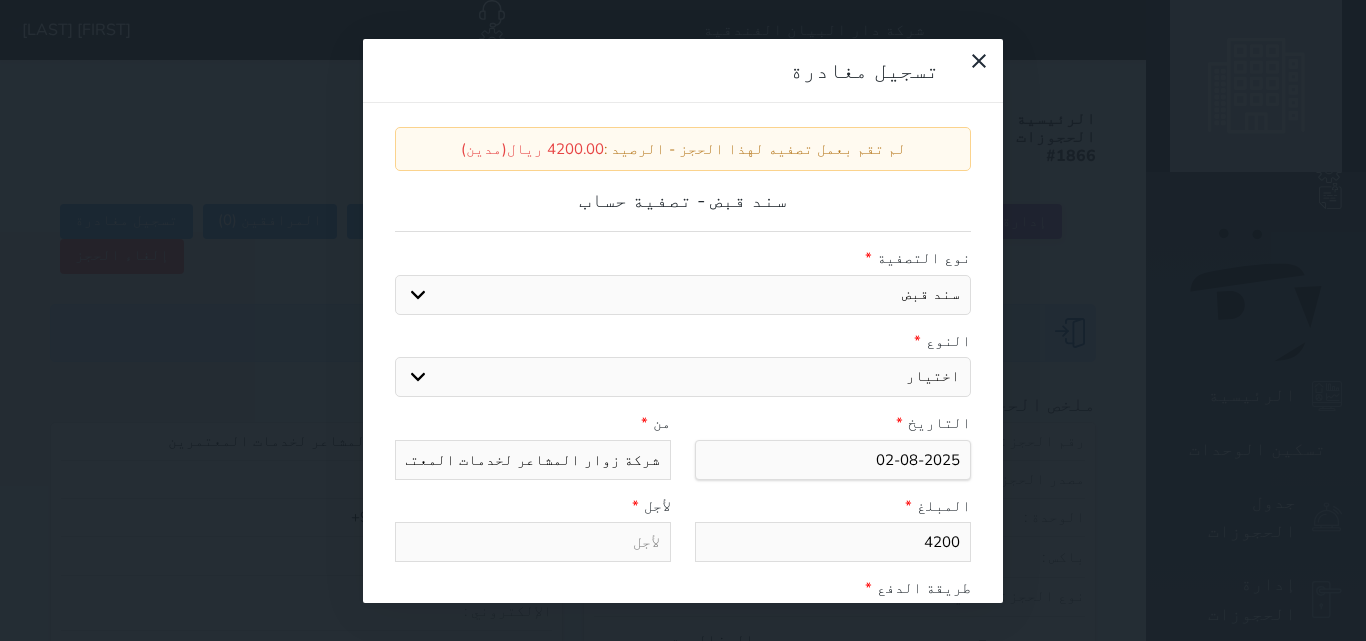 select 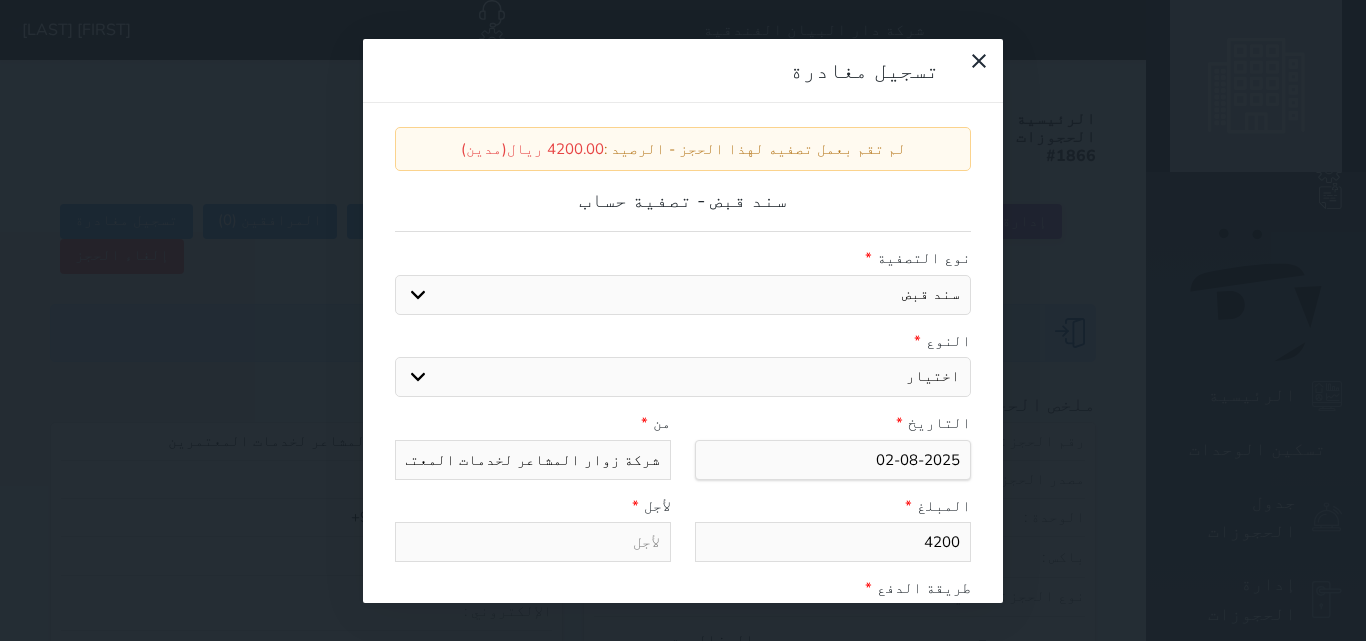 click on "نوع التصفية *    سند قبض    كمبيالة     النوع *    اختيار   مقبوضات عامة قيمة إيجار فواتير عربون لا ينطبق آخر مغسلة واي فاي - الإنترنت مواقف السيارات طعام الأغذية والمشروبات مشروبات المشروبات الباردة المشروبات الساخنة الإفطار غداء عشاء مخبز و كعك حمام سباحة الصالة الرياضية سبا و خدمات الجمال اختيار وإسقاط (خدمات النقل) ميني بار كابل - تلفزيون سرير إضافي تصفيف الشعر التسوق خدمات الجولات السياحية المنظمة خدمات الدليل السياحي   التاريخ *     من *   شركة زوار المشاعر لخدمات المعتمرين       المبلغ *   4200   لأجل *     طريقة الدفع *   اختر طريقة الدفع   دفع نقدى   تحويل بنكى   مدى" at bounding box center (683, 487) 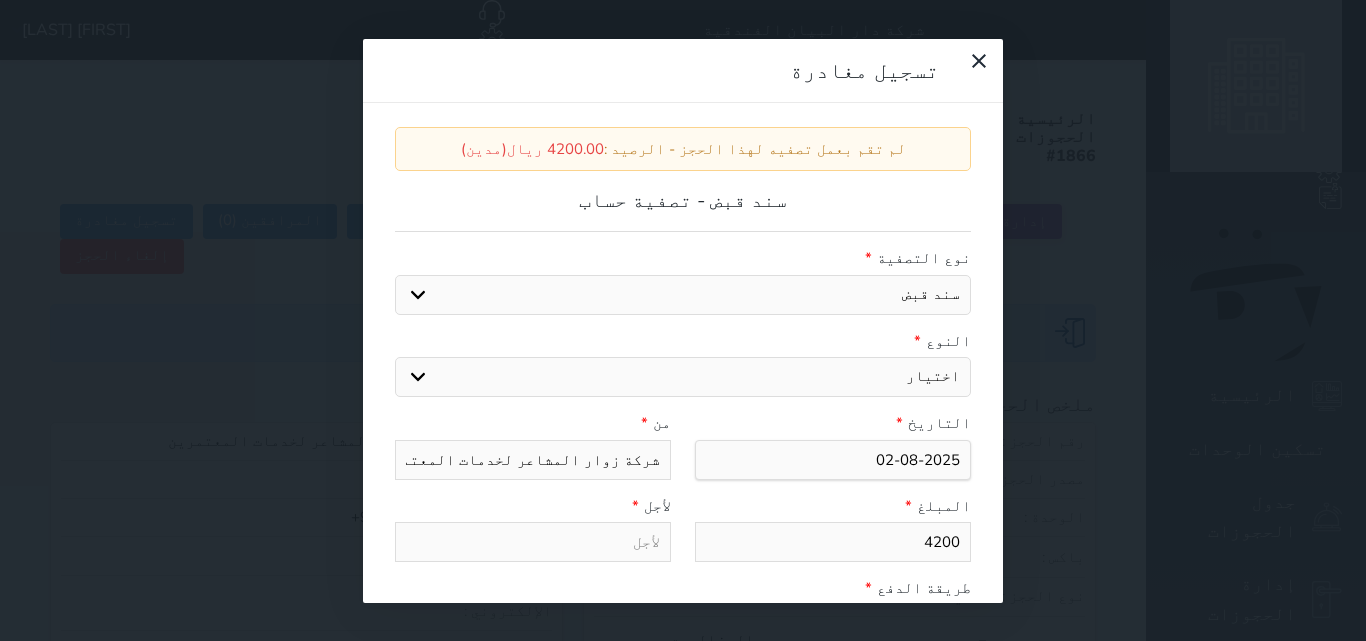 click on "اختيار   مقبوضات عامة قيمة إيجار فواتير عربون لا ينطبق آخر مغسلة واي فاي - الإنترنت مواقف السيارات طعام الأغذية والمشروبات مشروبات المشروبات الباردة المشروبات الساخنة الإفطار غداء عشاء مخبز و كعك حمام سباحة الصالة الرياضية سبا و خدمات الجمال اختيار وإسقاط (خدمات النقل) ميني بار كابل - تلفزيون سرير إضافي تصفيف الشعر التسوق خدمات الجولات السياحية المنظمة خدمات الدليل السياحي" at bounding box center [683, 377] 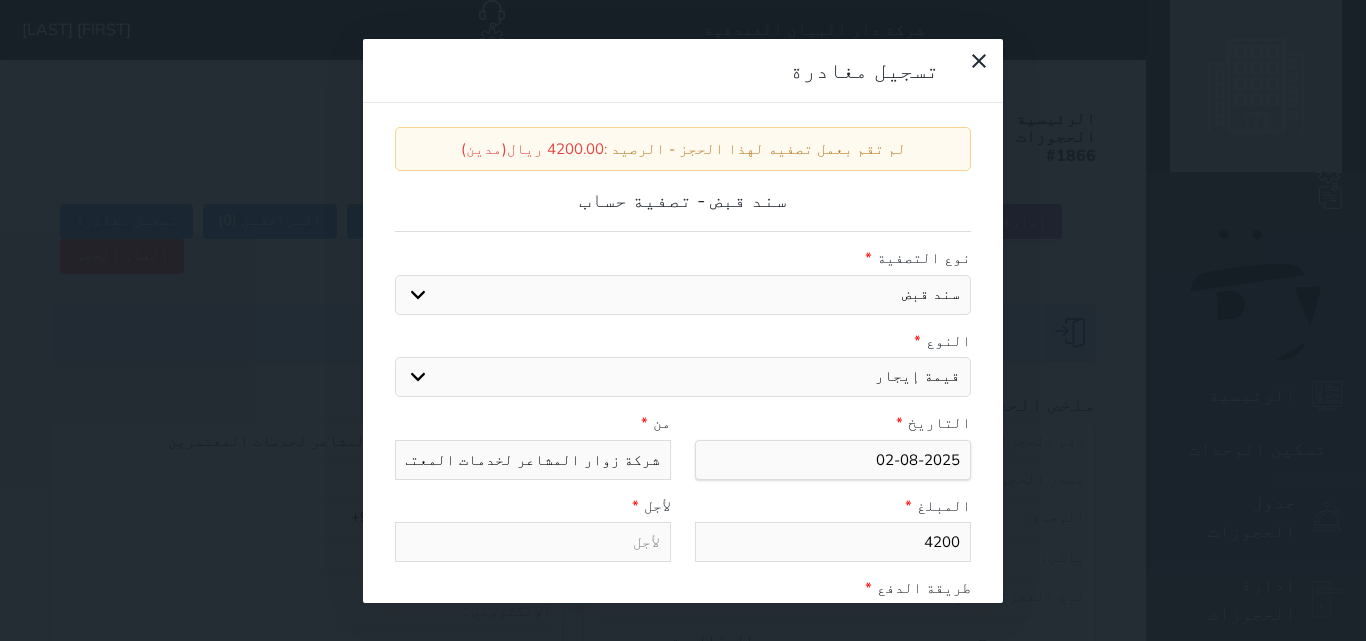 click on "اختيار   مقبوضات عامة قيمة إيجار فواتير عربون لا ينطبق آخر مغسلة واي فاي - الإنترنت مواقف السيارات طعام الأغذية والمشروبات مشروبات المشروبات الباردة المشروبات الساخنة الإفطار غداء عشاء مخبز و كعك حمام سباحة الصالة الرياضية سبا و خدمات الجمال اختيار وإسقاط (خدمات النقل) ميني بار كابل - تلفزيون سرير إضافي تصفيف الشعر التسوق خدمات الجولات السياحية المنظمة خدمات الدليل السياحي" at bounding box center [683, 377] 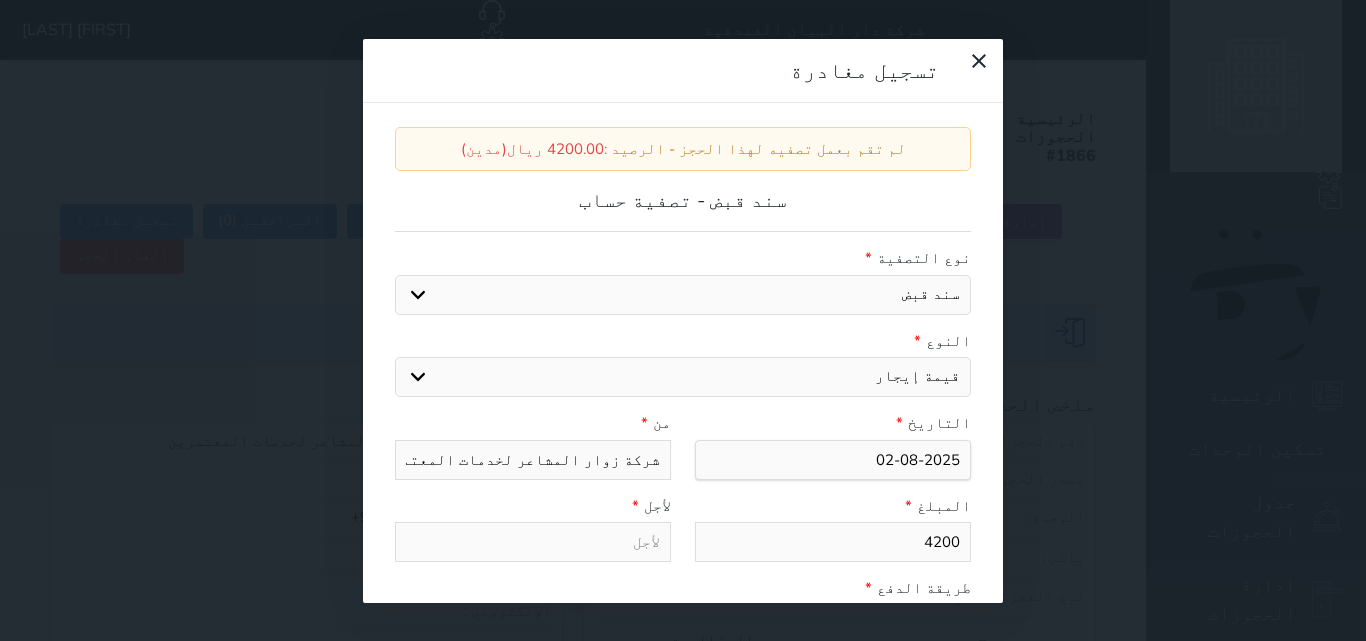 select 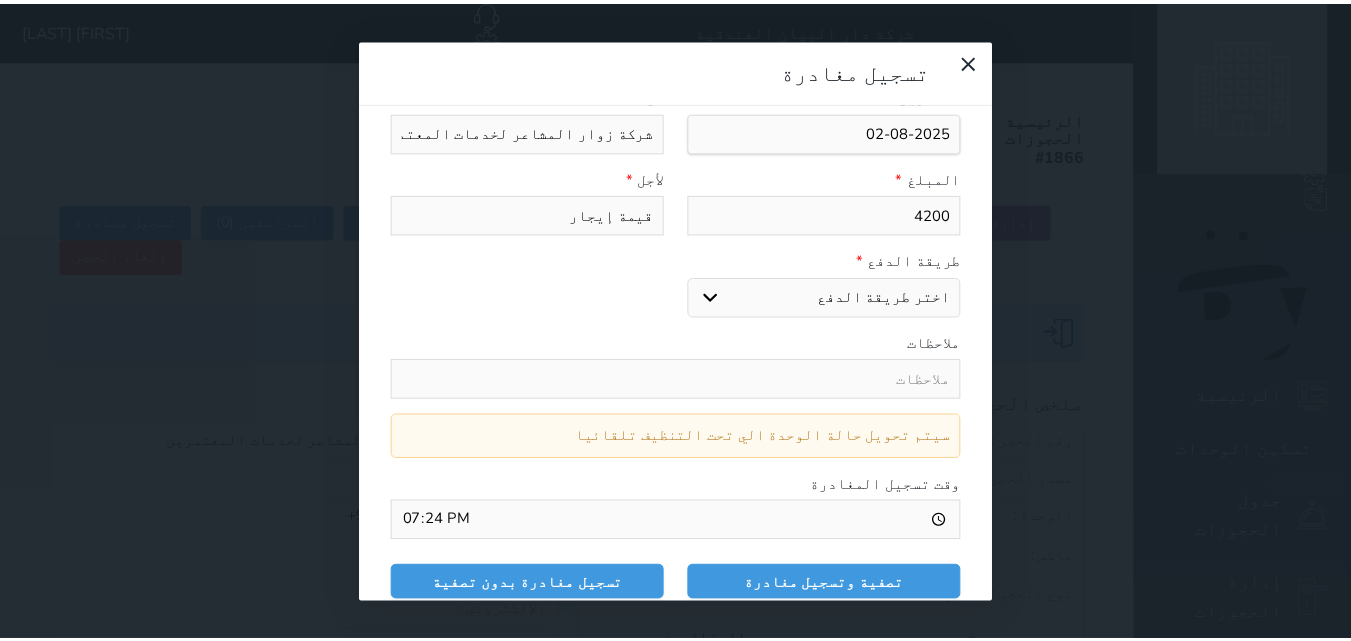 scroll, scrollTop: 333, scrollLeft: 0, axis: vertical 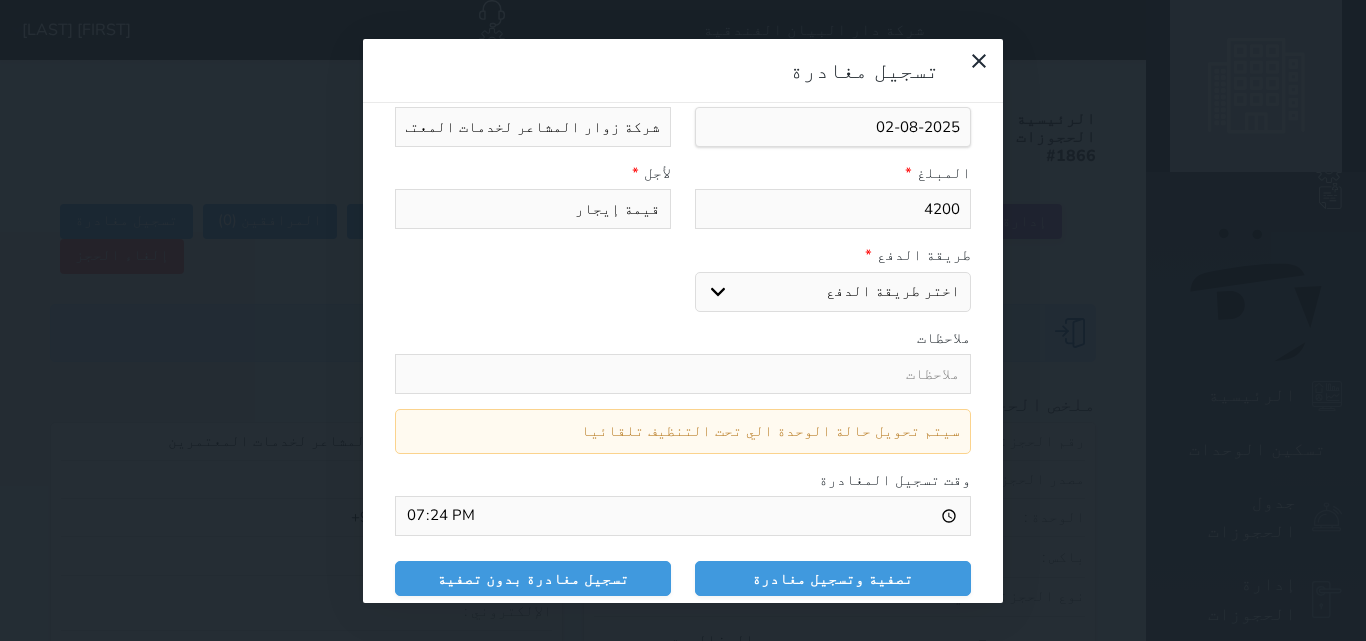 click on "اختر طريقة الدفع   دفع نقدى   تحويل بنكى   مدى   بطاقة ائتمان" at bounding box center [833, 292] 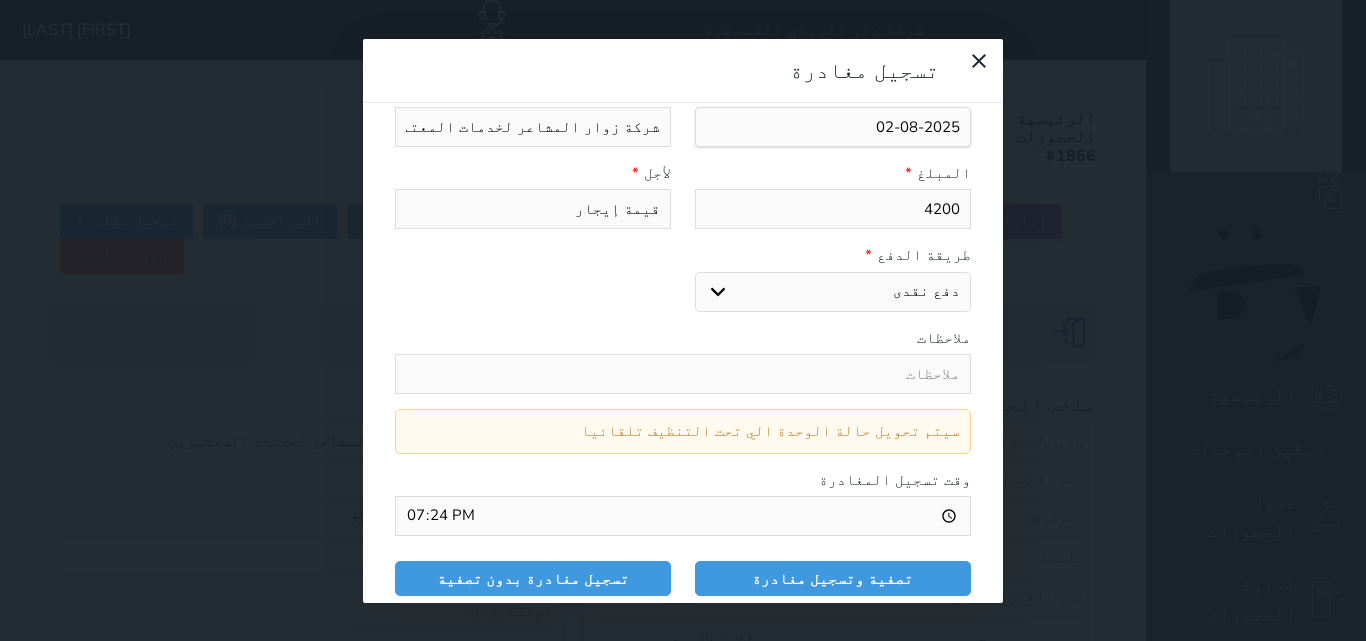 click on "اختر طريقة الدفع   دفع نقدى   تحويل بنكى   مدى   بطاقة ائتمان" at bounding box center [833, 292] 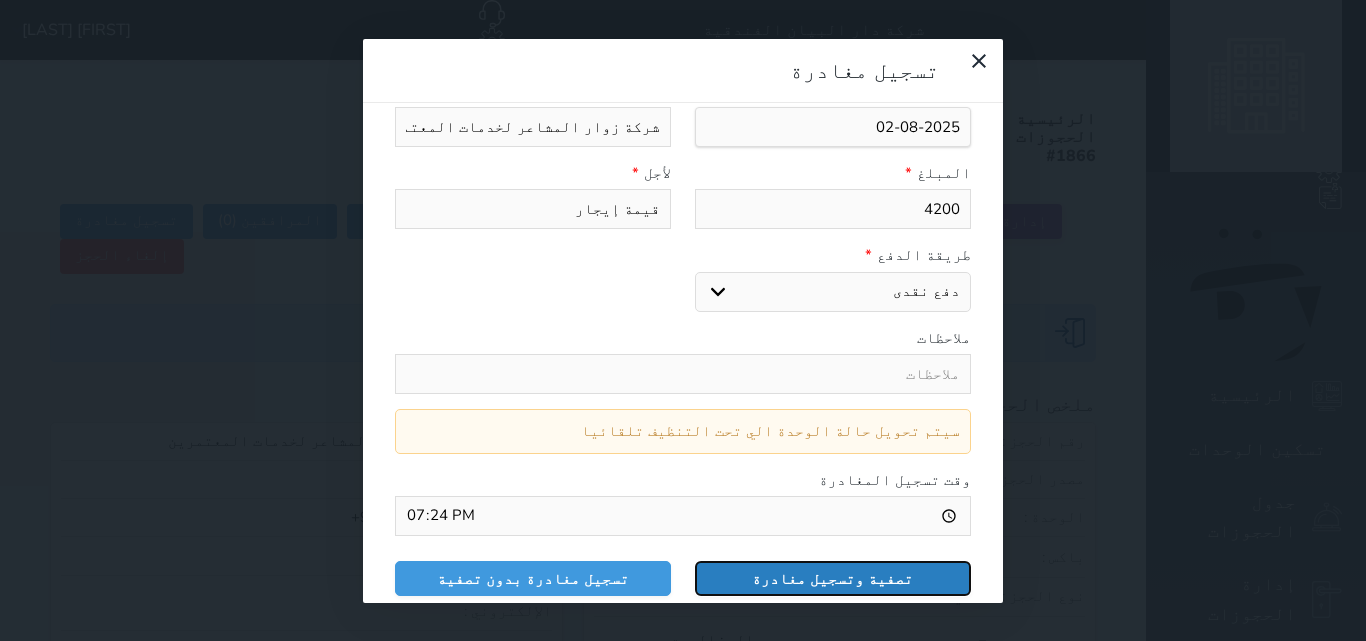 click on "تصفية وتسجيل مغادرة" at bounding box center [833, 578] 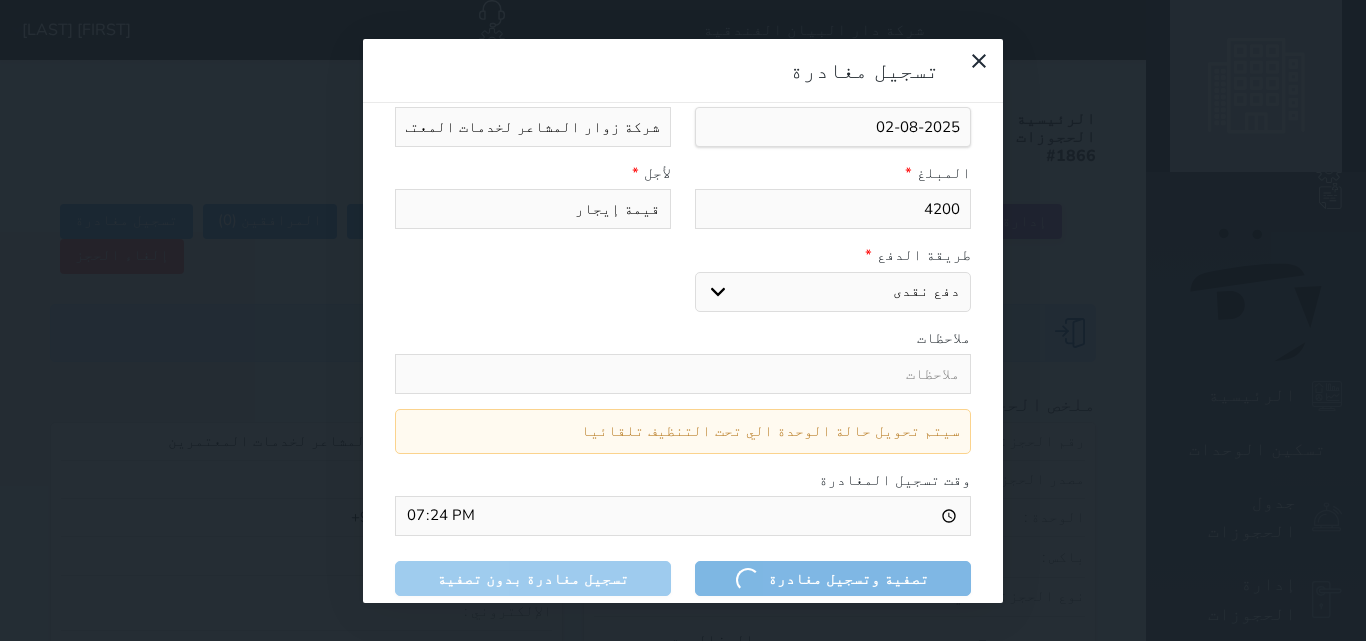 select 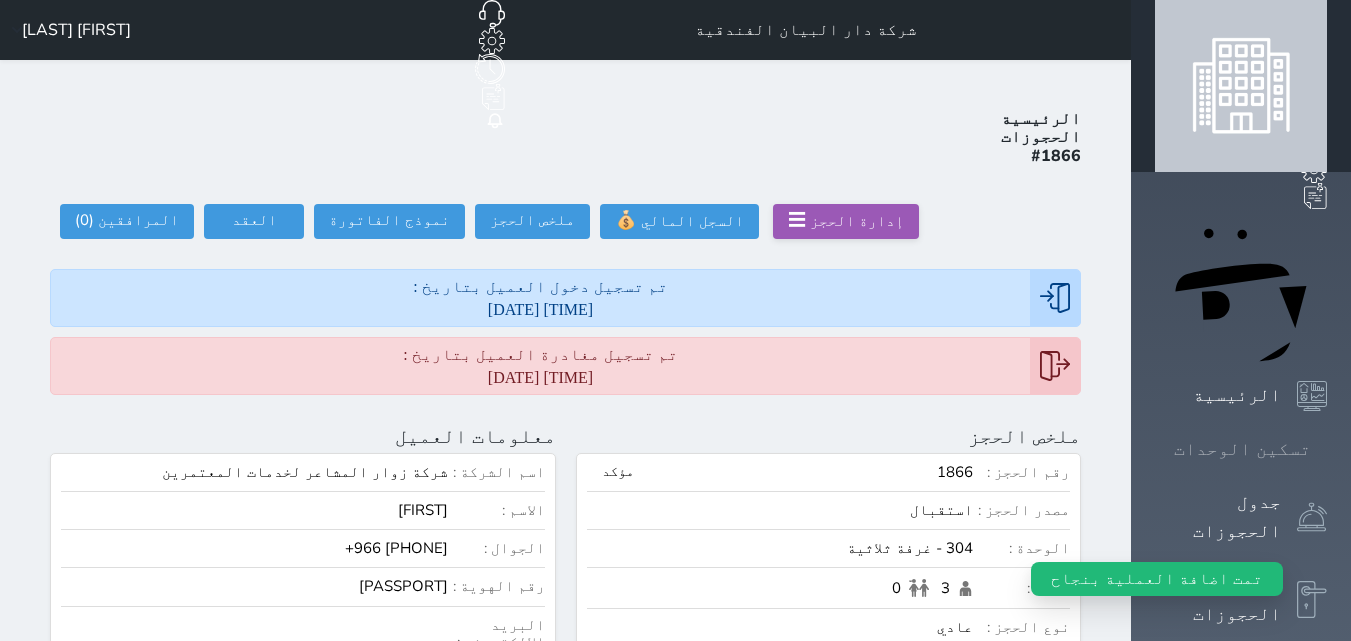 click at bounding box center (1327, 449) 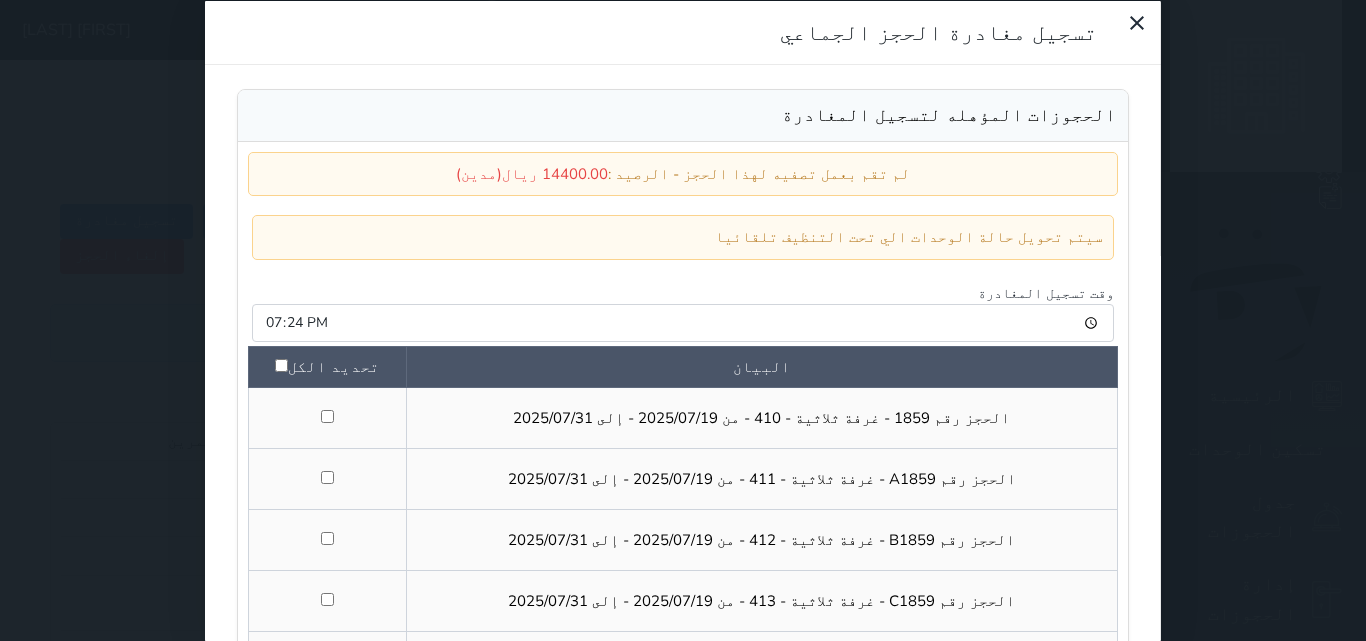 click on "تحديد الكل" at bounding box center [327, 366] 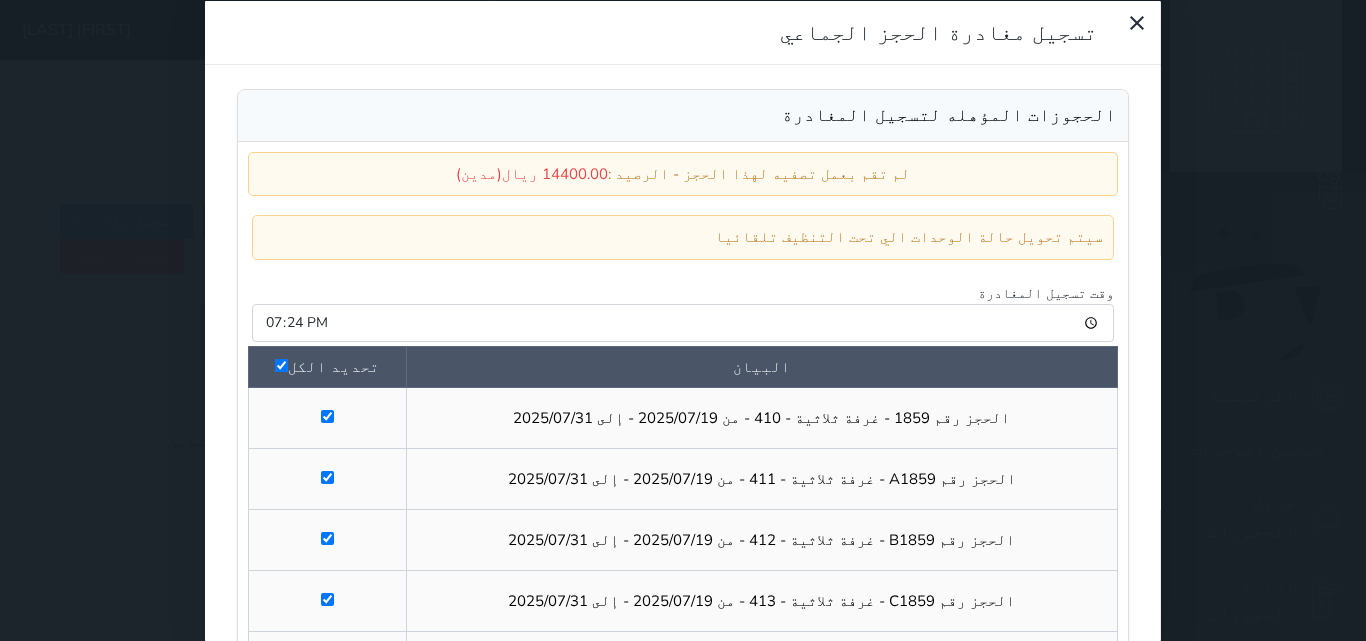 checkbox on "true" 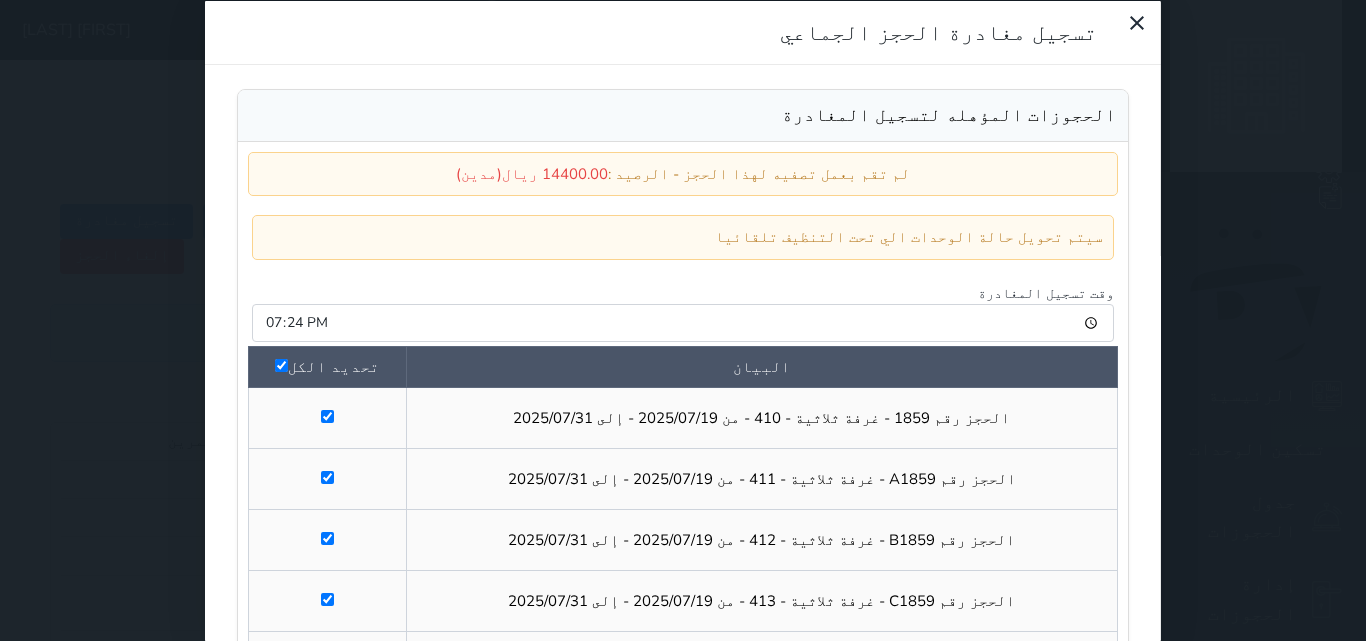 checkbox on "true" 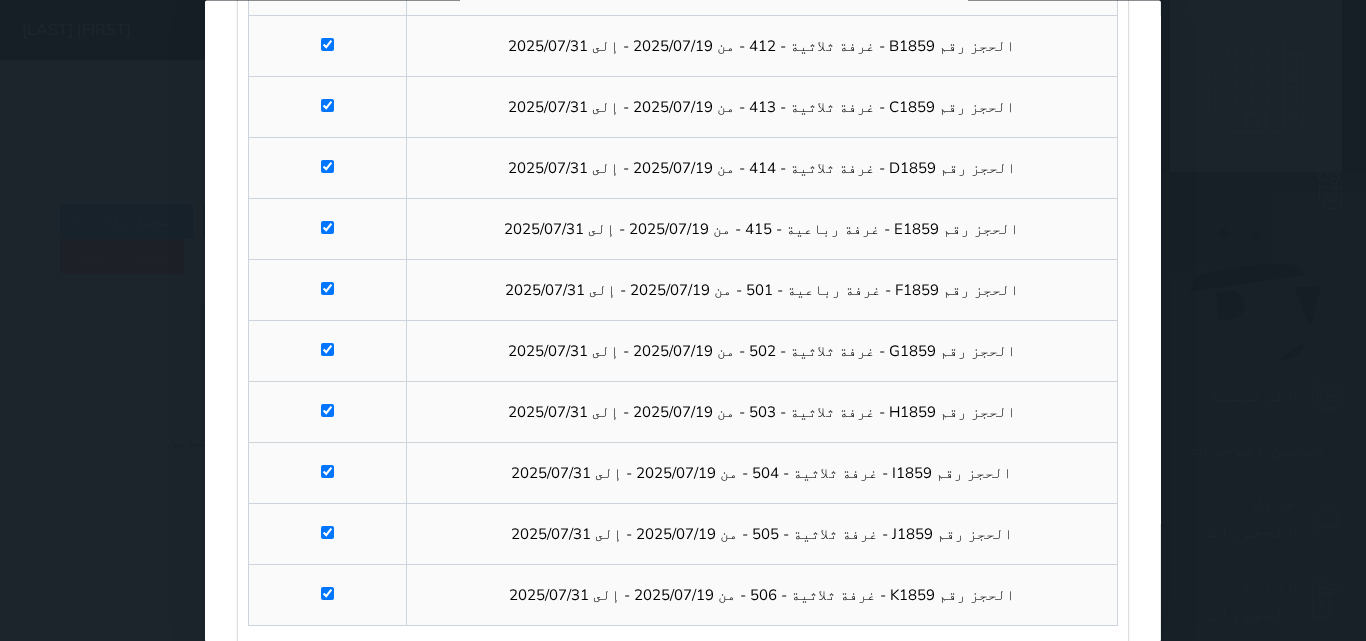 scroll, scrollTop: 576, scrollLeft: 0, axis: vertical 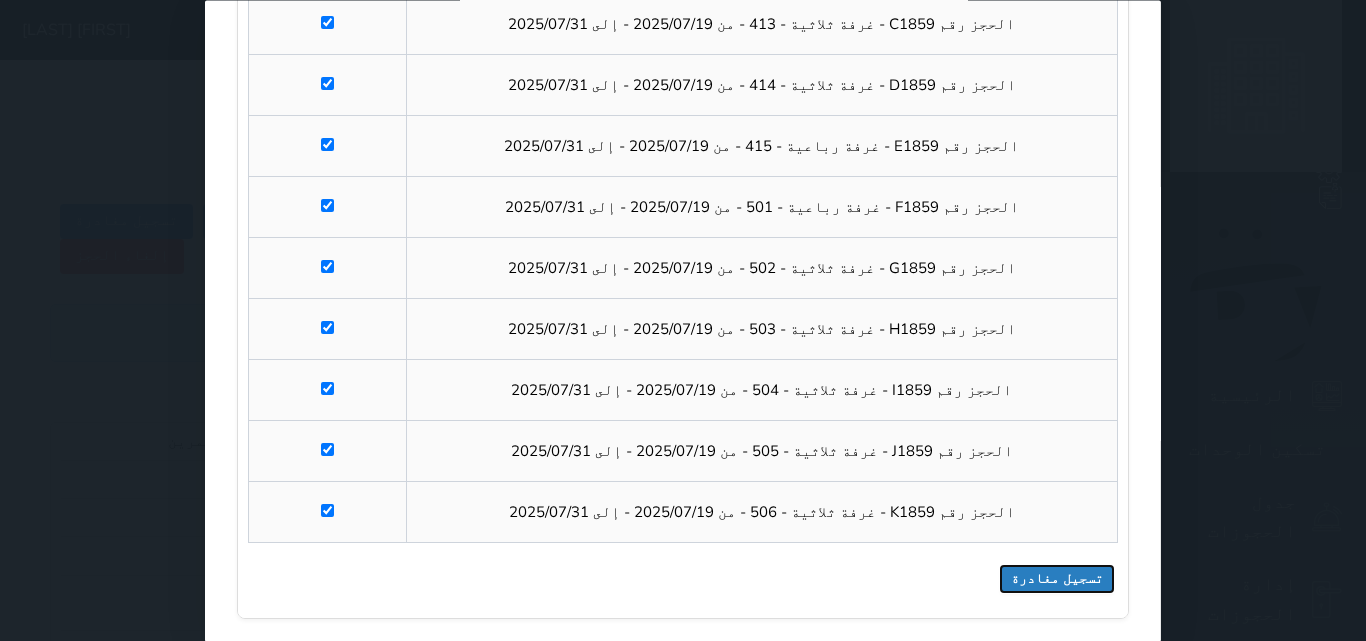 click on "تسجيل مغادرة" at bounding box center [1057, 580] 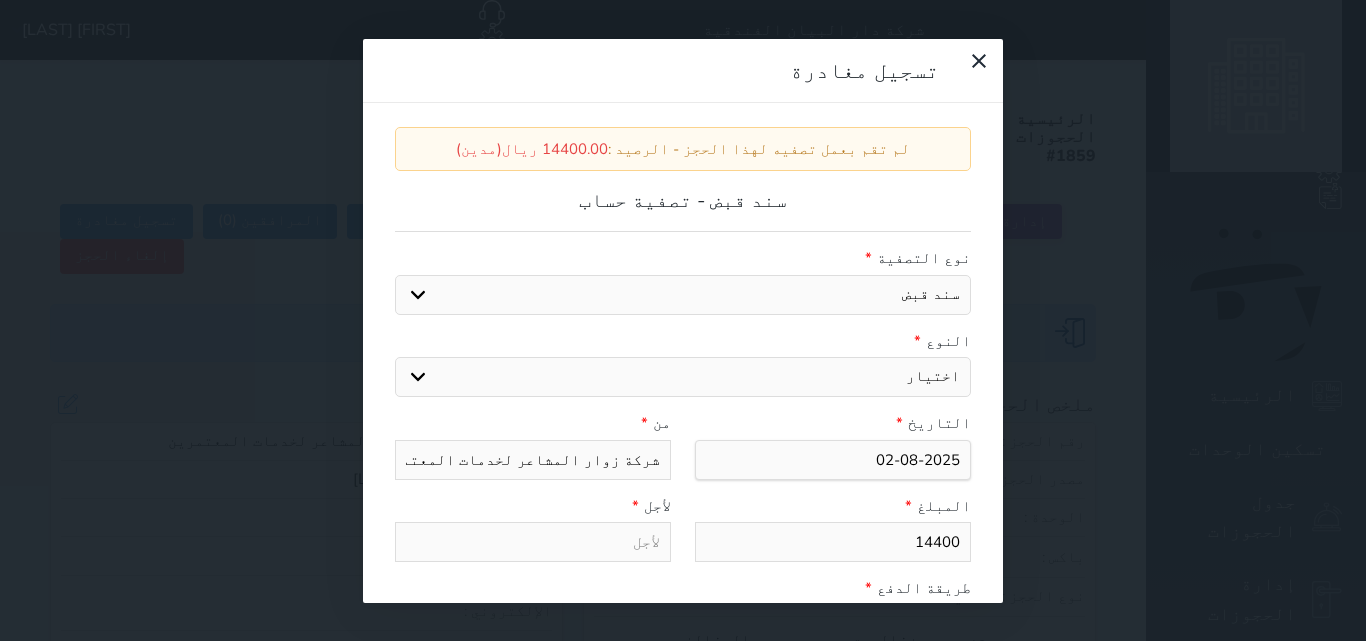 select 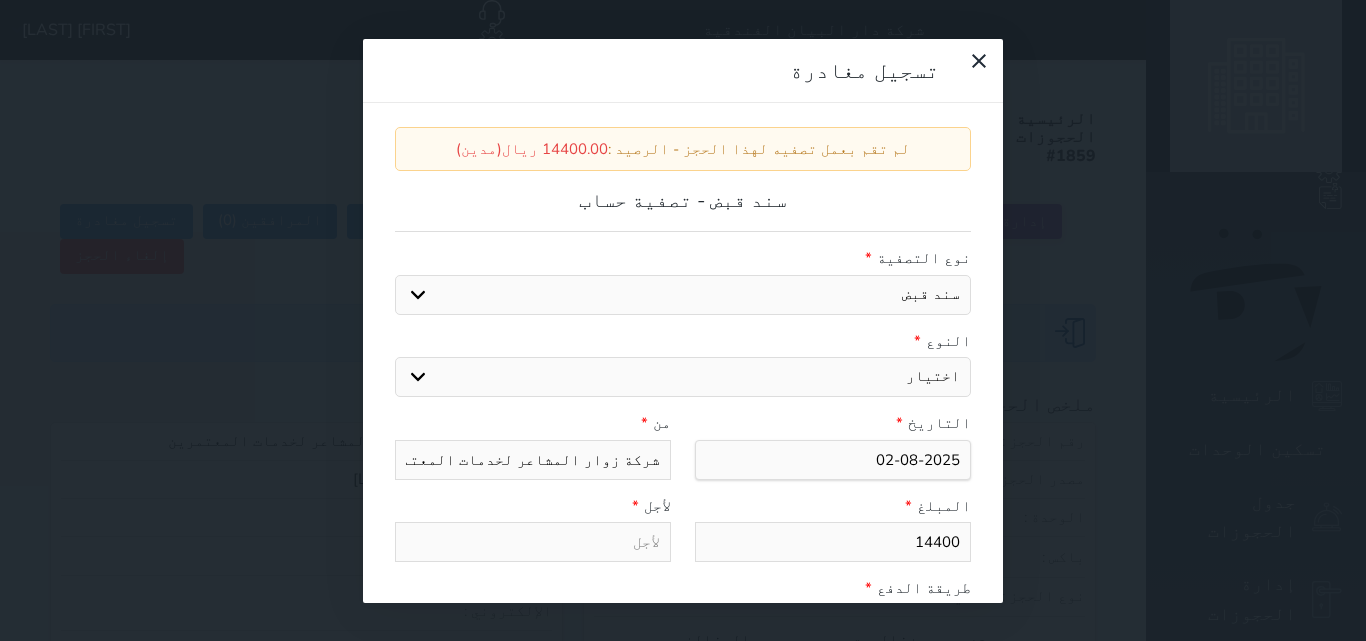 click on "اختيار   مقبوضات عامة قيمة إيجار فواتير عربون لا ينطبق آخر مغسلة واي فاي - الإنترنت مواقف السيارات طعام الأغذية والمشروبات مشروبات المشروبات الباردة المشروبات الساخنة الإفطار غداء عشاء مخبز و كعك حمام سباحة الصالة الرياضية سبا و خدمات الجمال اختيار وإسقاط (خدمات النقل) ميني بار كابل - تلفزيون سرير إضافي تصفيف الشعر التسوق خدمات الجولات السياحية المنظمة خدمات الدليل السياحي" at bounding box center (683, 377) 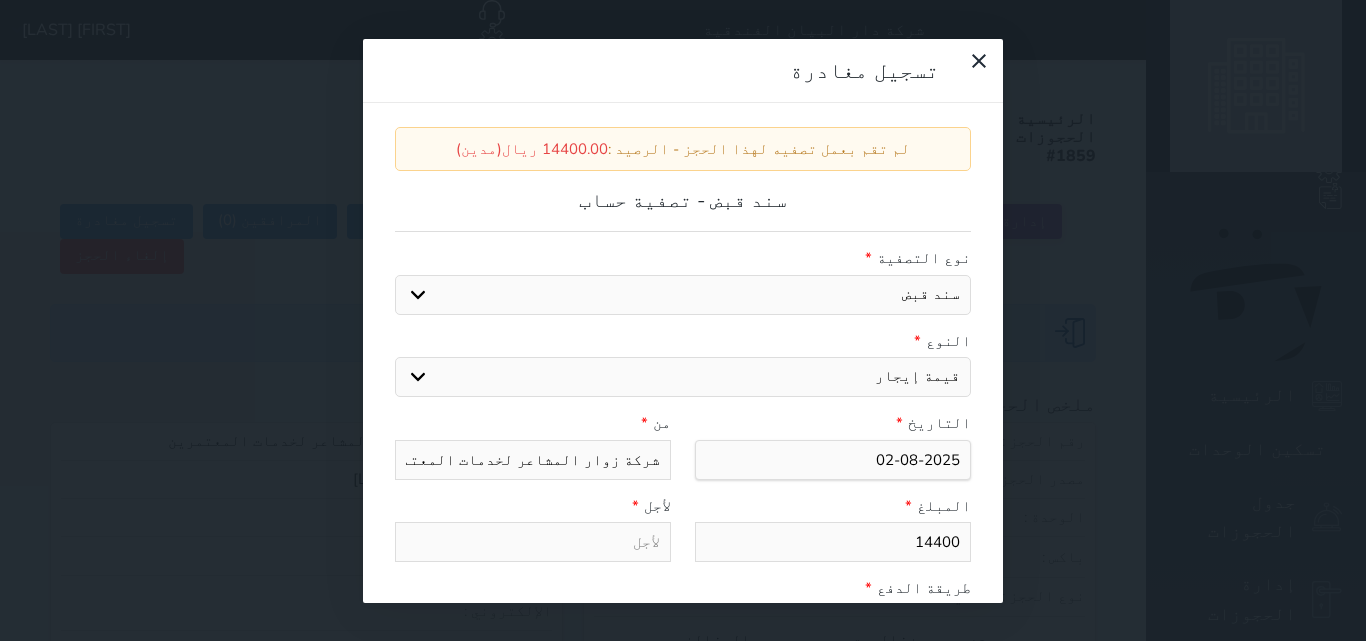 click on "اختيار   مقبوضات عامة قيمة إيجار فواتير عربون لا ينطبق آخر مغسلة واي فاي - الإنترنت مواقف السيارات طعام الأغذية والمشروبات مشروبات المشروبات الباردة المشروبات الساخنة الإفطار غداء عشاء مخبز و كعك حمام سباحة الصالة الرياضية سبا و خدمات الجمال اختيار وإسقاط (خدمات النقل) ميني بار كابل - تلفزيون سرير إضافي تصفيف الشعر التسوق خدمات الجولات السياحية المنظمة خدمات الدليل السياحي" at bounding box center (683, 377) 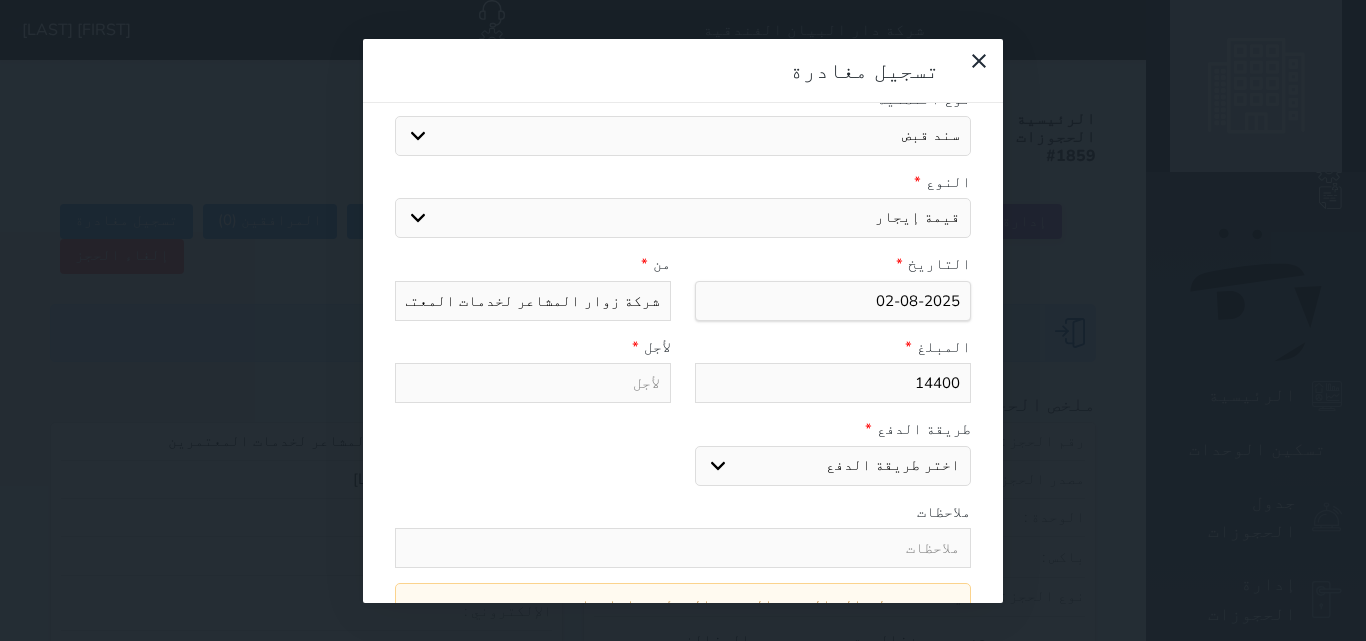 scroll, scrollTop: 333, scrollLeft: 0, axis: vertical 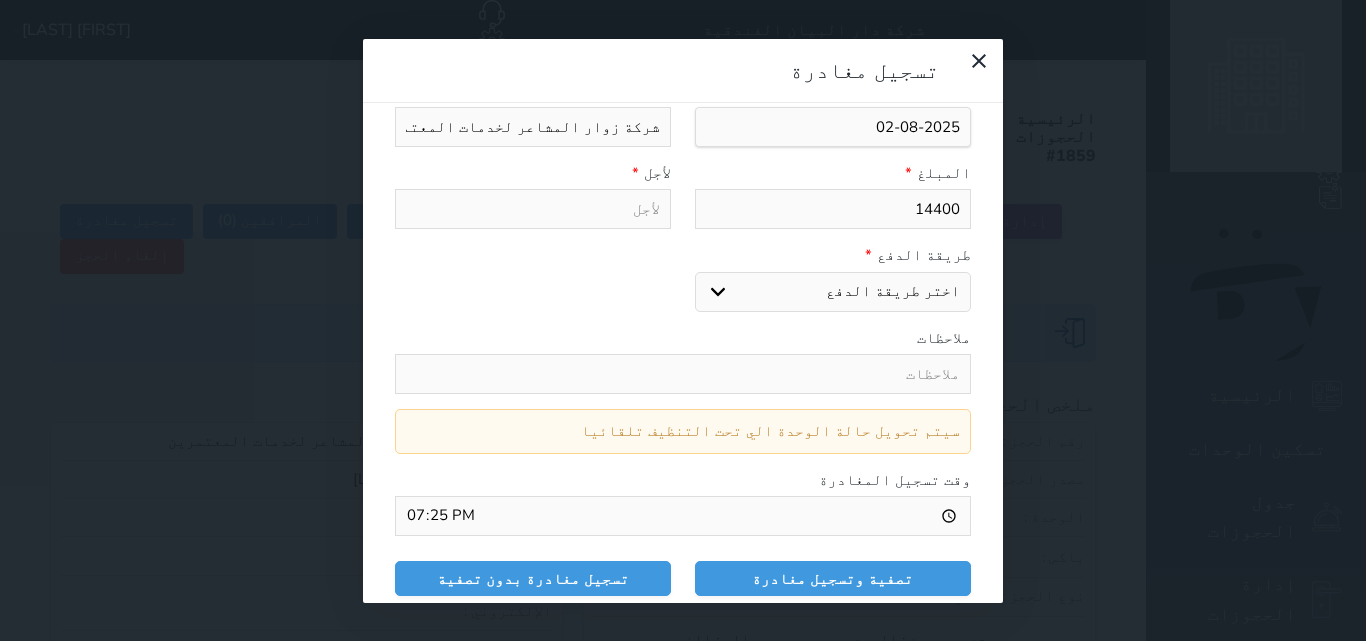 type on "قيمة إيجار" 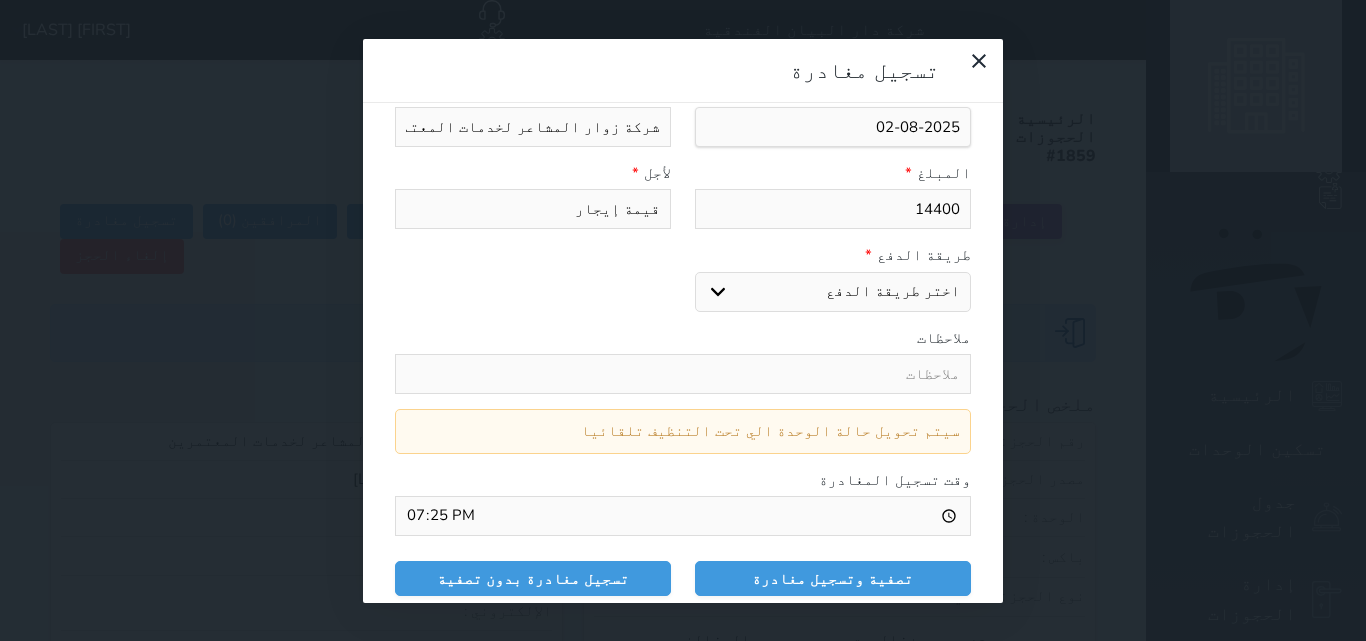 click on "اختر طريقة الدفع   دفع نقدى   تحويل بنكى   مدى   بطاقة ائتمان" at bounding box center (833, 292) 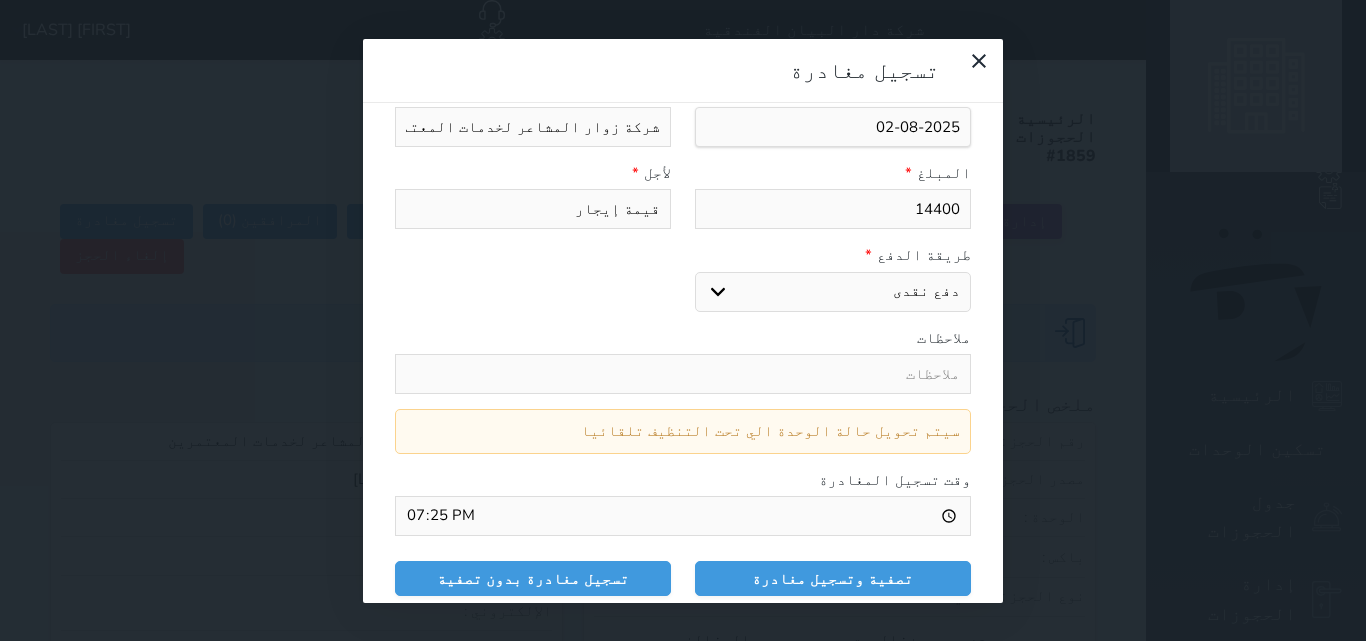 click on "اختر طريقة الدفع   دفع نقدى   تحويل بنكى   مدى   بطاقة ائتمان" at bounding box center [833, 292] 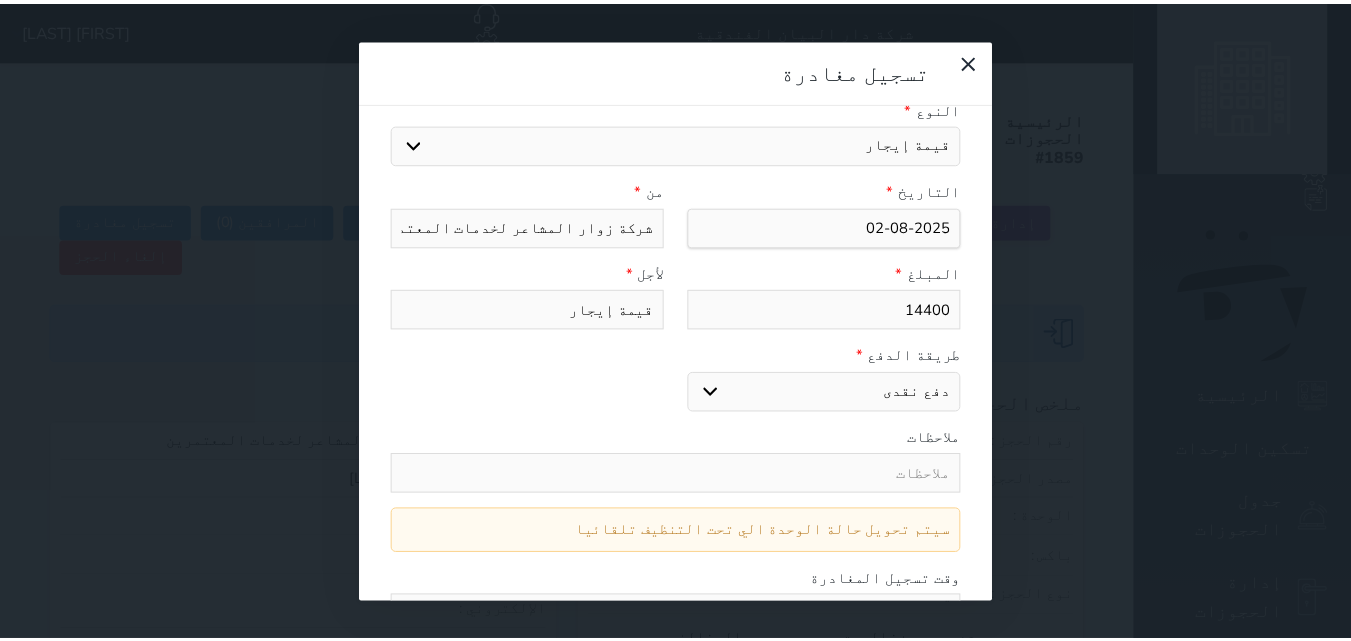 scroll, scrollTop: 333, scrollLeft: 0, axis: vertical 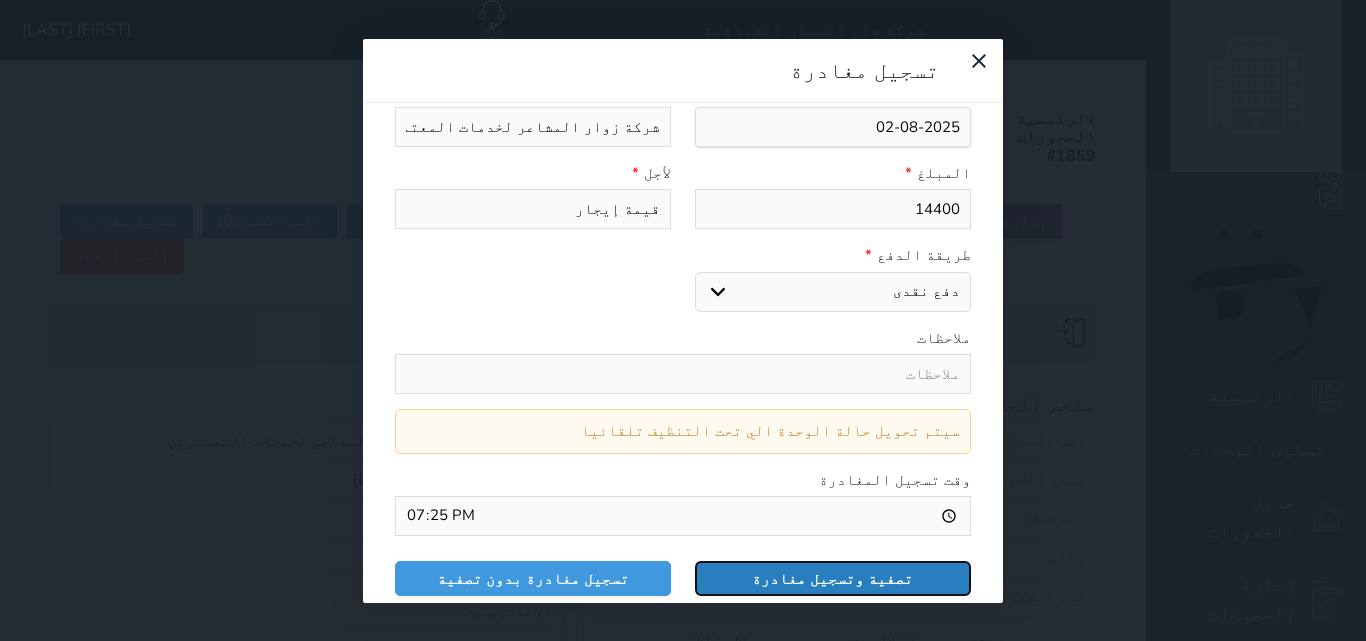 click on "تصفية وتسجيل مغادرة" at bounding box center [833, 578] 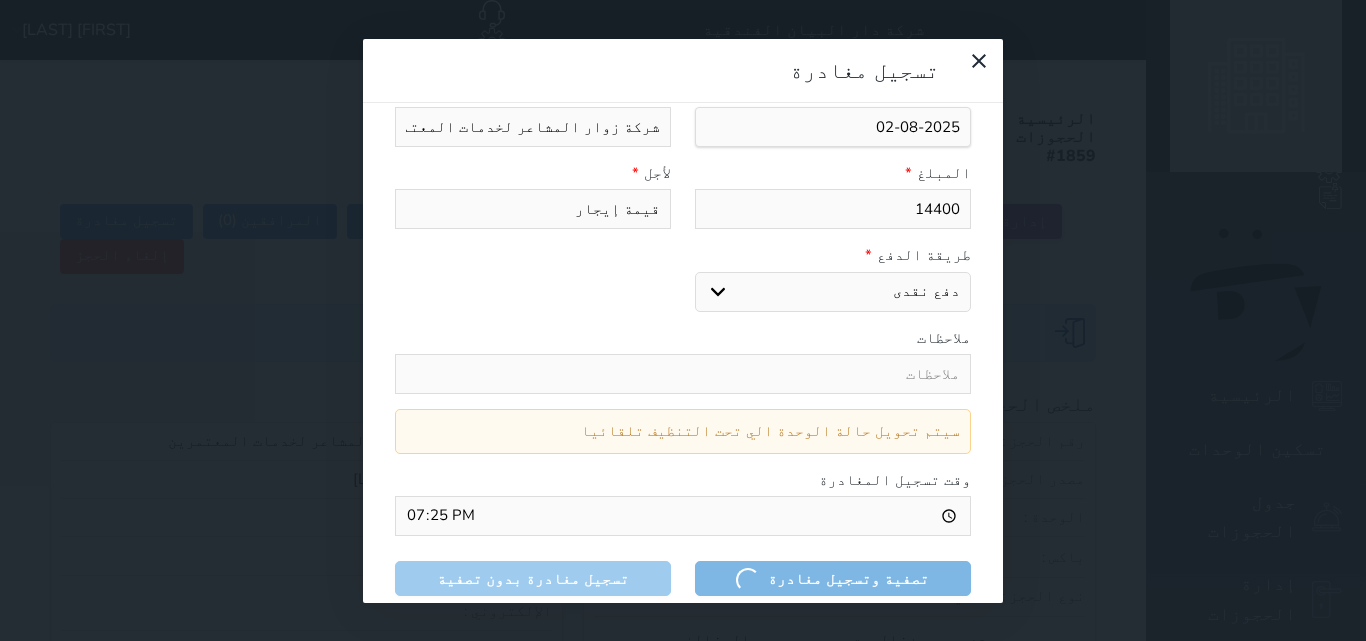 select 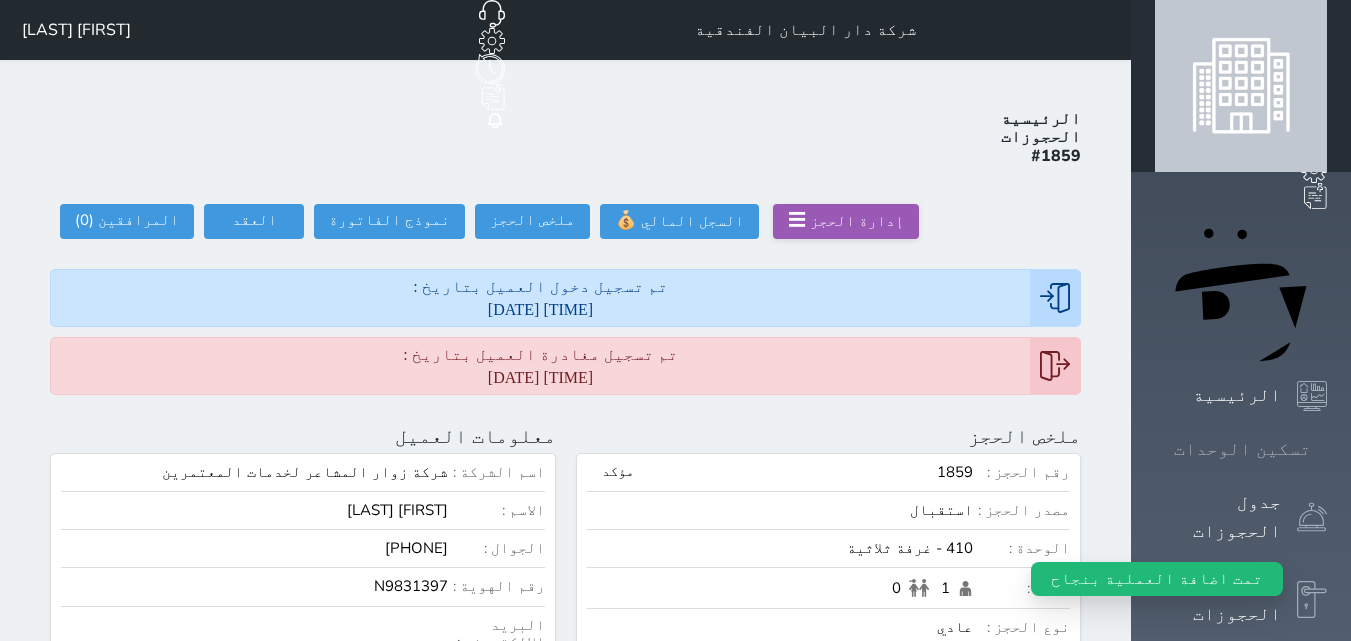 click 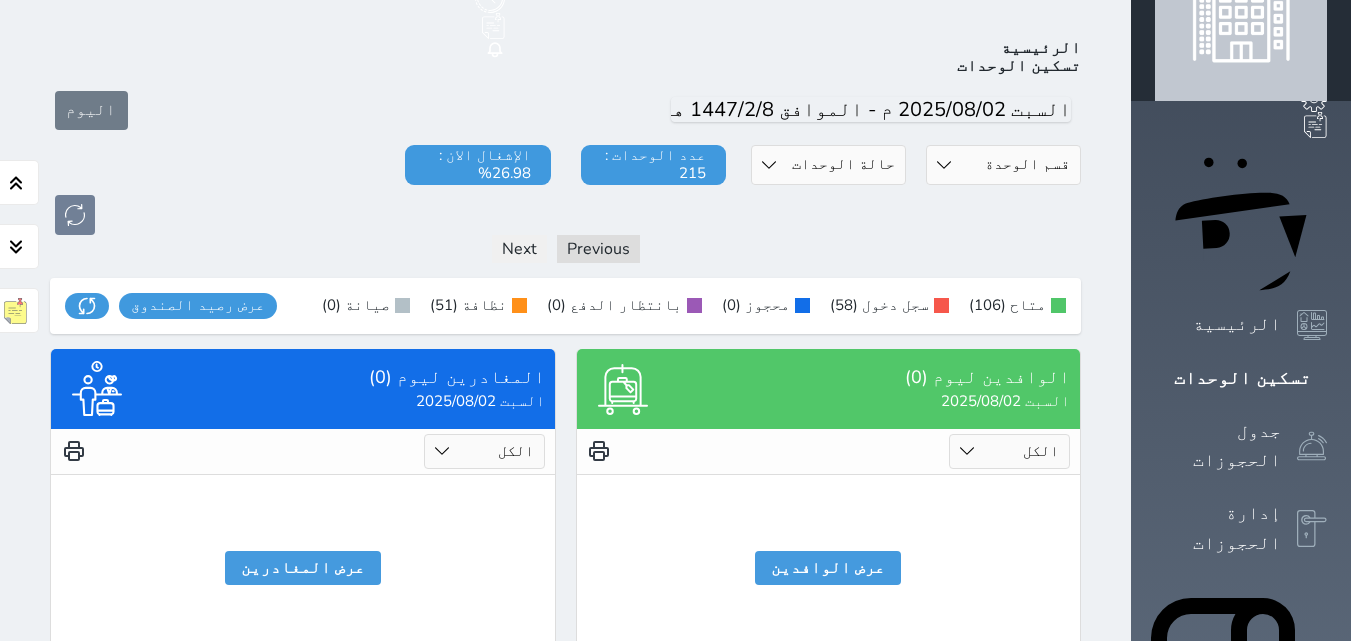 scroll, scrollTop: 0, scrollLeft: 0, axis: both 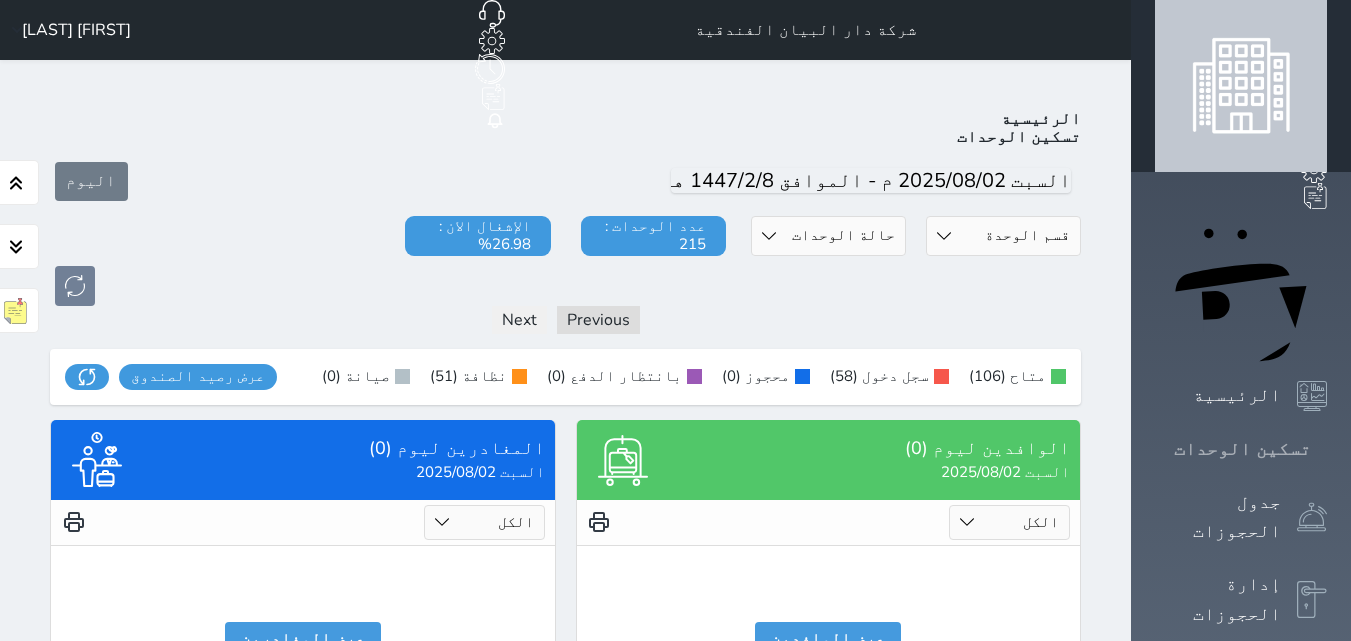 click 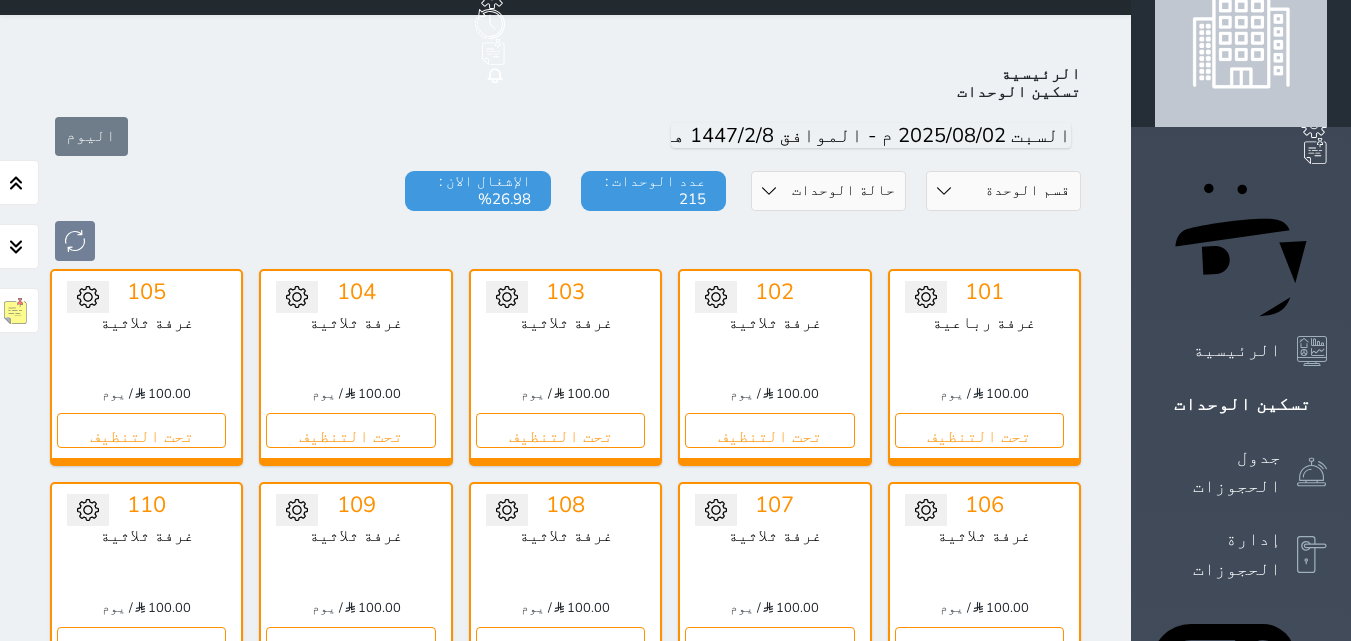 scroll, scrollTop: 0, scrollLeft: 0, axis: both 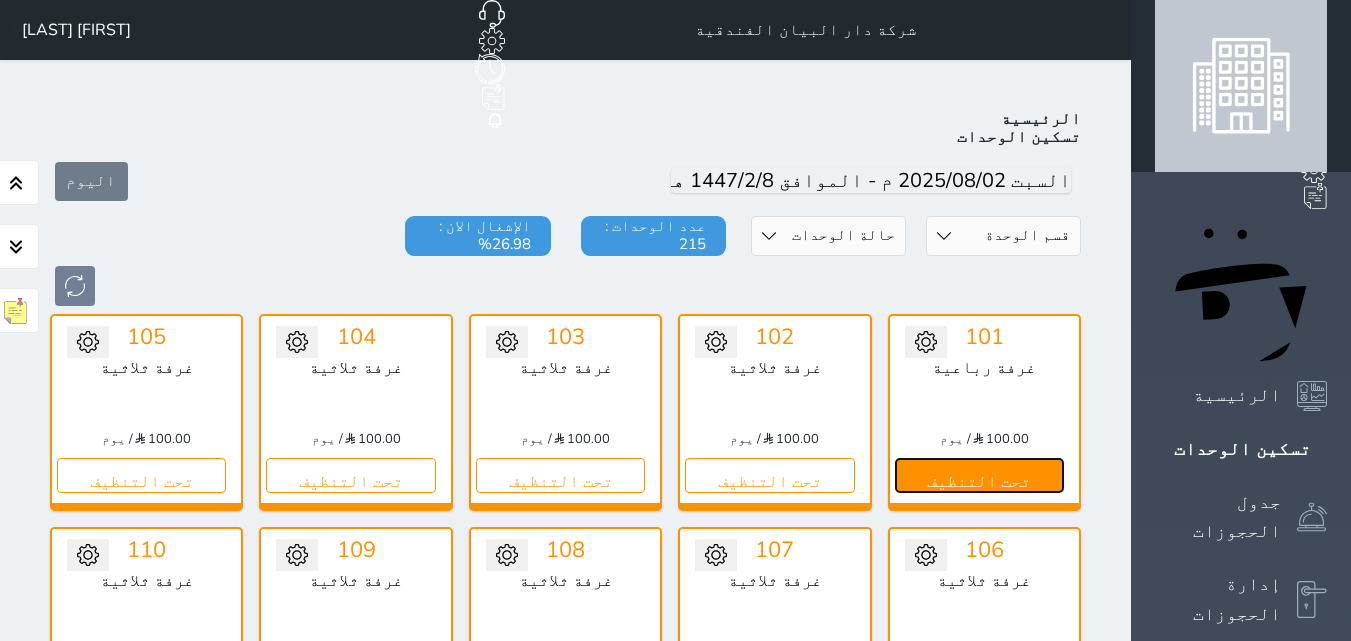 click on "تحت التنظيف" at bounding box center [979, 475] 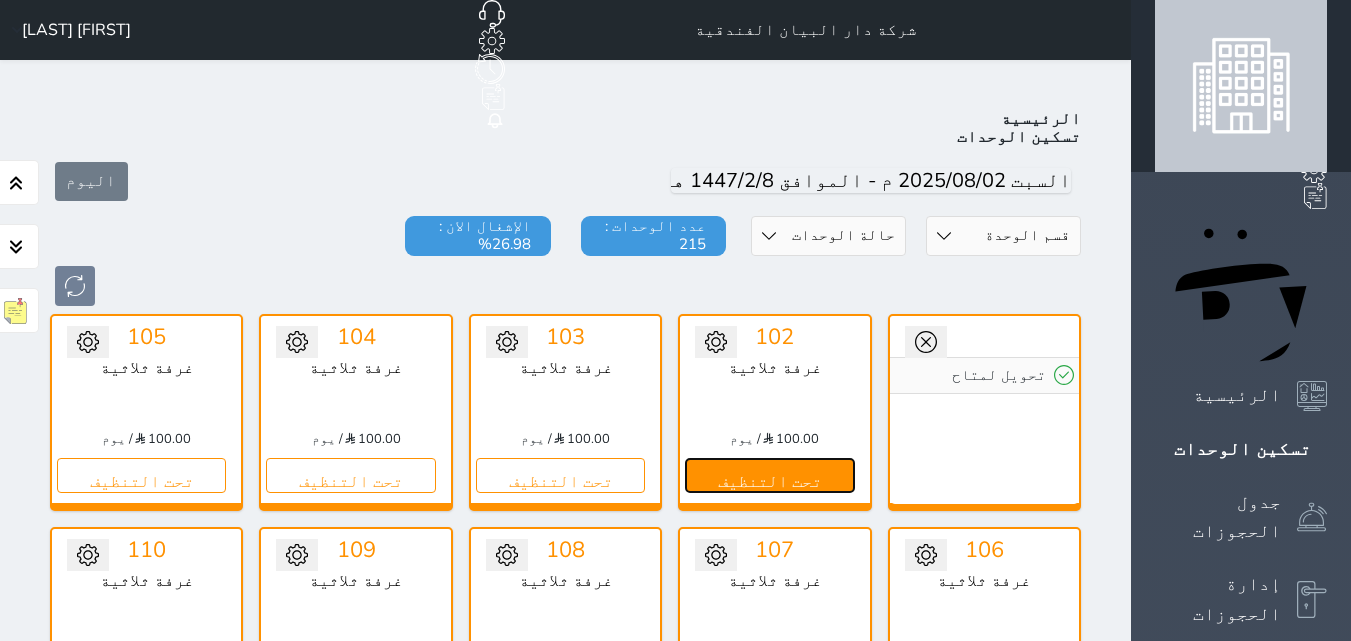 click on "تحت التنظيف" at bounding box center [769, 475] 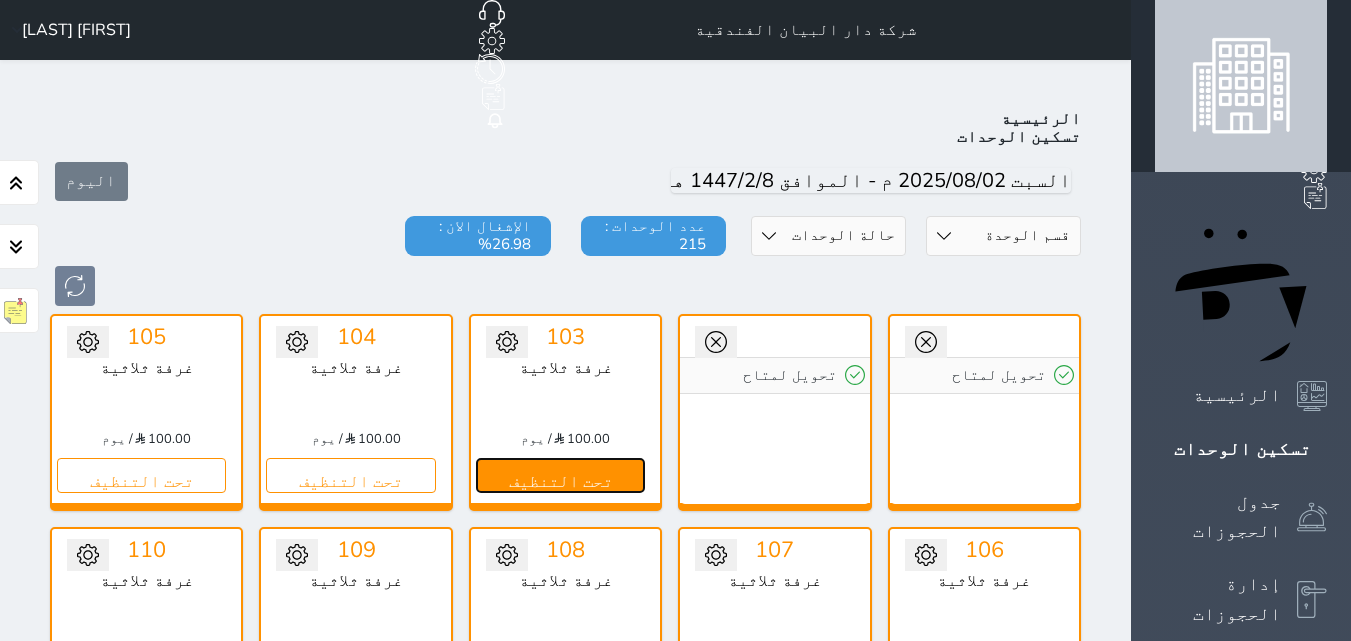 click on "تحت التنظيف" at bounding box center (560, 475) 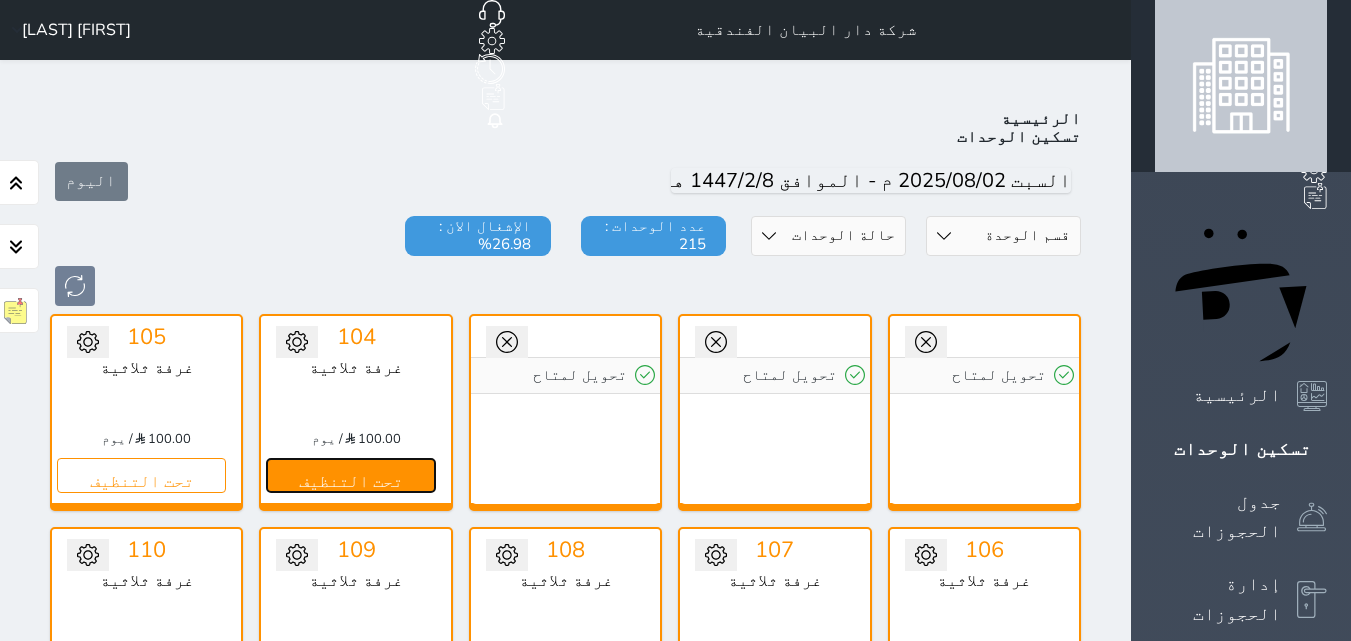 click on "تحت التنظيف" at bounding box center [350, 475] 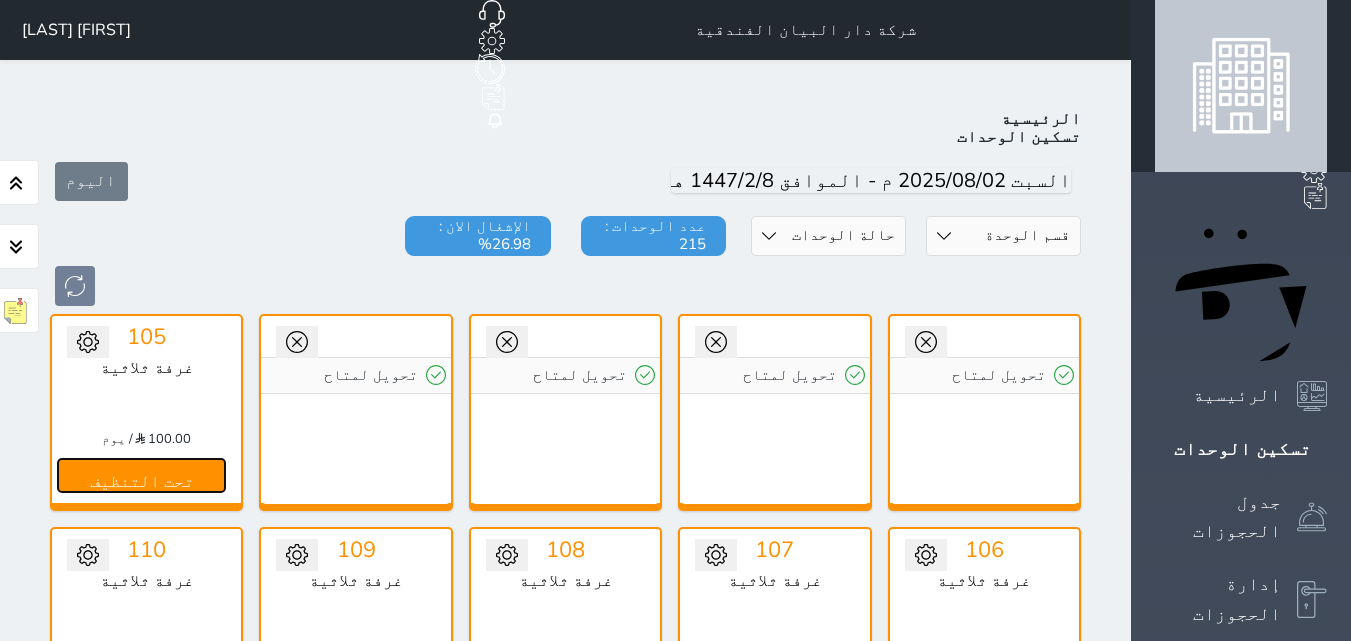 drag, startPoint x: 324, startPoint y: 431, endPoint x: 313, endPoint y: 431, distance: 11 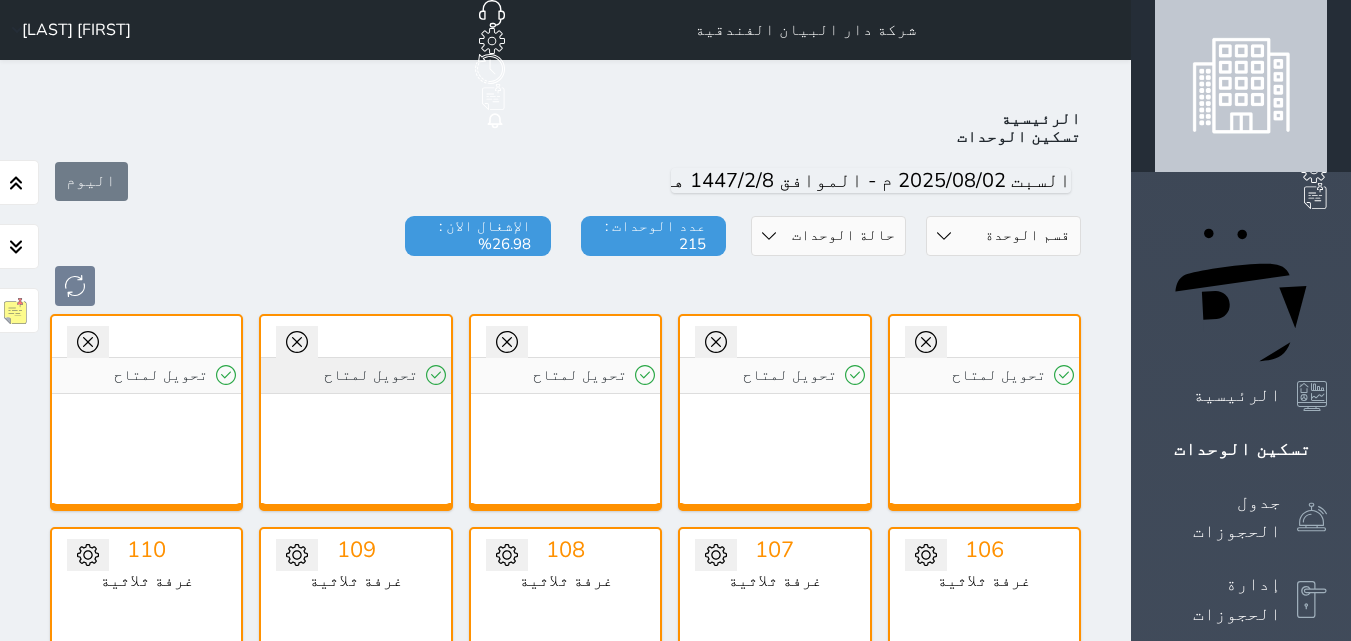drag, startPoint x: 140, startPoint y: 435, endPoint x: 425, endPoint y: 338, distance: 301.0548 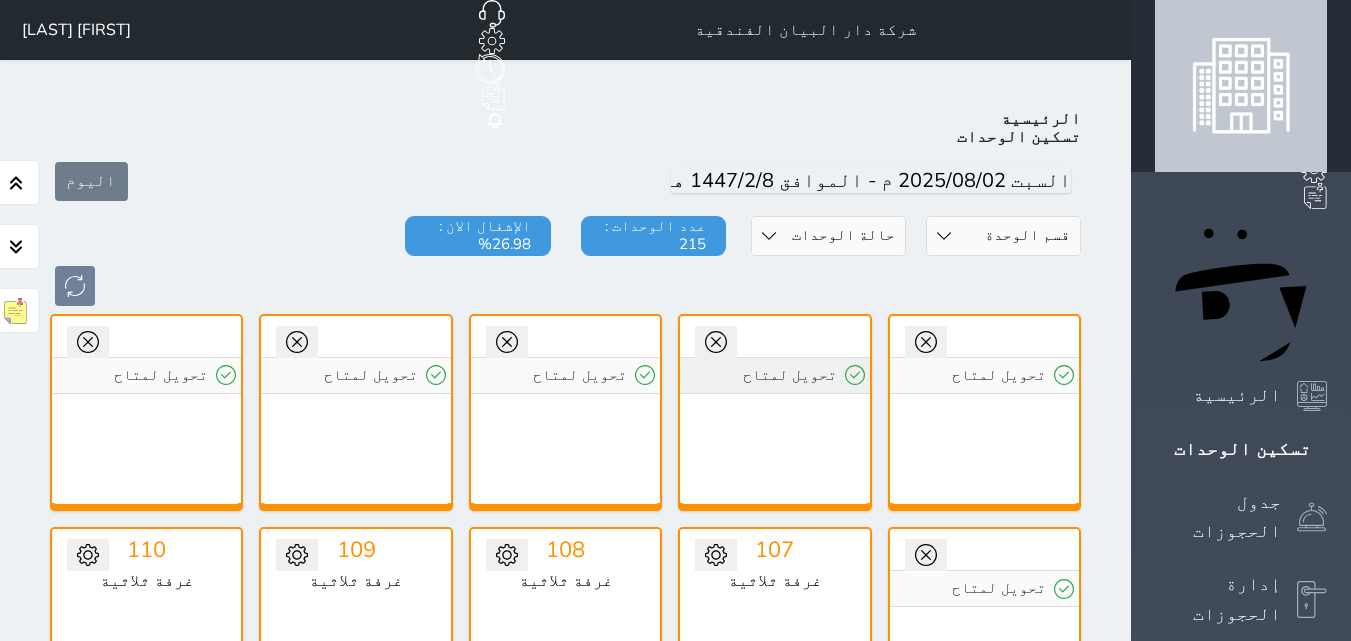 drag, startPoint x: 1163, startPoint y: 334, endPoint x: 924, endPoint y: 340, distance: 239.0753 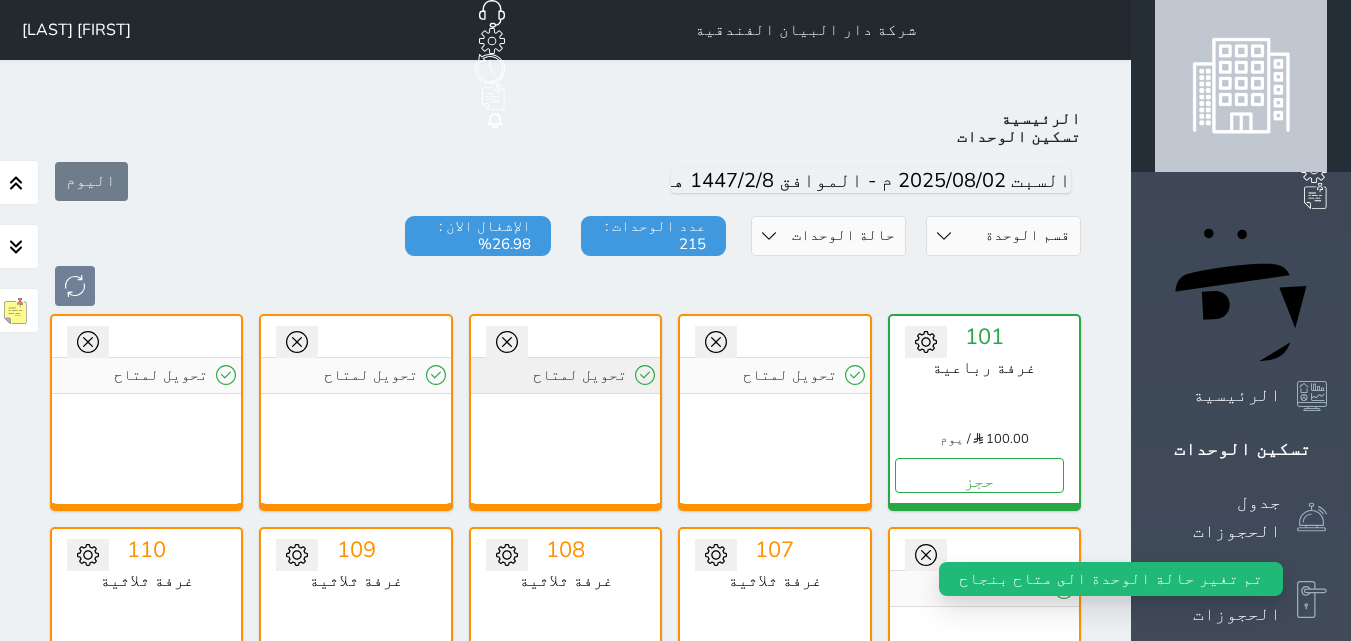 click on "تحويل لمتاح" at bounding box center (565, 375) 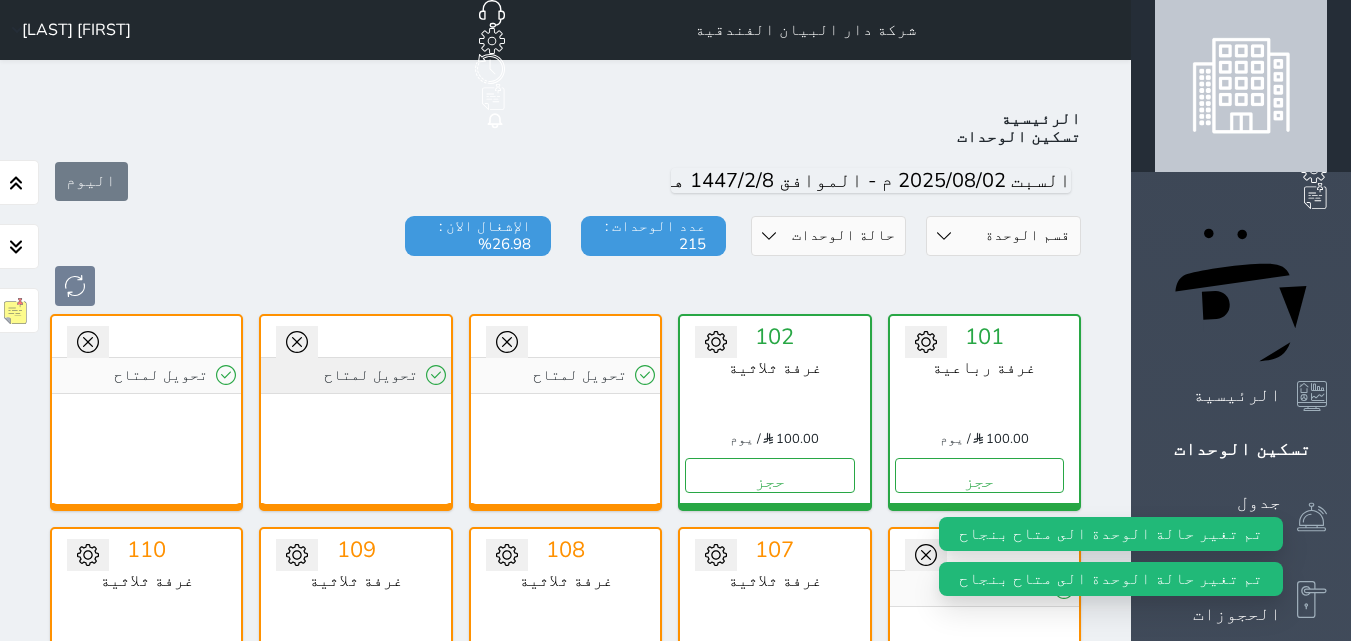 click on "تحويل لمتاح" at bounding box center (355, 375) 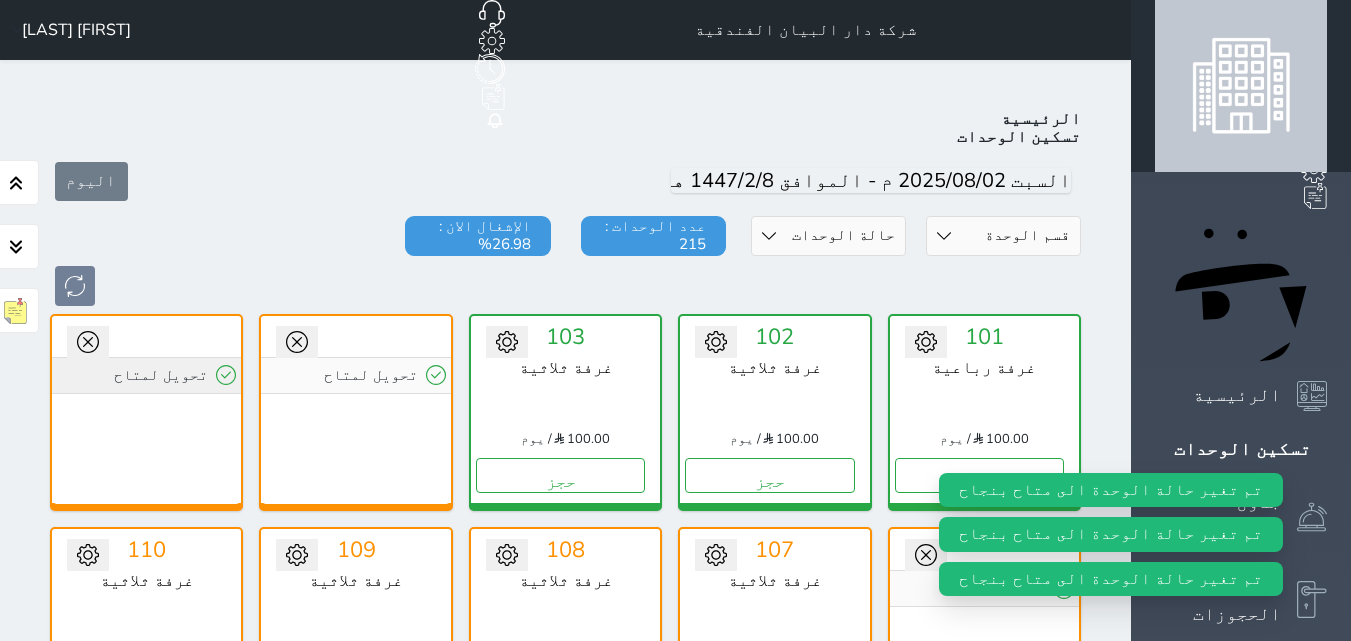 drag, startPoint x: 340, startPoint y: 335, endPoint x: 223, endPoint y: 318, distance: 118.22859 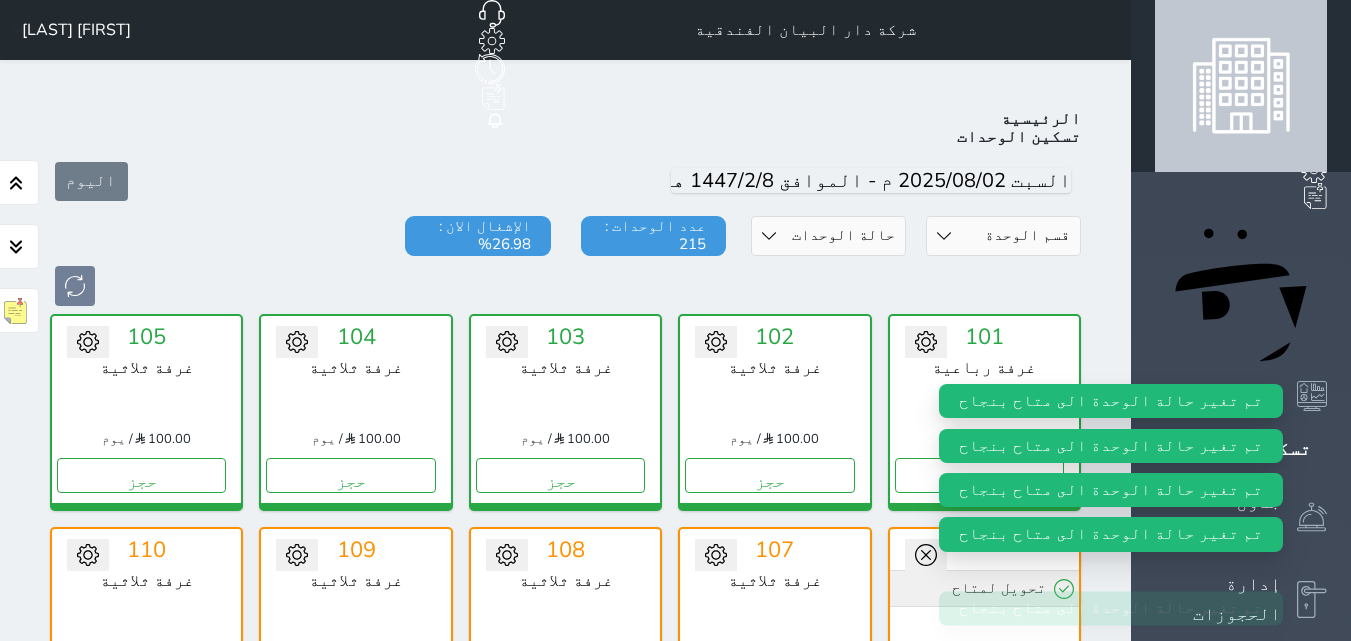 click on "تحويل لمتاح" at bounding box center [984, 588] 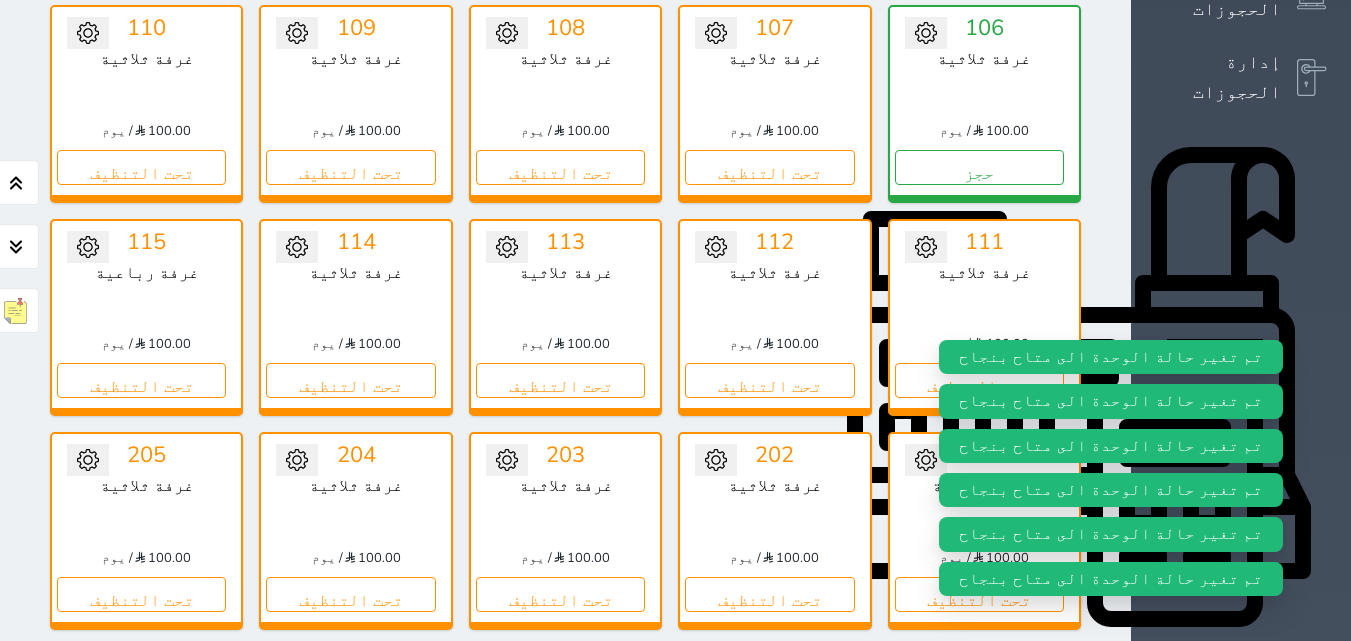 scroll, scrollTop: 400, scrollLeft: 0, axis: vertical 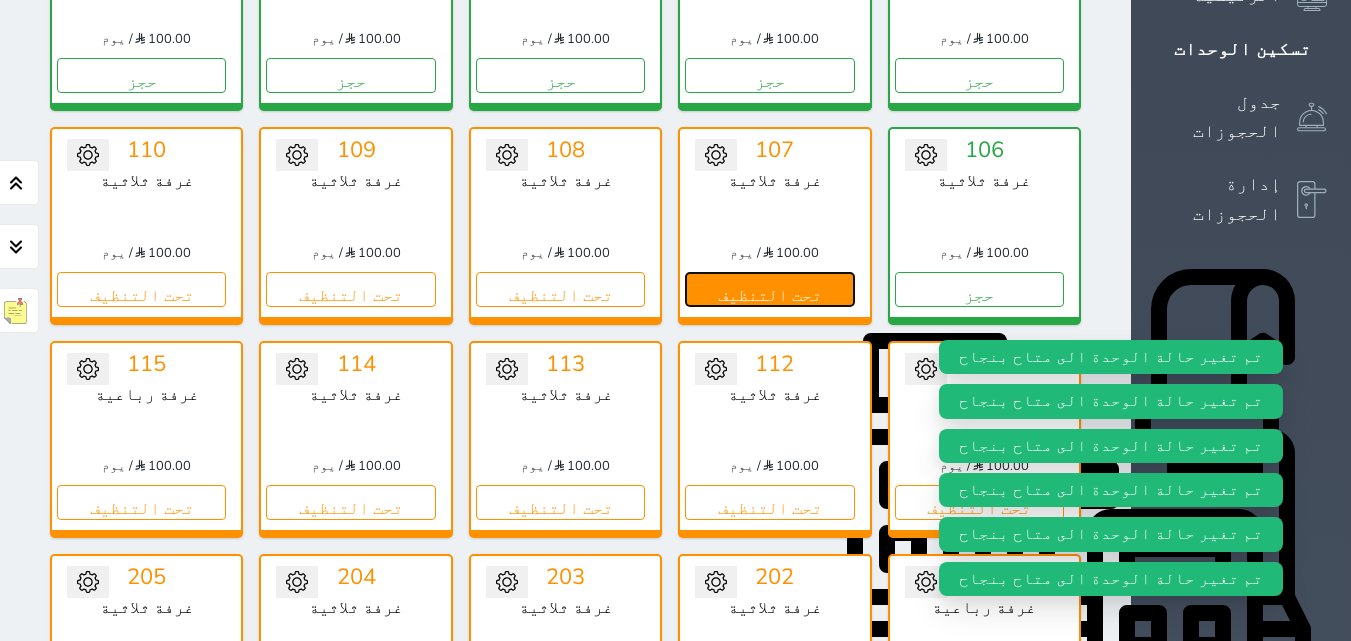 click on "تحت التنظيف" at bounding box center (769, 289) 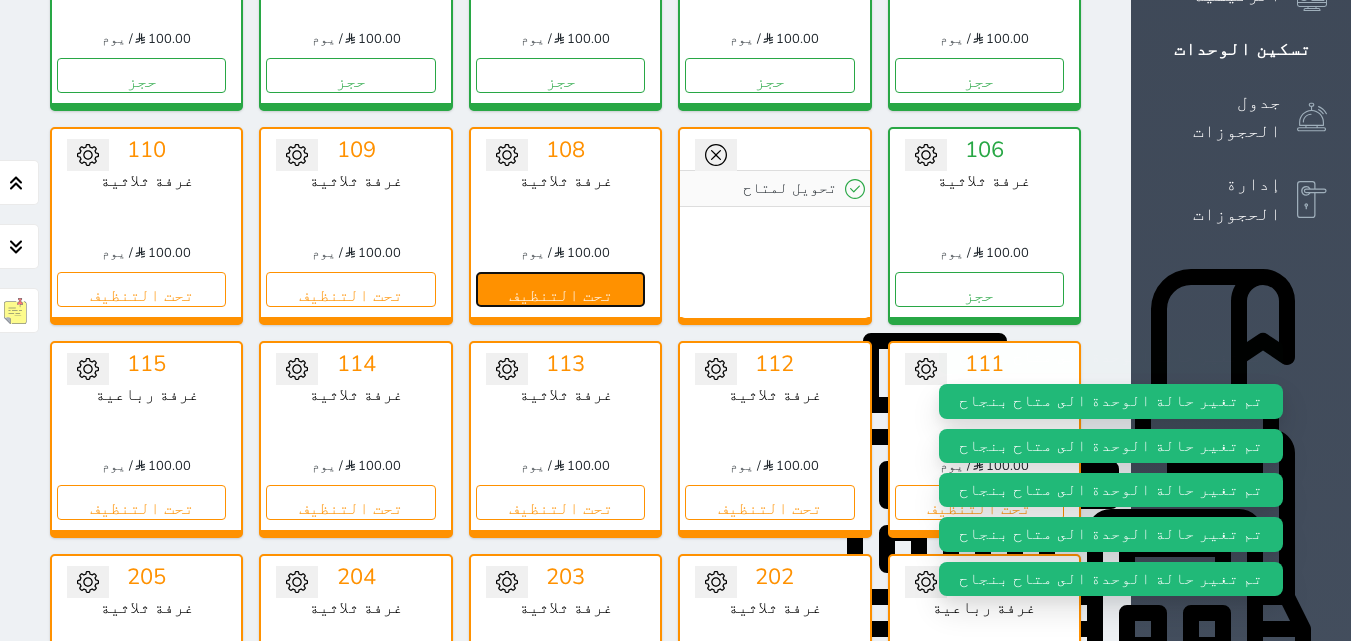 click on "تحت التنظيف" at bounding box center (560, 289) 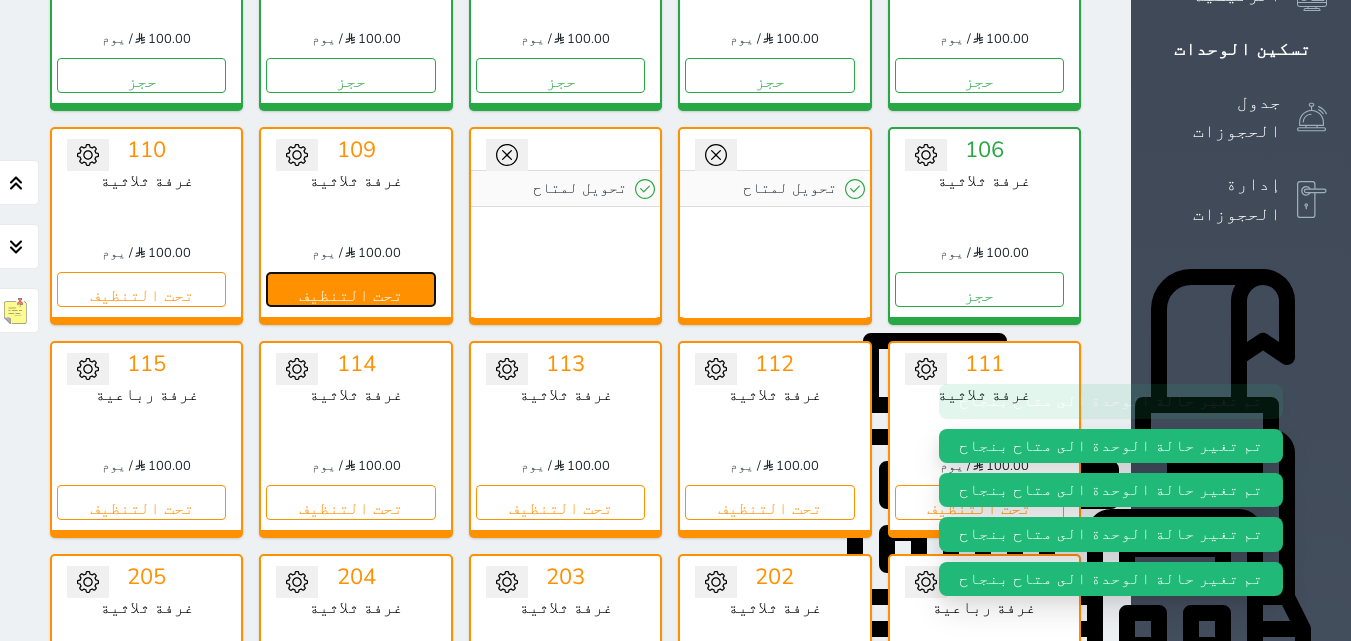 click on "تحت التنظيف" at bounding box center [350, 289] 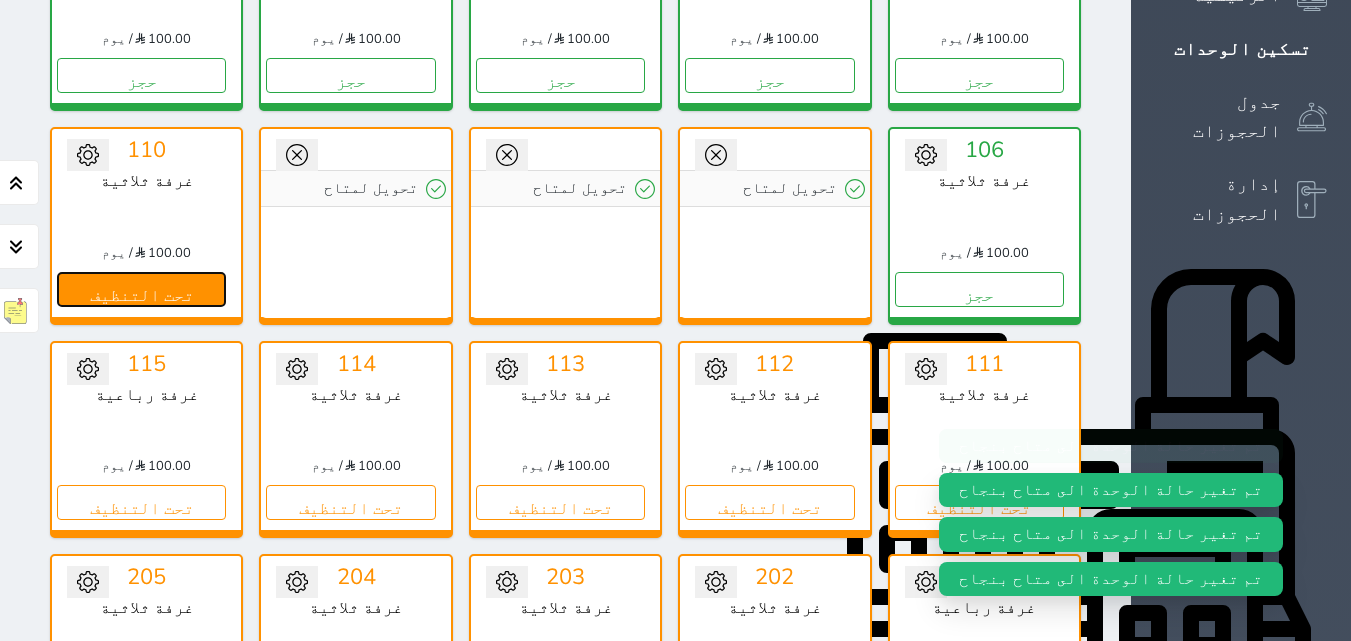 click on "تحت التنظيف" at bounding box center (141, 289) 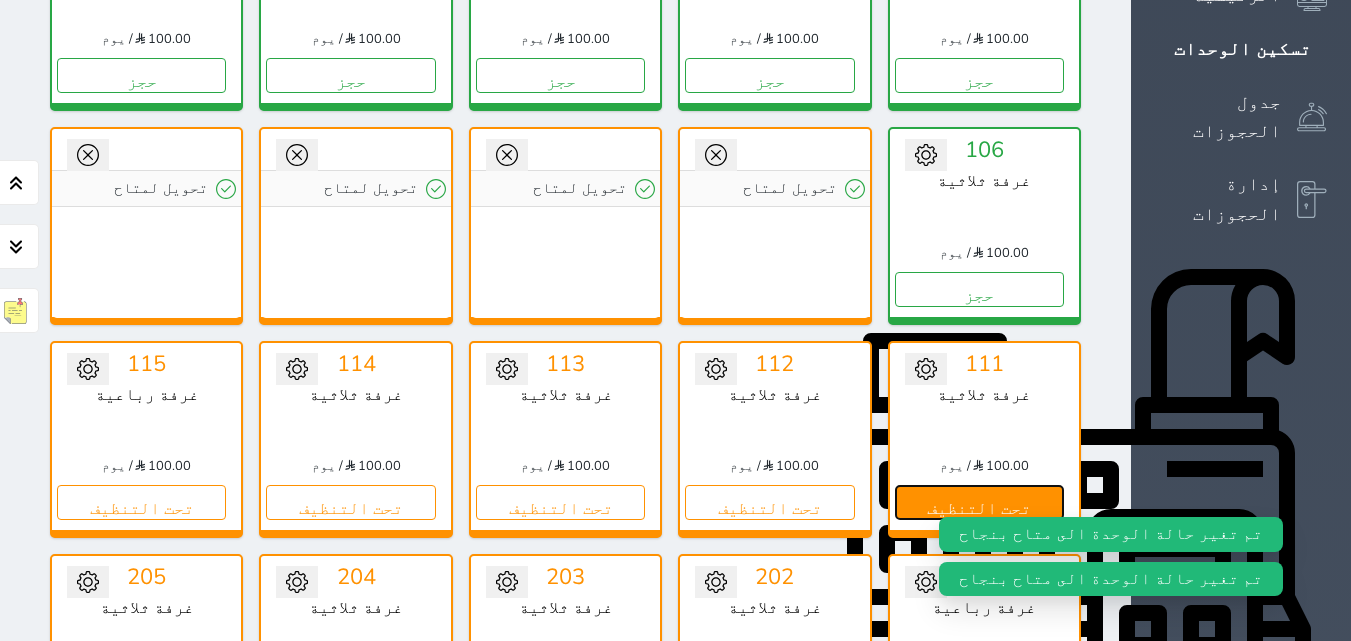 click on "تحت التنظيف" at bounding box center [979, 502] 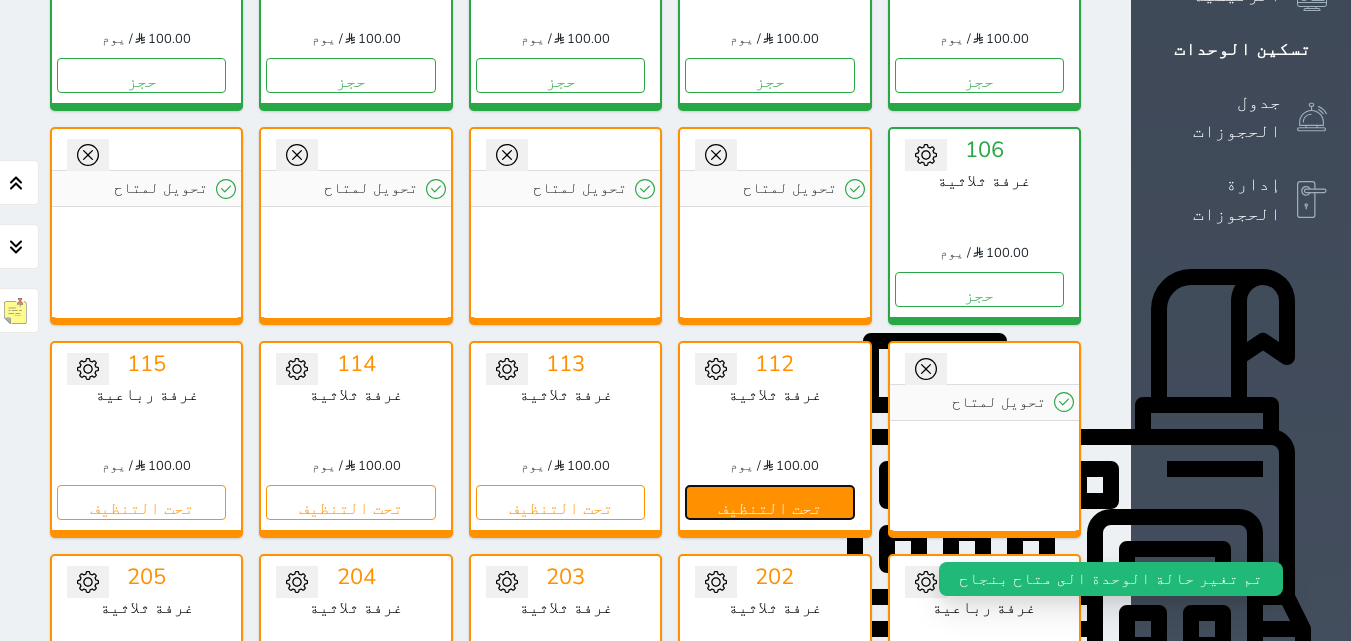 click on "تحت التنظيف" at bounding box center [769, 502] 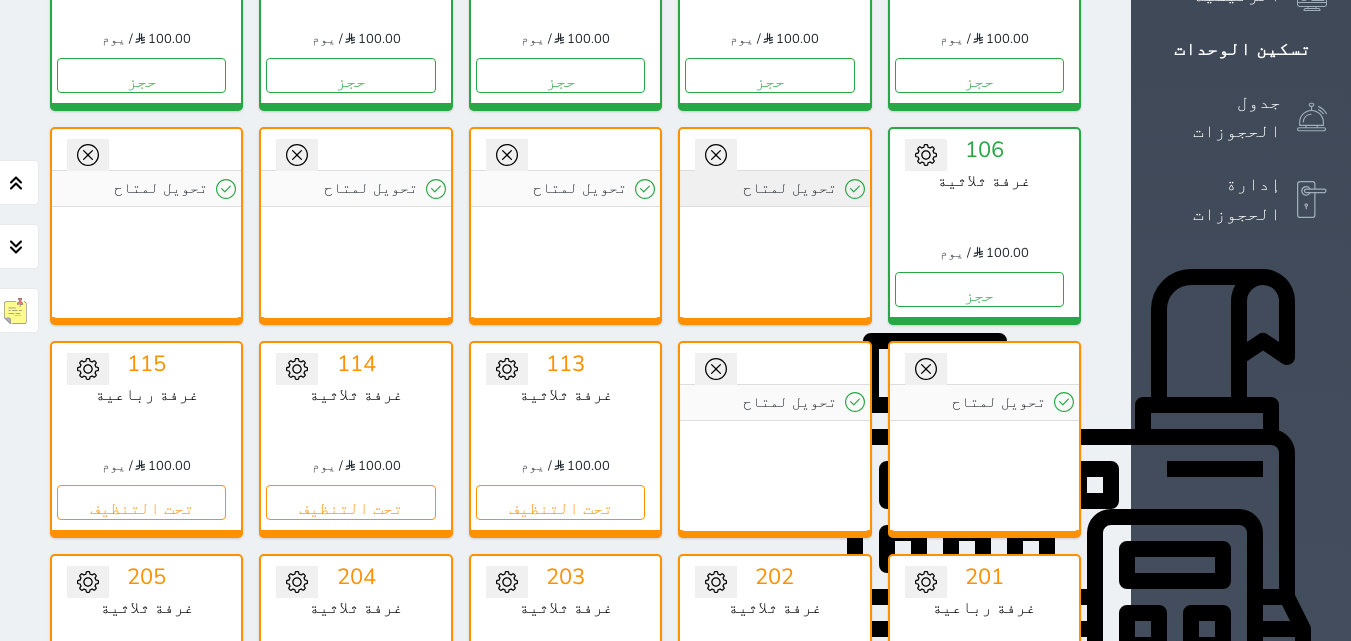 click on "تحويل لمتاح" at bounding box center [774, 188] 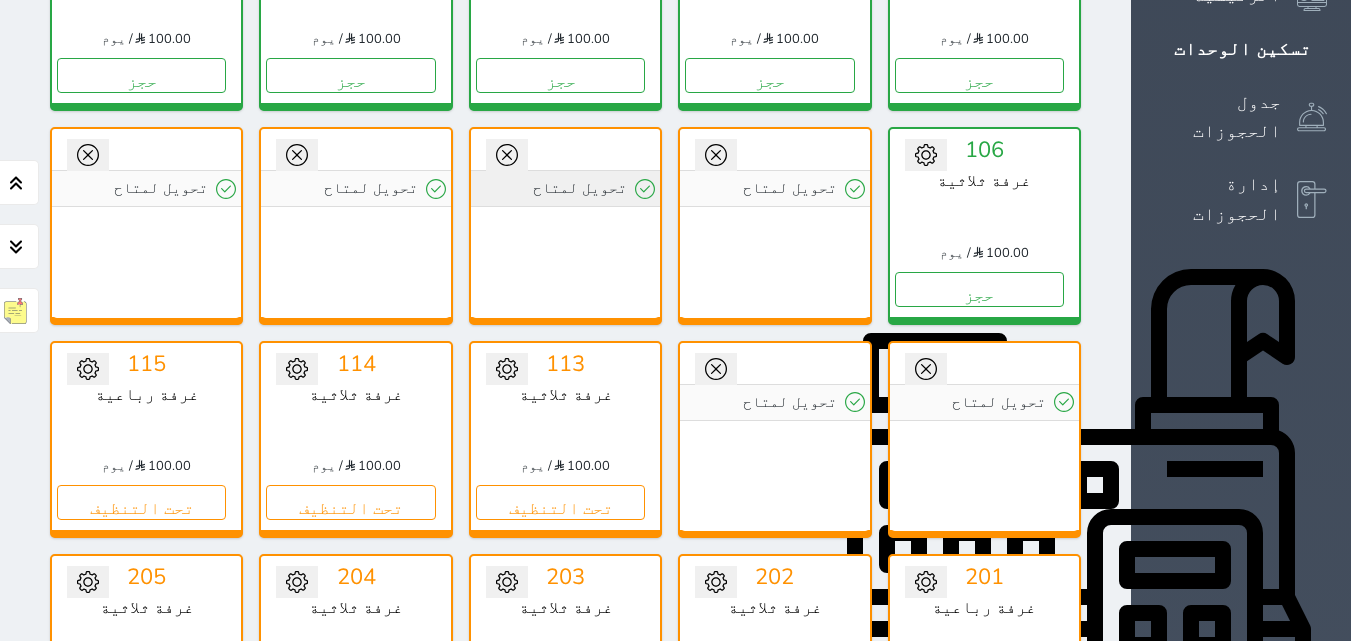 drag, startPoint x: 910, startPoint y: 137, endPoint x: 827, endPoint y: 139, distance: 83.02409 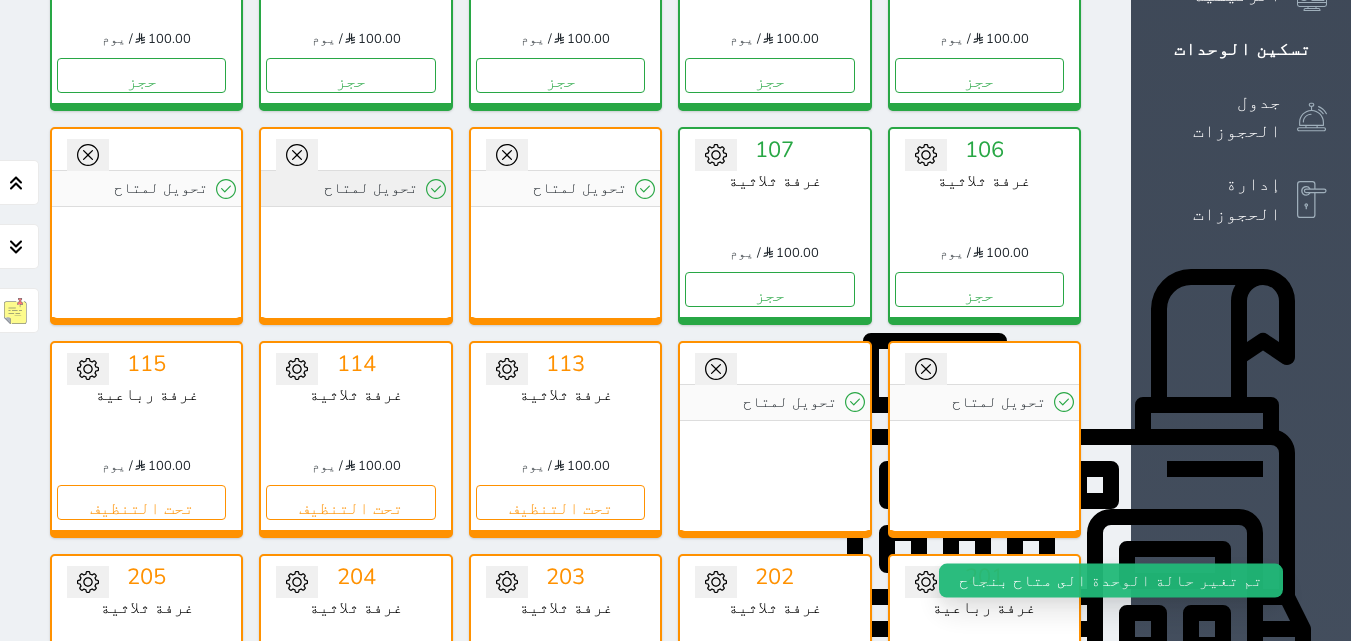 click on "تحويل لمتاح" at bounding box center (355, 188) 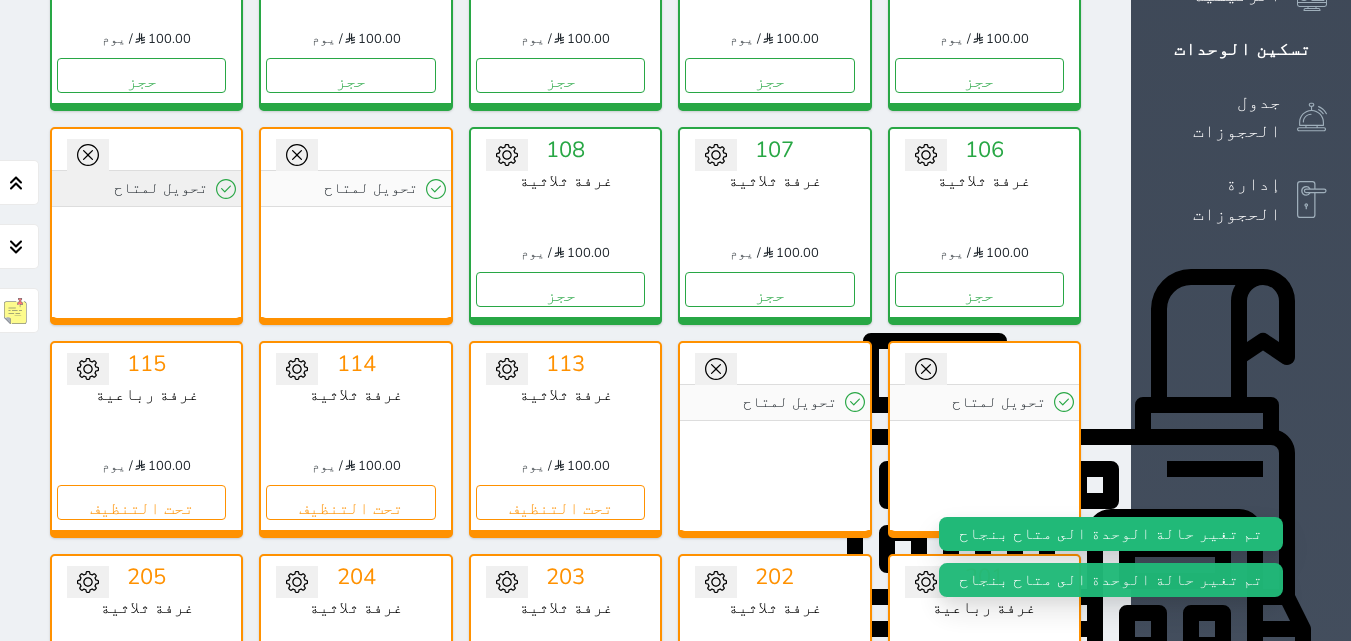 click on "تحويل لمتاح" at bounding box center [146, 188] 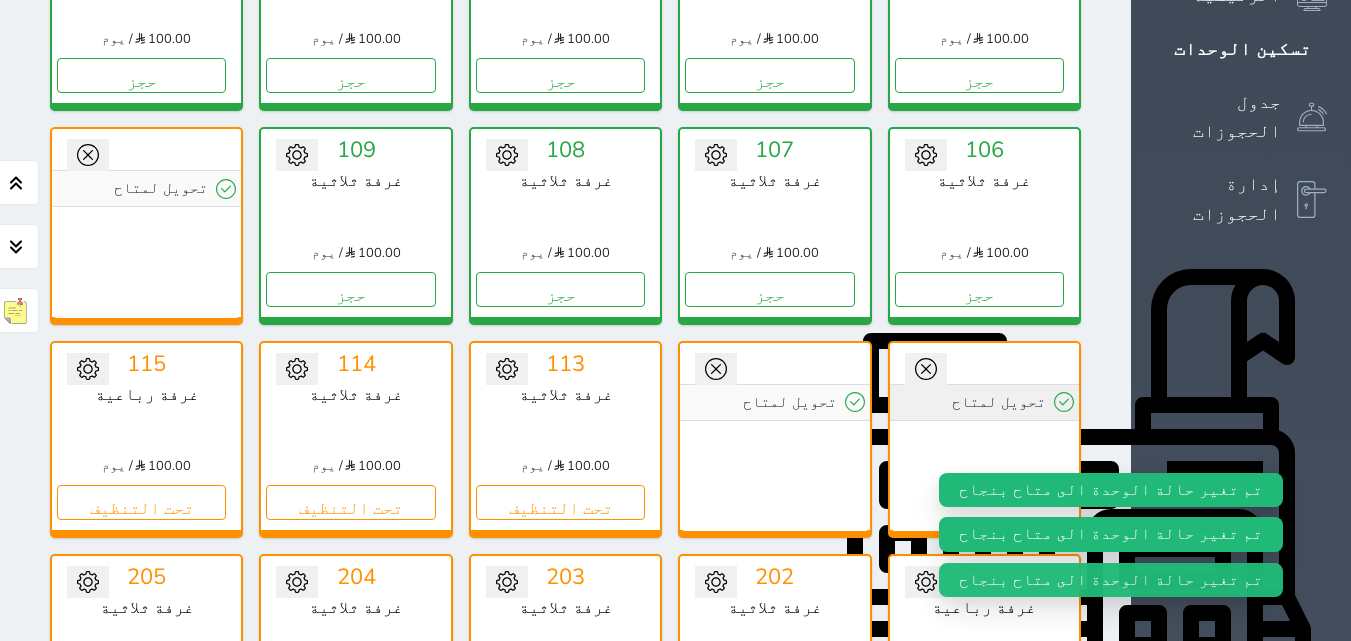 click 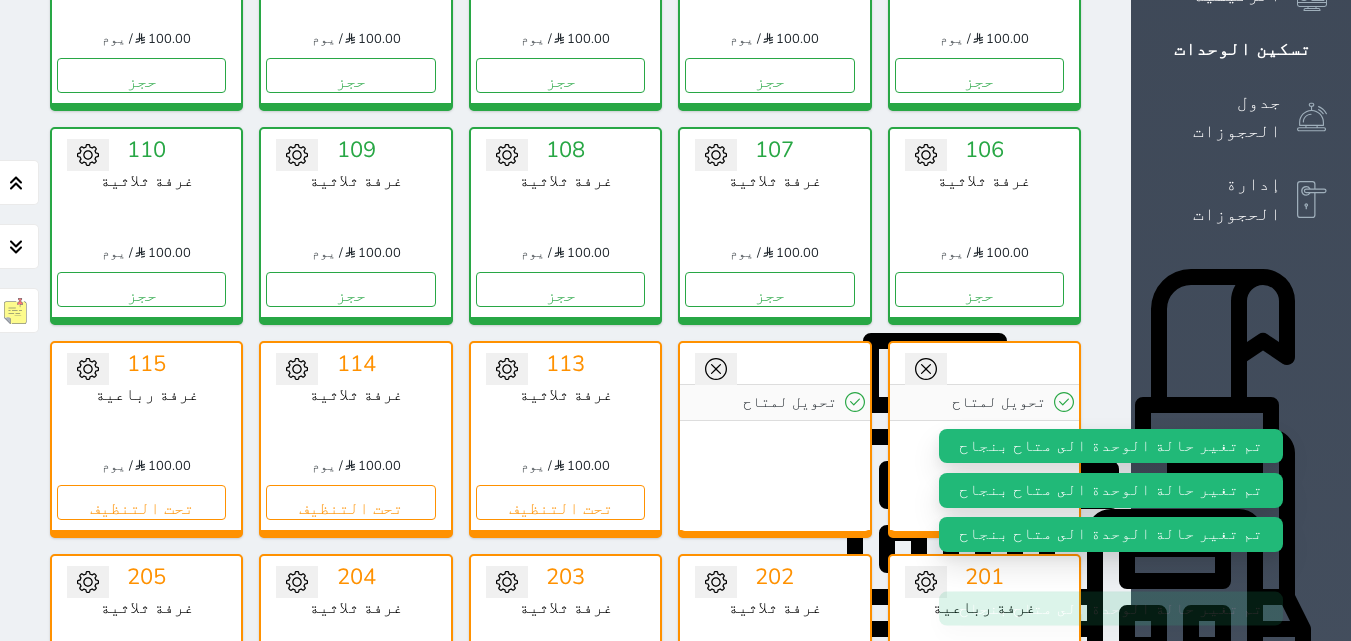 click on "تحويل لمتاح" at bounding box center [774, 437] 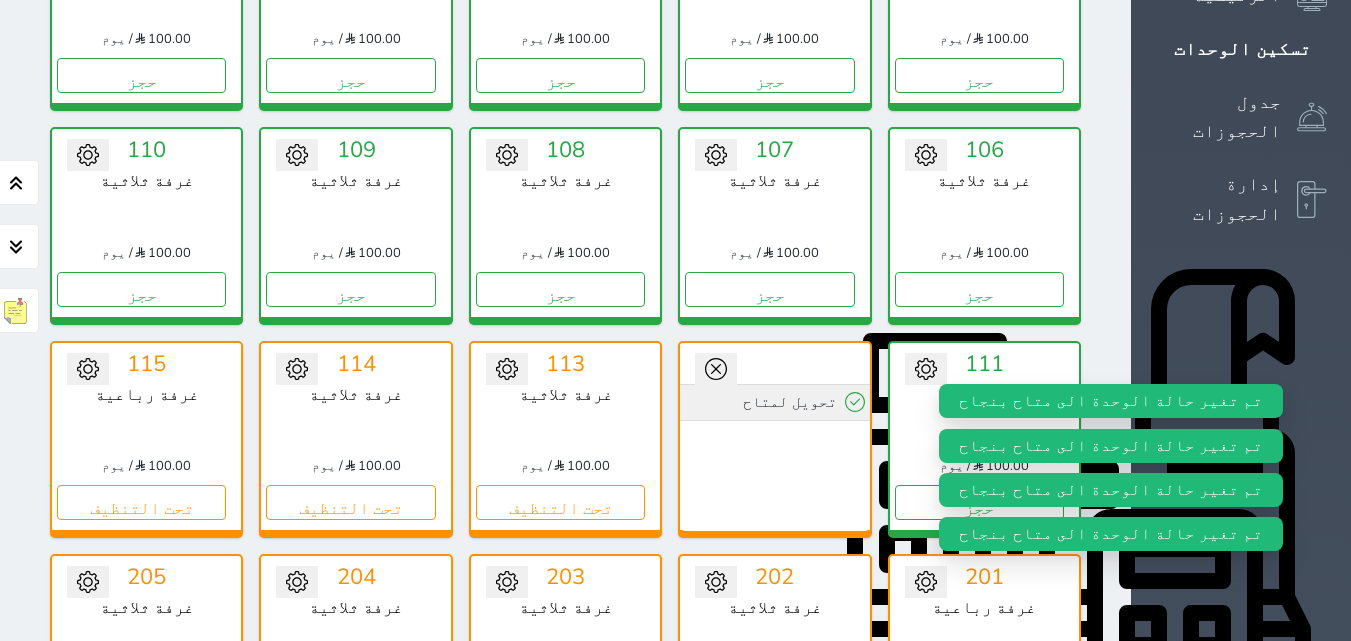 click on "تحويل لمتاح" at bounding box center (774, 402) 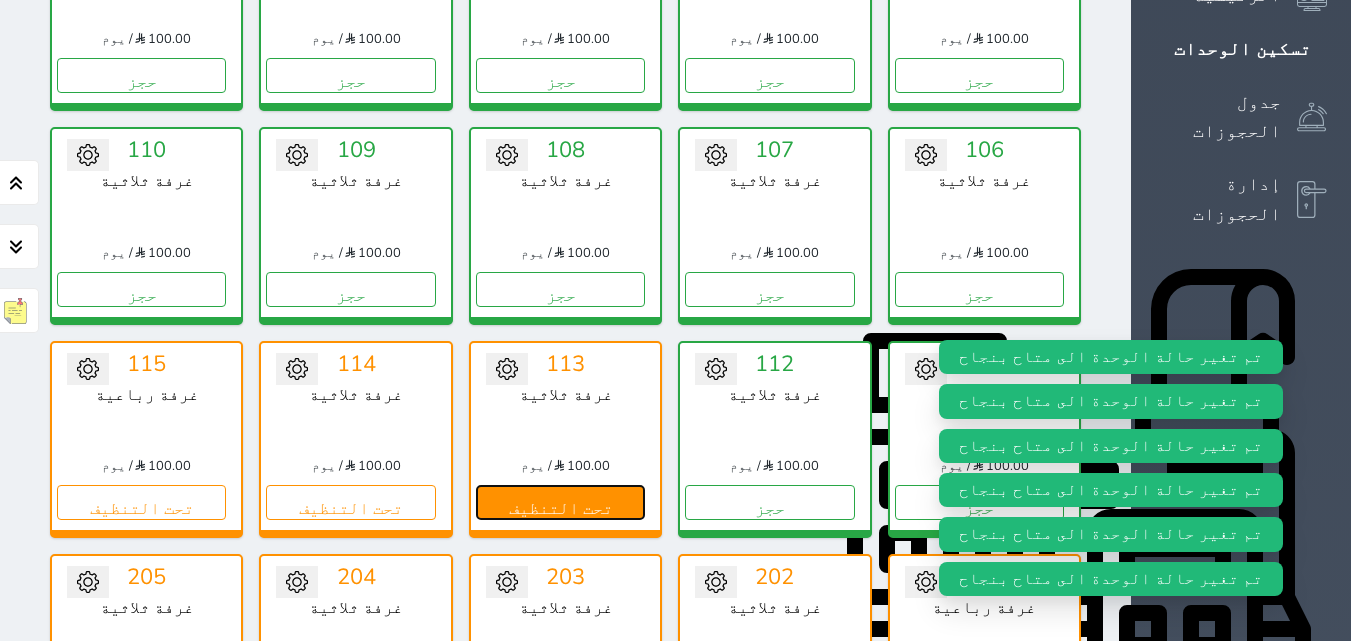 click on "تحت التنظيف" at bounding box center (560, 502) 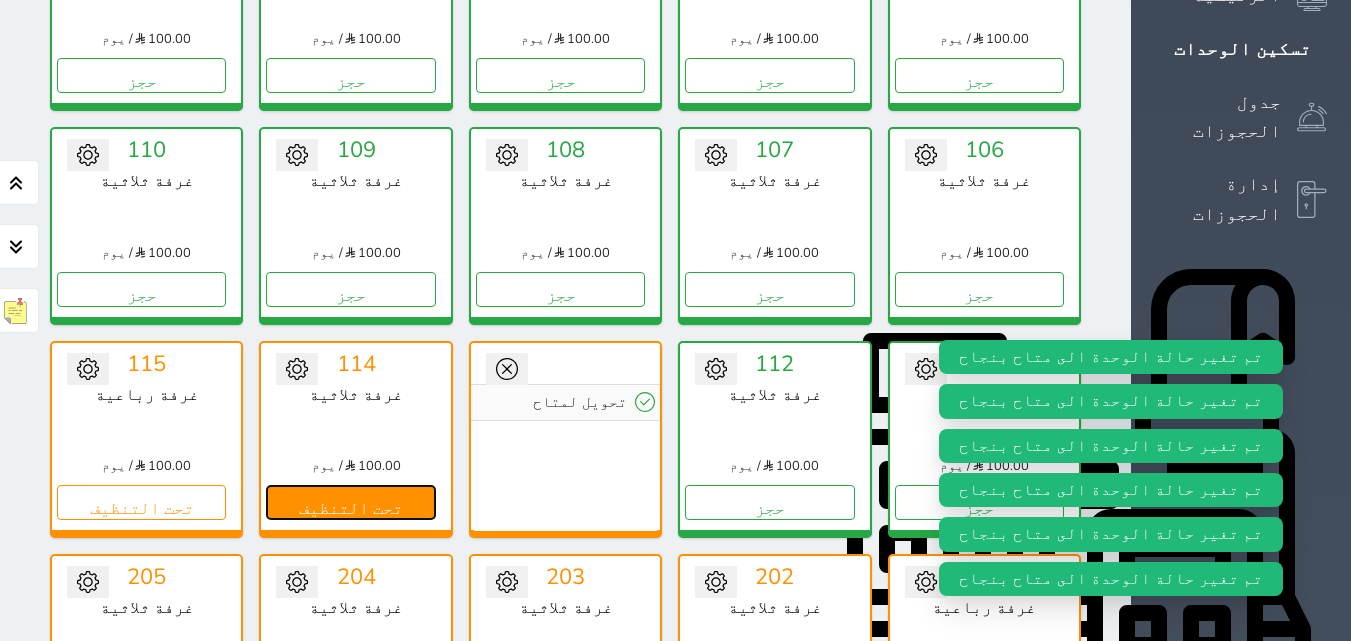click on "تحت التنظيف" at bounding box center [350, 502] 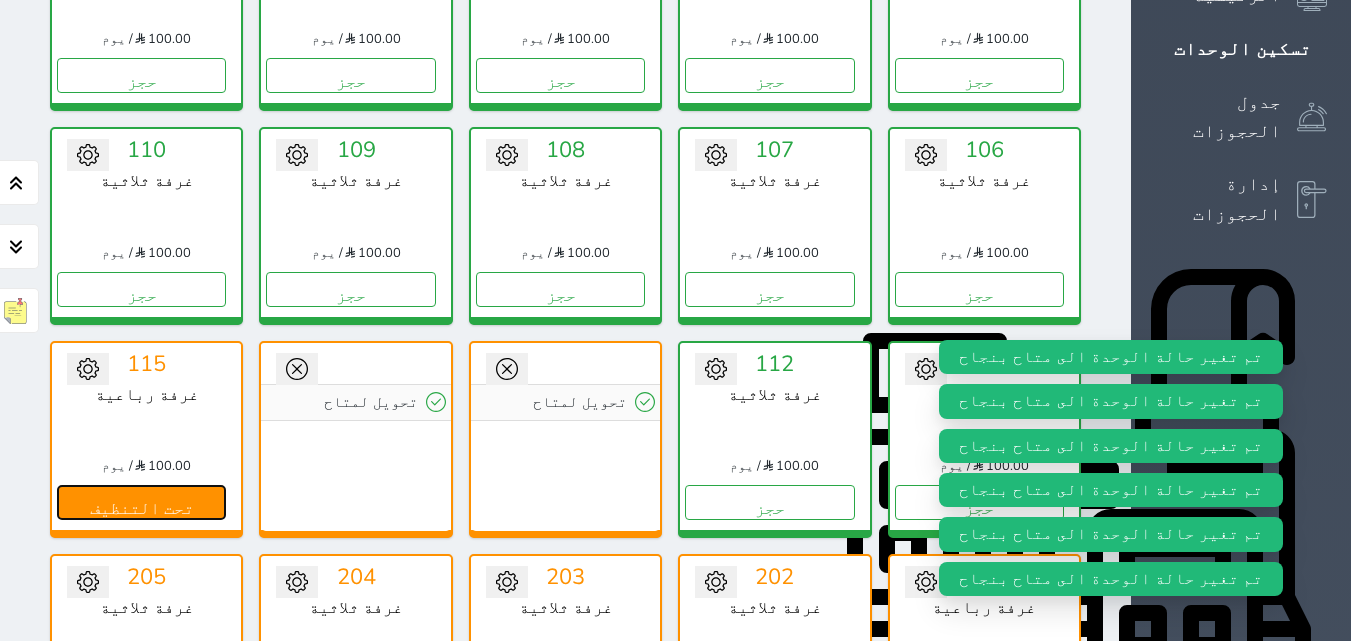 click on "تحت التنظيف" at bounding box center (141, 502) 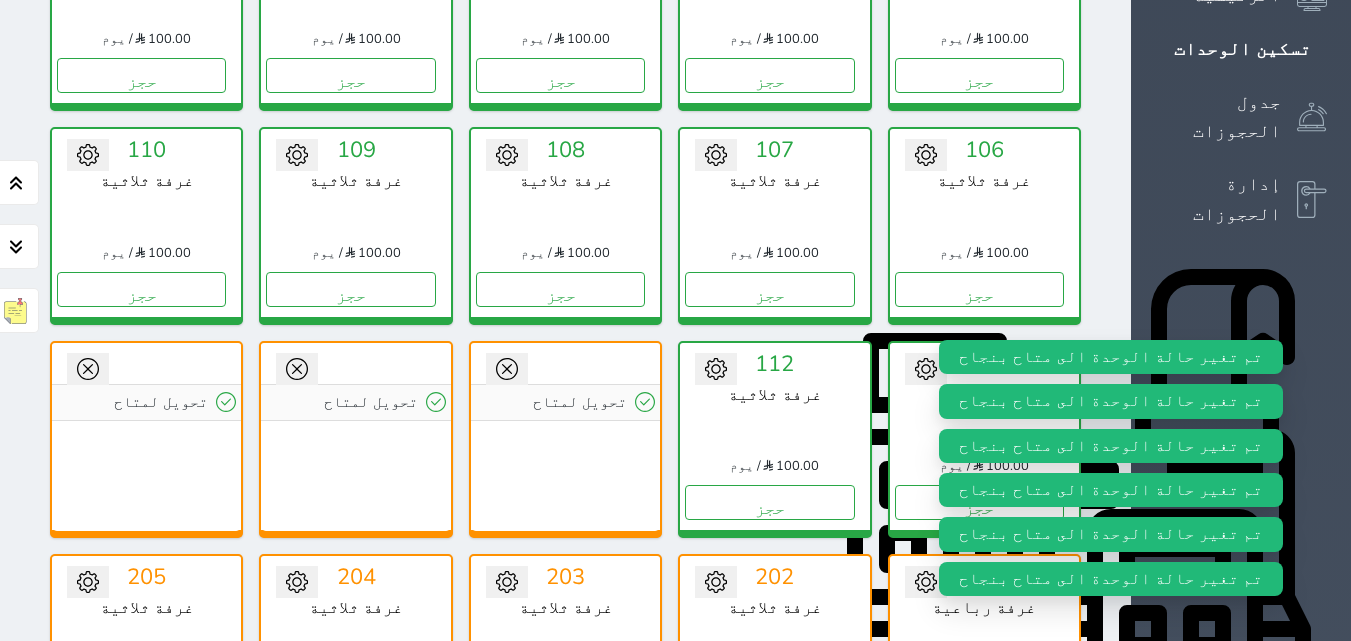 click on "تحت التنظيف" at bounding box center (979, 716) 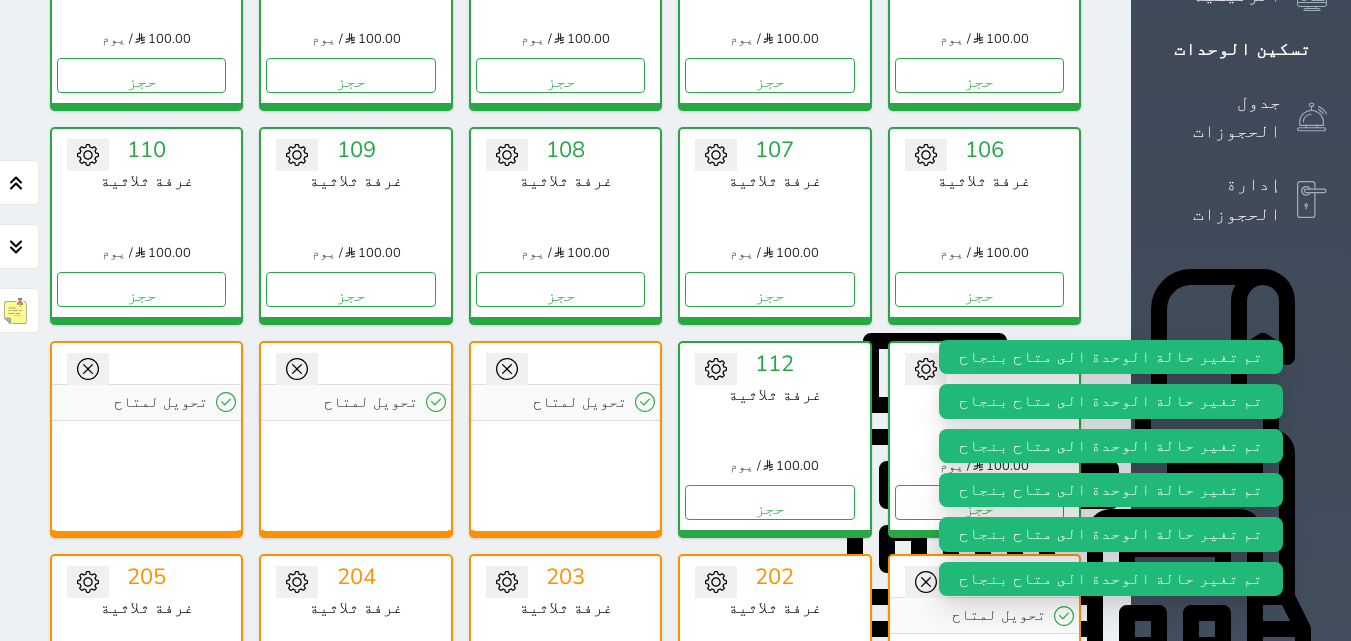click on "تحويل لمتاح
202   غرفة ثلاثية
100.00
/ يوم             تحت التنظيف" at bounding box center [774, 652] 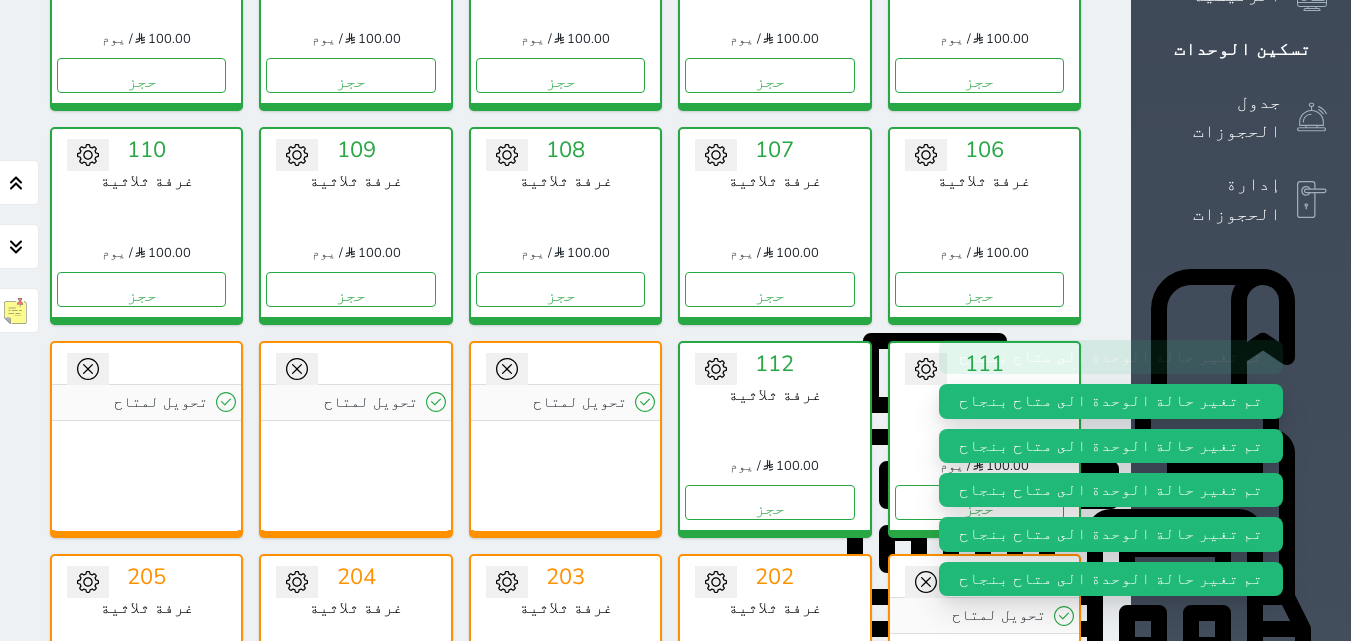 click on "تحت التنظيف" at bounding box center [769, 716] 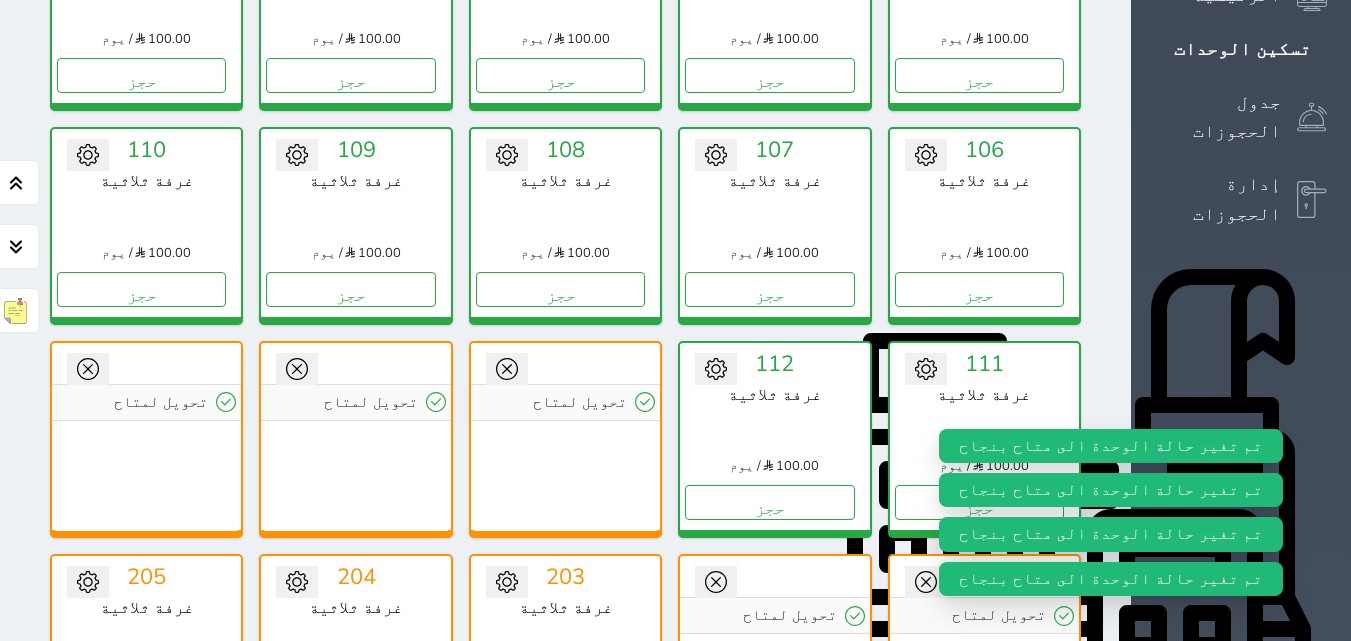 click on "تحت التنظيف" at bounding box center (560, 716) 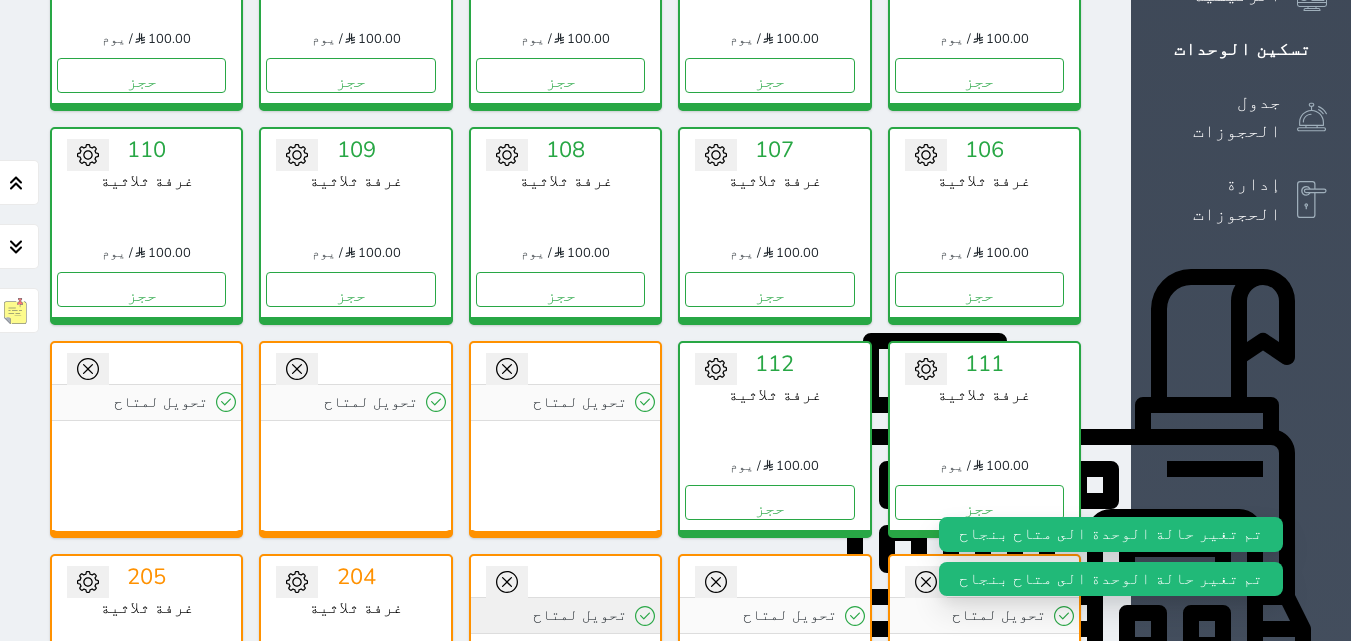 click on "تحويل لمتاح" at bounding box center [565, 615] 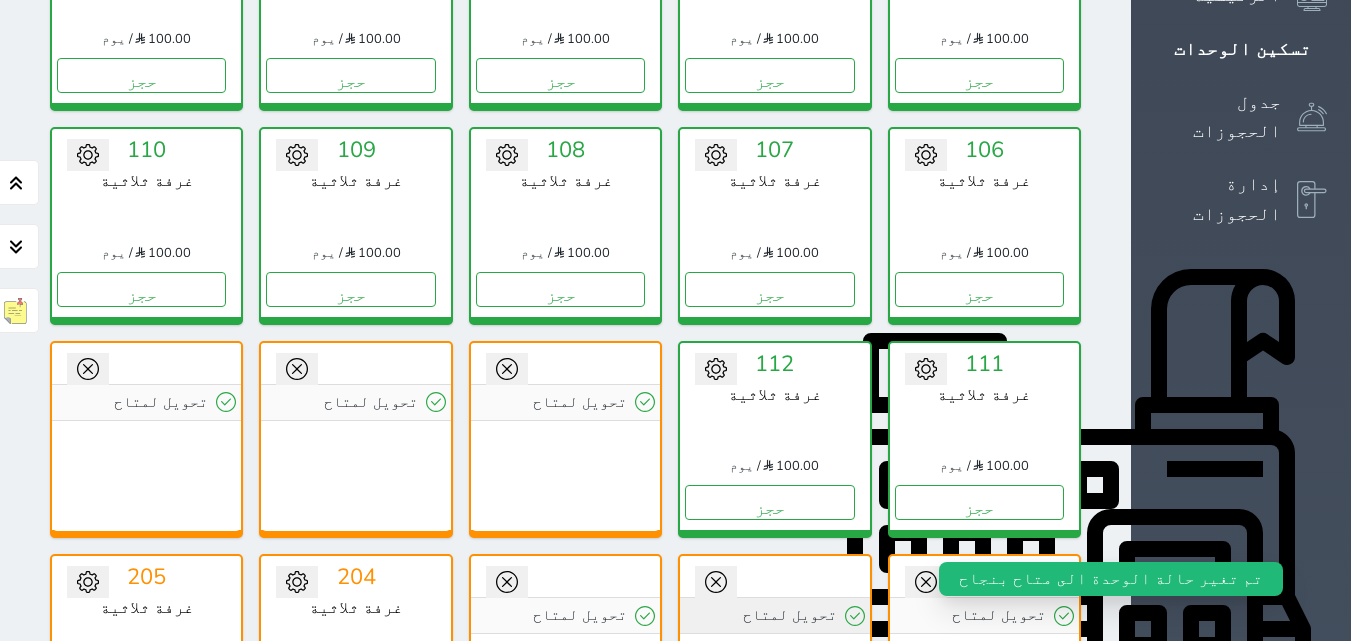 click on "تحويل لمتاح" at bounding box center [774, 615] 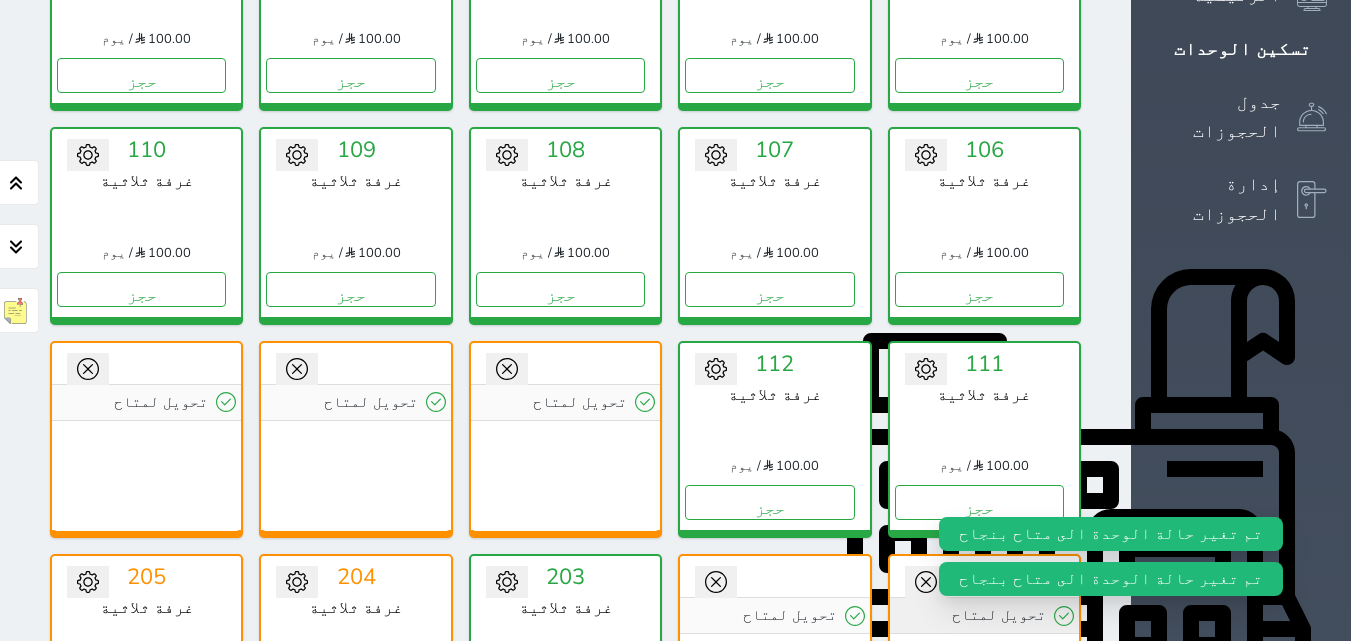 drag, startPoint x: 482, startPoint y: 349, endPoint x: 578, endPoint y: 344, distance: 96.13012 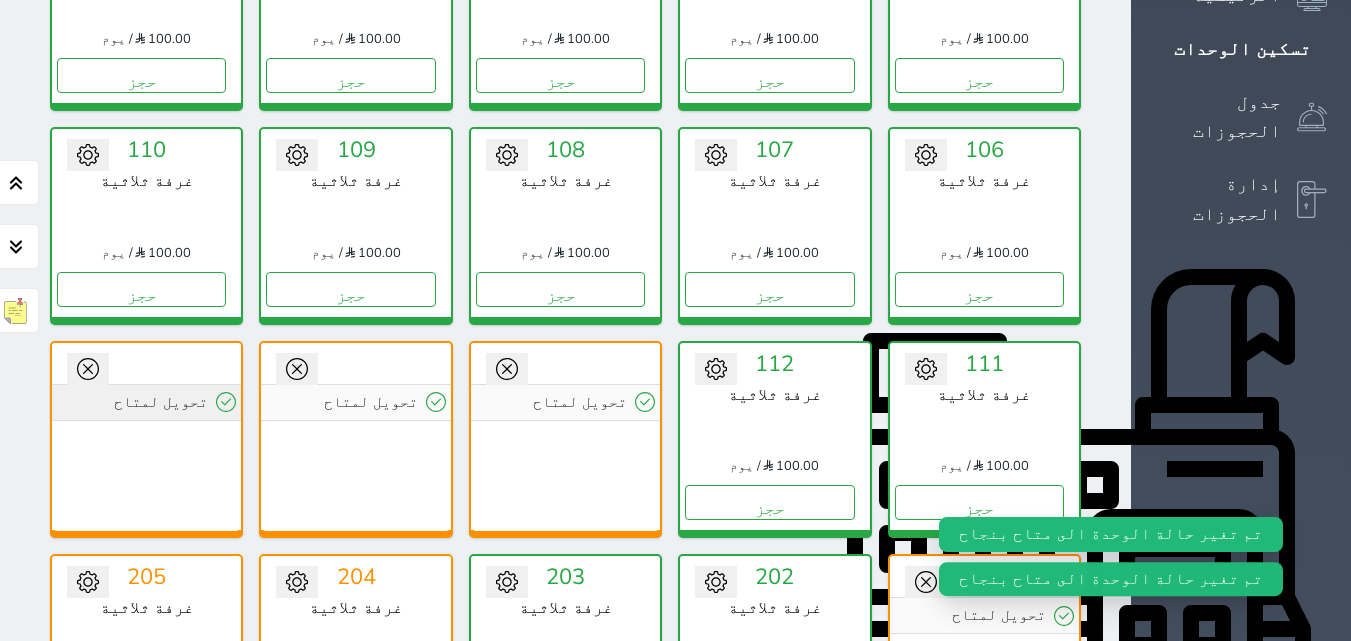 click on "تحويل لمتاح" at bounding box center (146, 402) 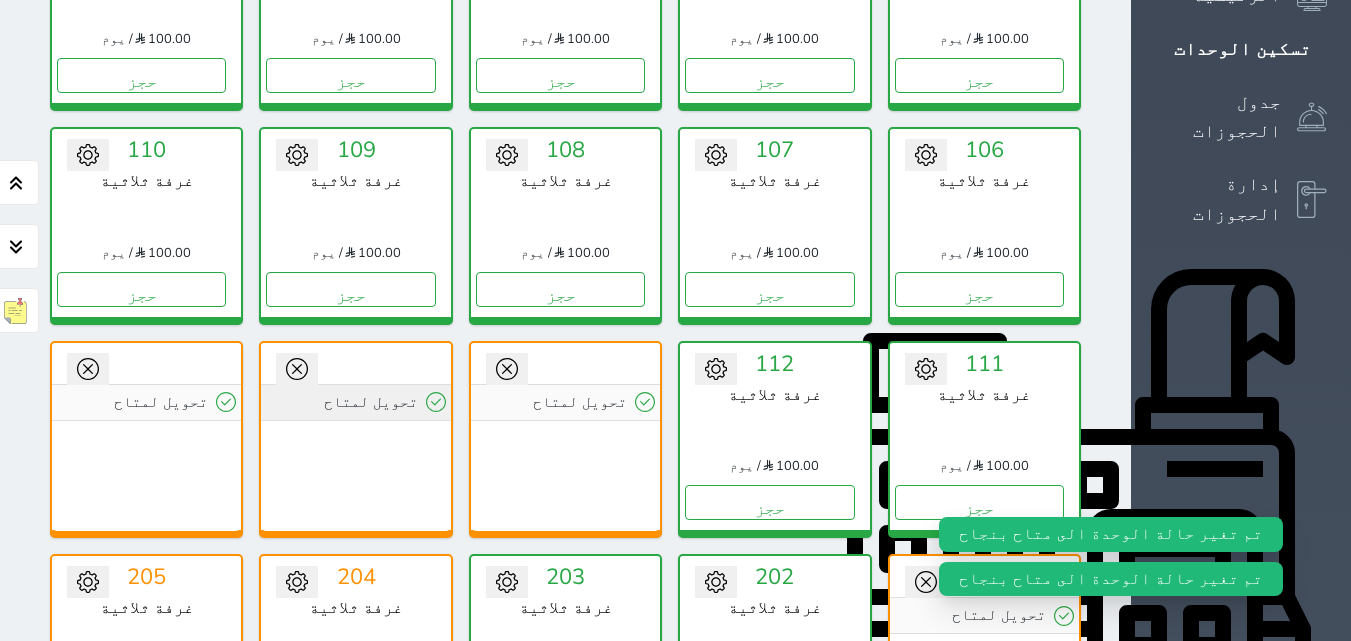 click 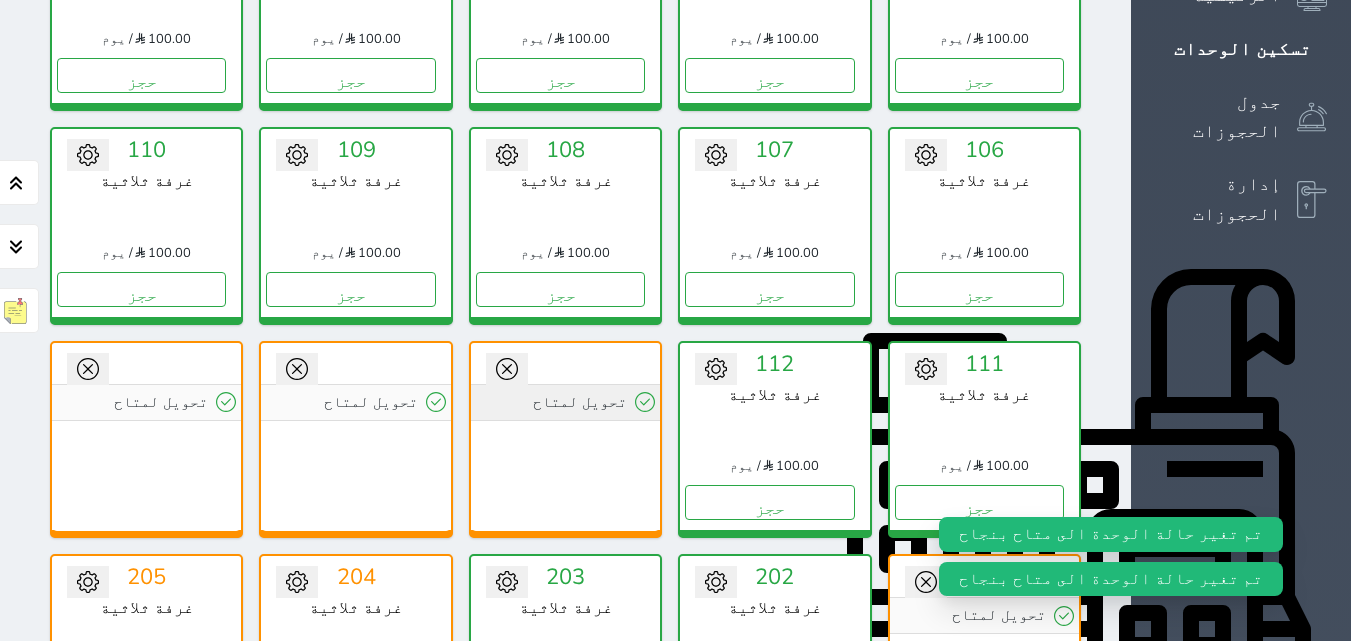click on "تحويل لمتاح" at bounding box center [565, 402] 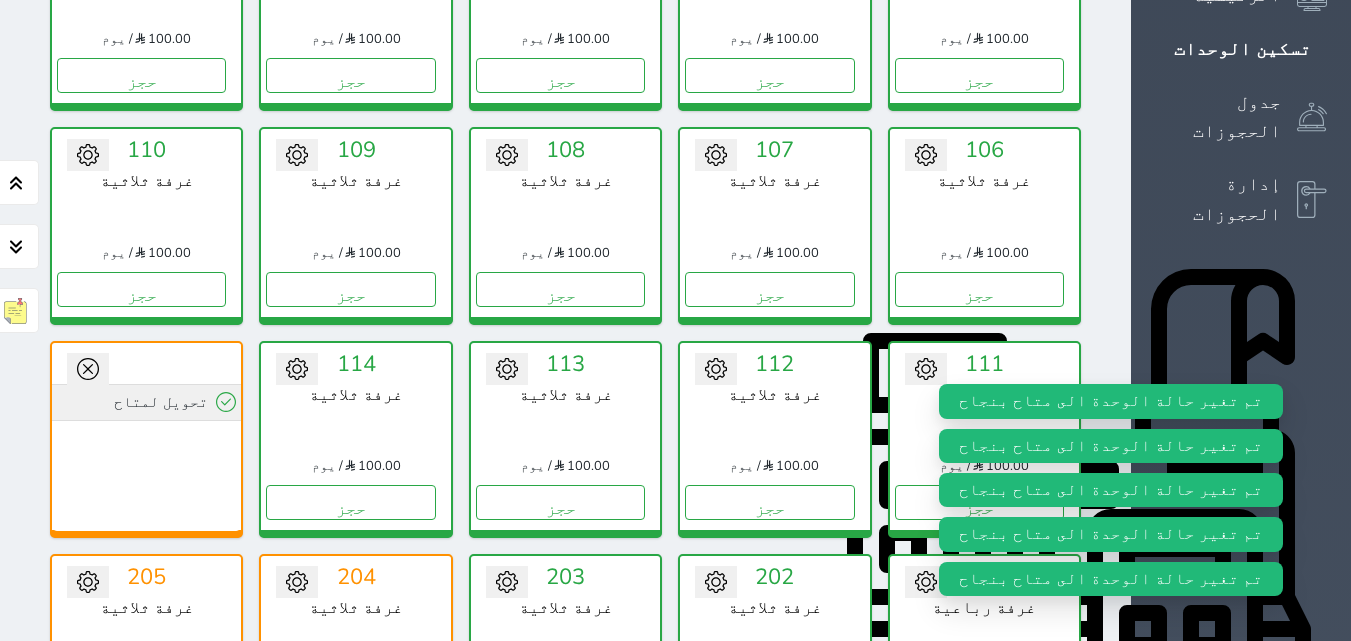 click on "تحويل لمتاح" at bounding box center [146, 402] 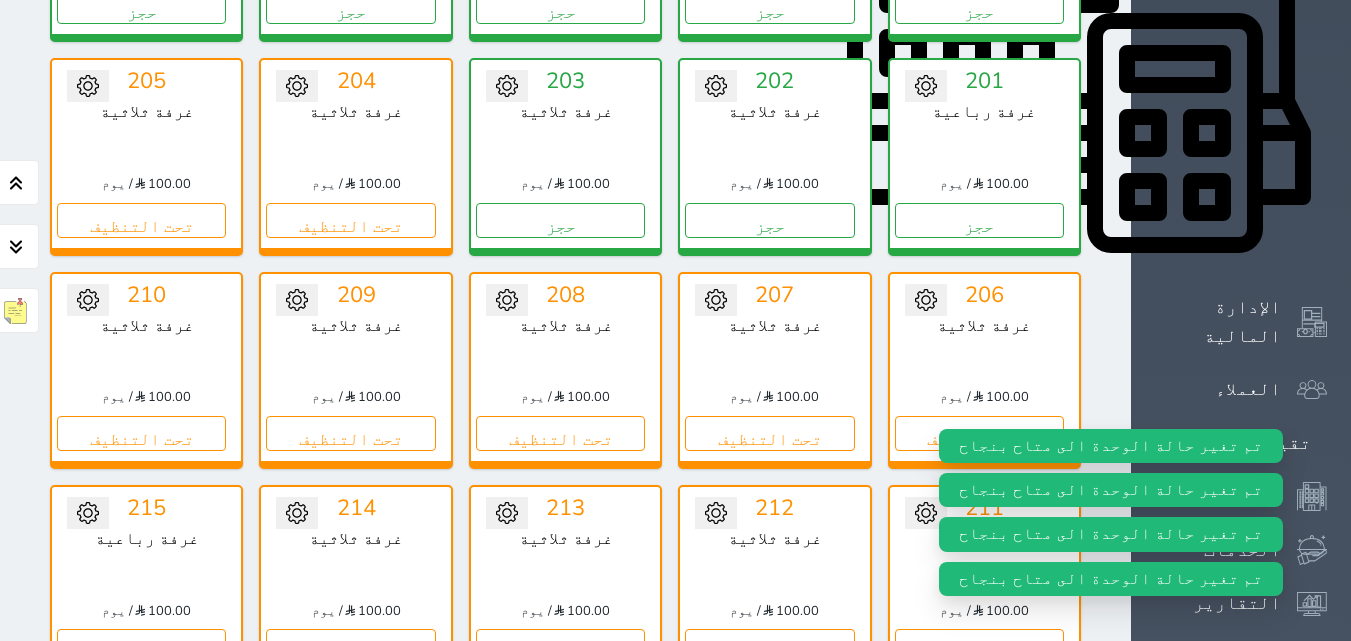 scroll, scrollTop: 900, scrollLeft: 0, axis: vertical 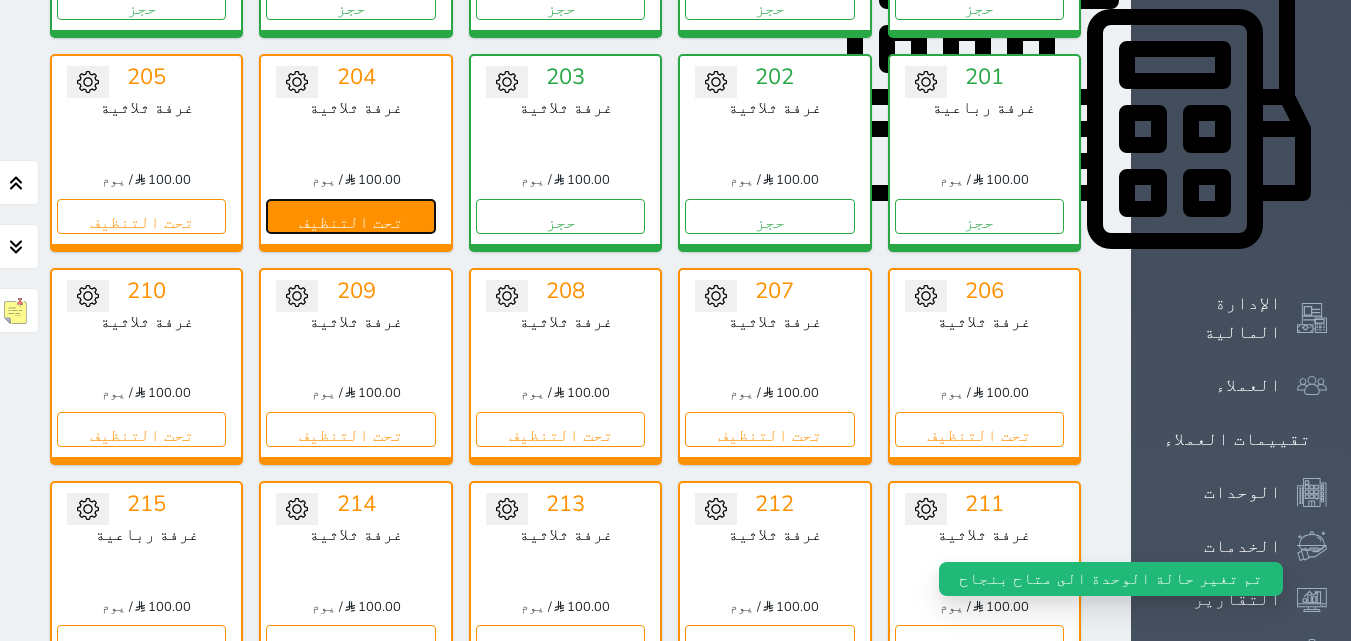 click on "تحت التنظيف" at bounding box center [350, 216] 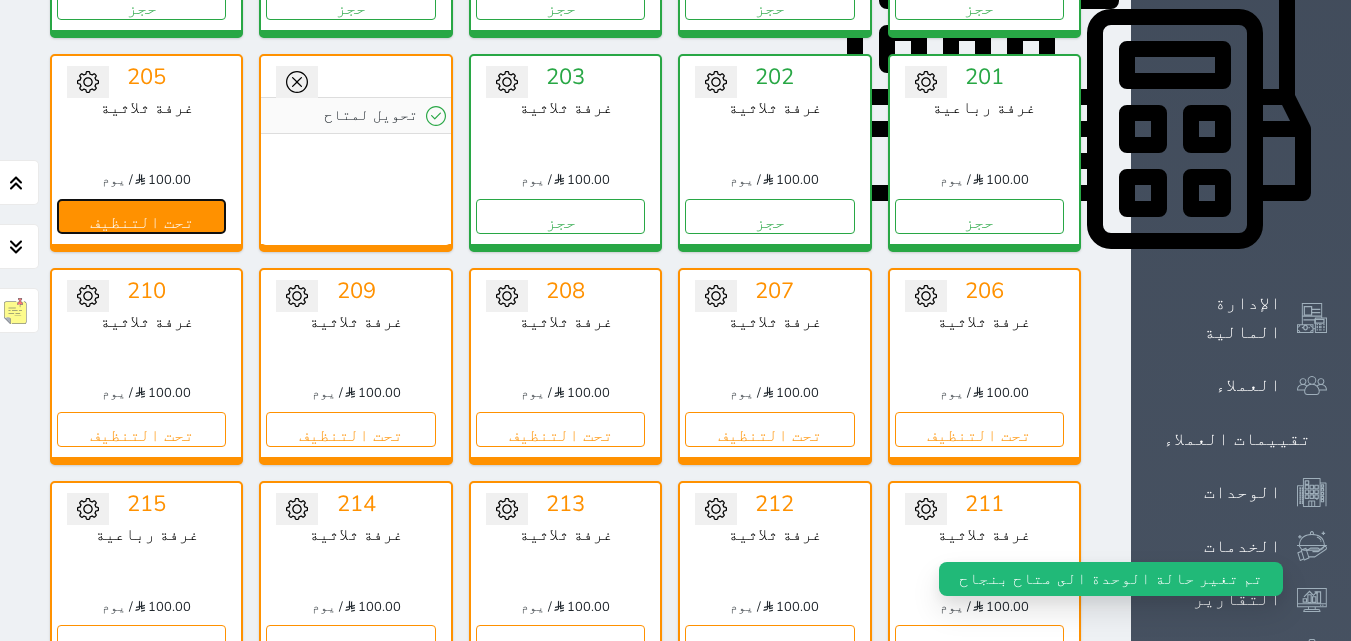 click on "تحت التنظيف" at bounding box center (141, 216) 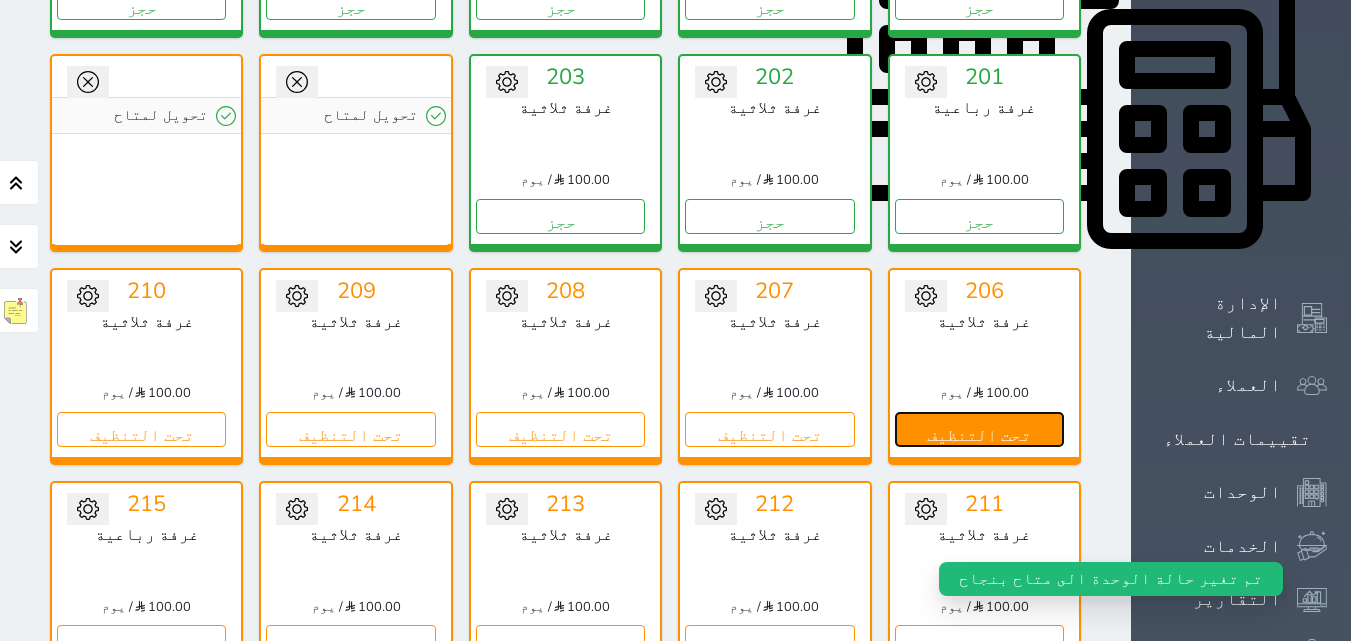click on "تحت التنظيف" at bounding box center [979, 429] 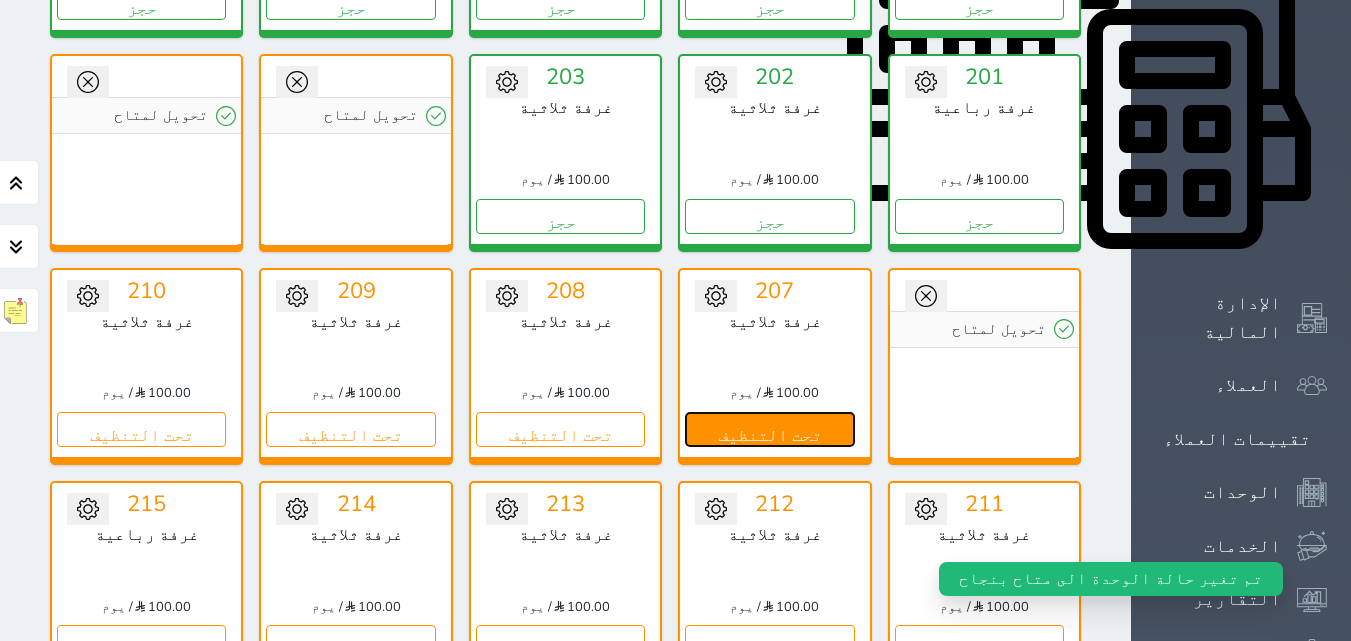 click on "تحت التنظيف" at bounding box center [769, 429] 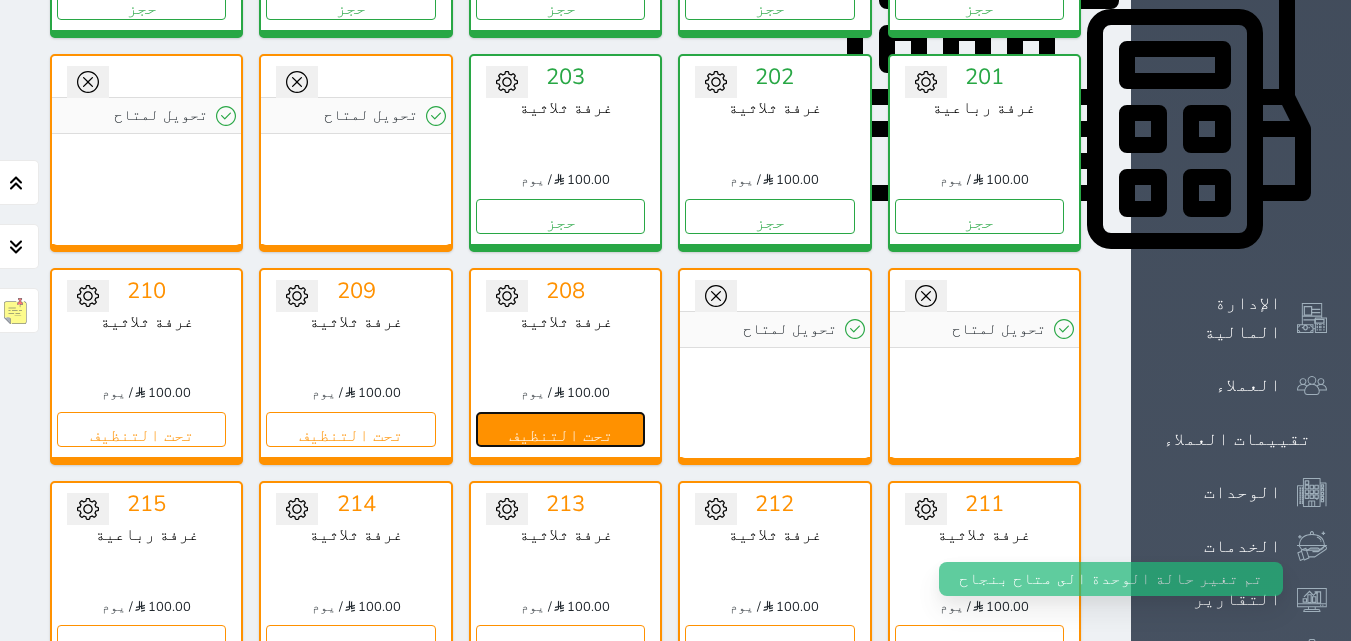 click on "تحت التنظيف" at bounding box center [560, 429] 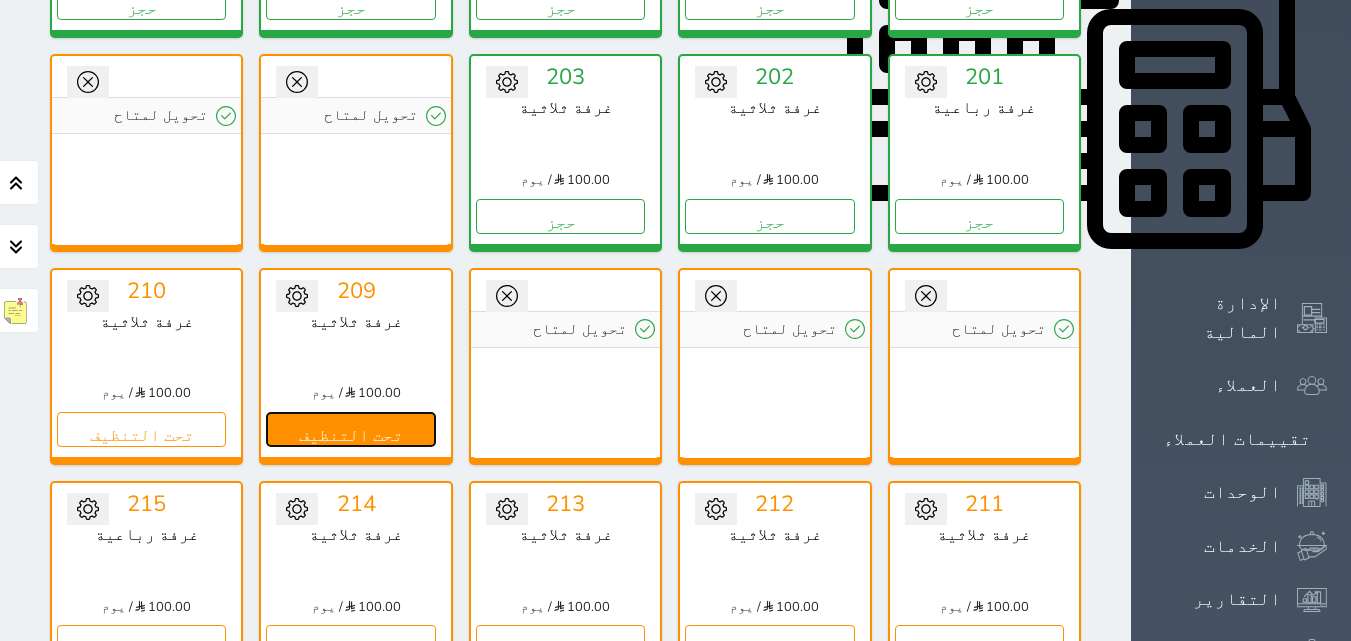 click on "تحت التنظيف" at bounding box center (350, 429) 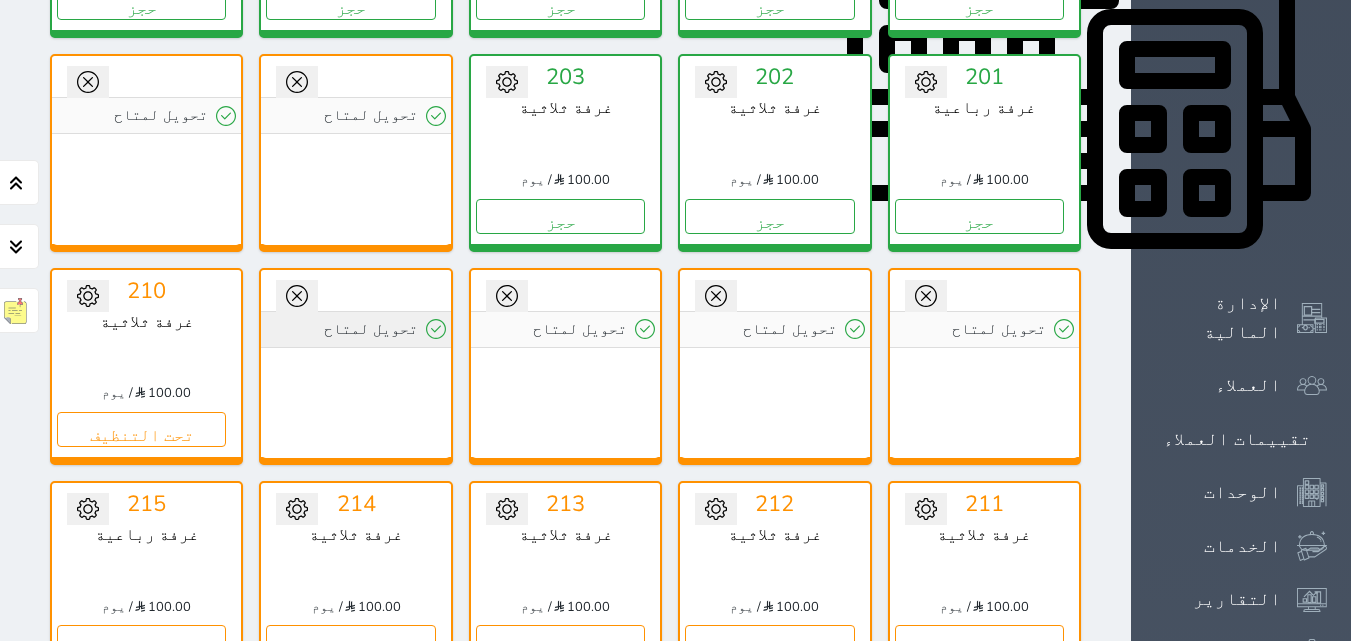click on "تحويل لمتاح" at bounding box center (355, 329) 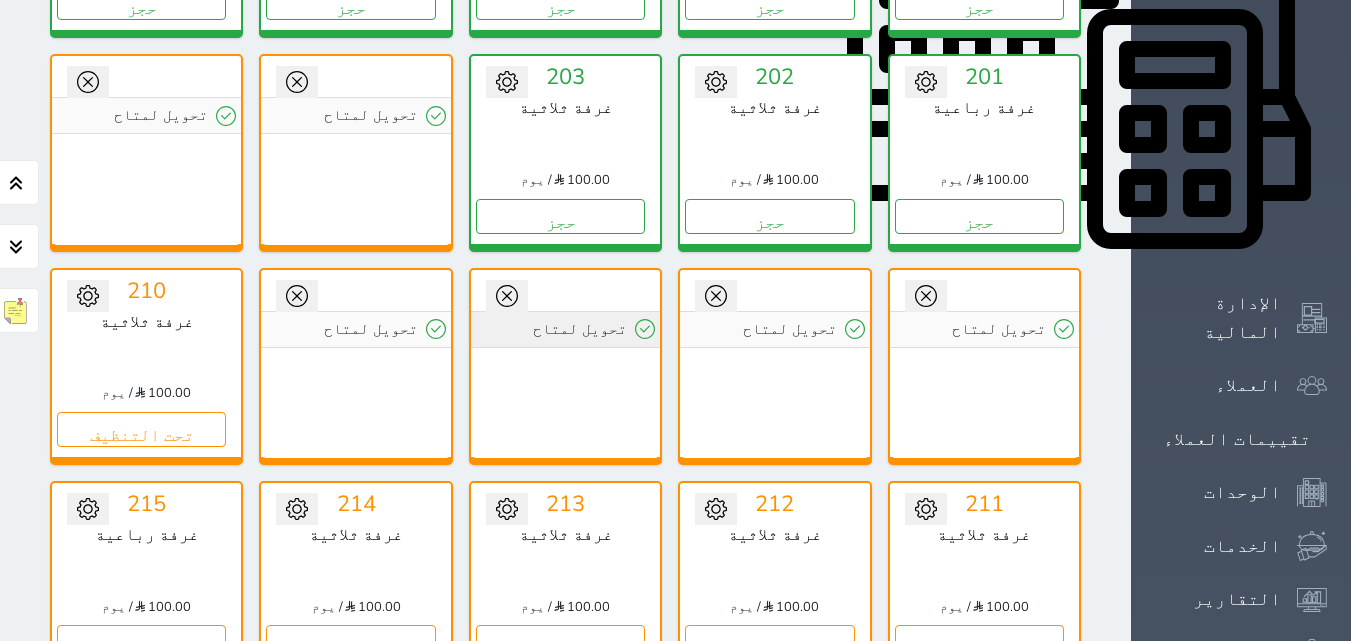 click on "تحويل لمتاح" at bounding box center (565, 329) 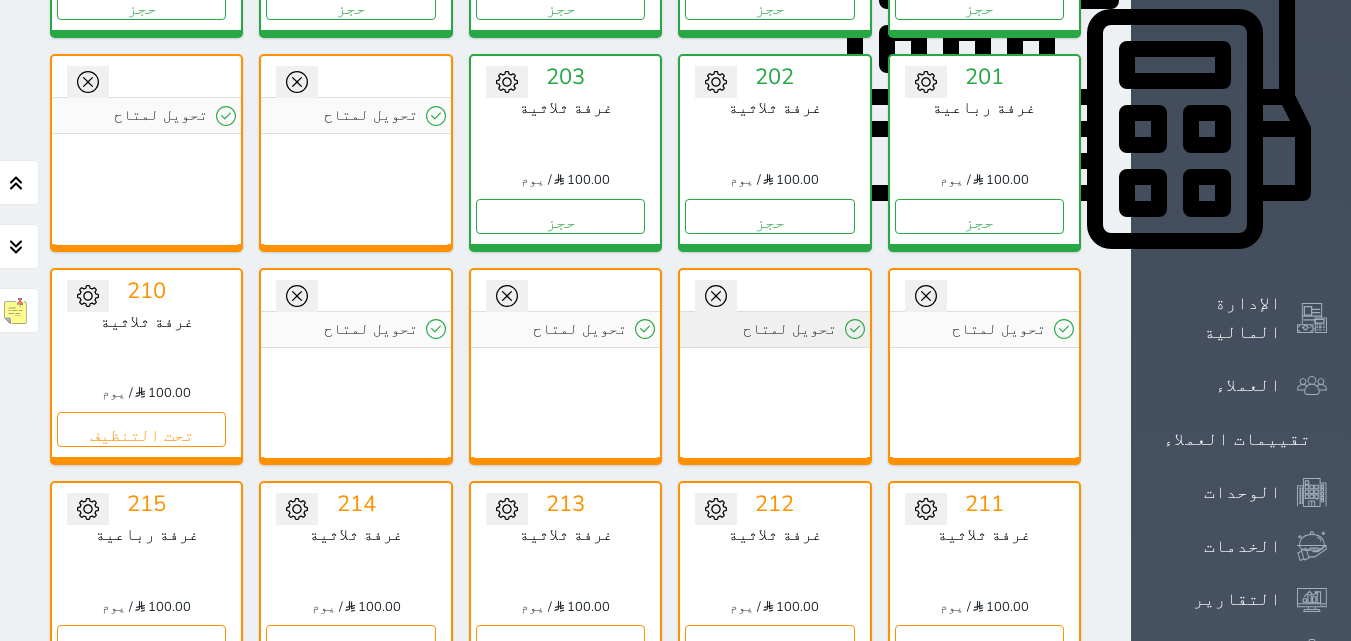 drag, startPoint x: 494, startPoint y: 65, endPoint x: 589, endPoint y: 63, distance: 95.02105 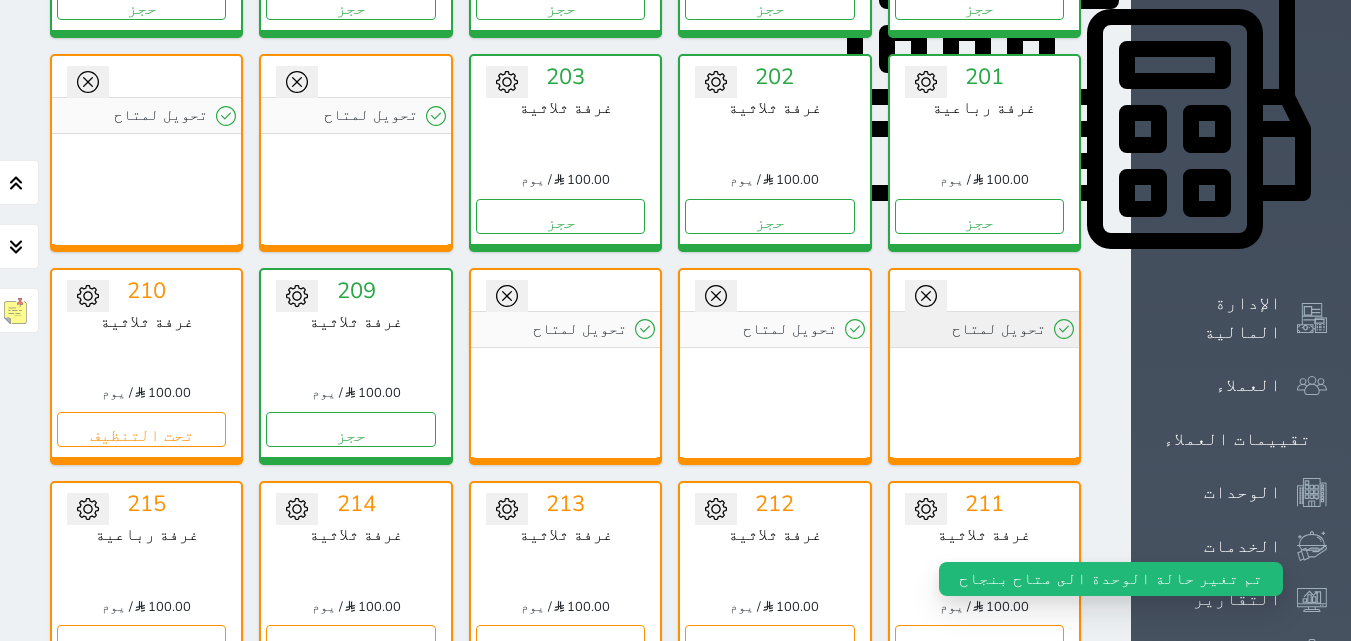 click on "تحويل لمتاح" at bounding box center [984, 329] 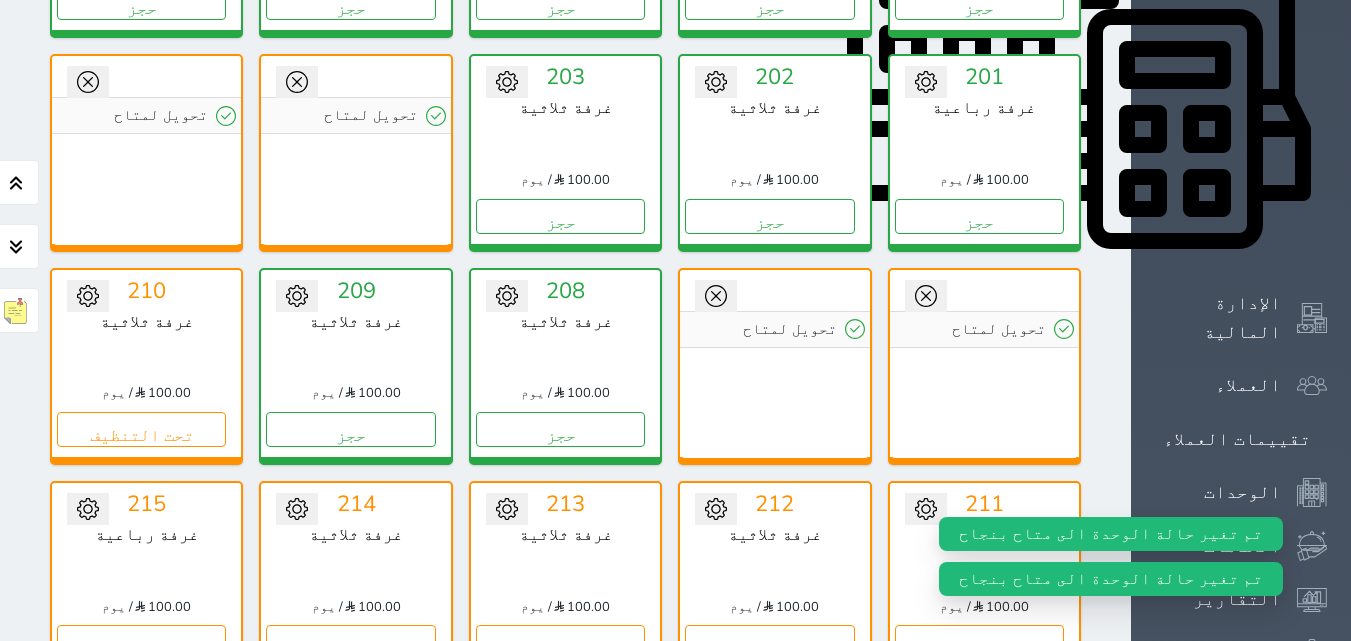 click on "تحويل لمتاح" at bounding box center (146, 150) 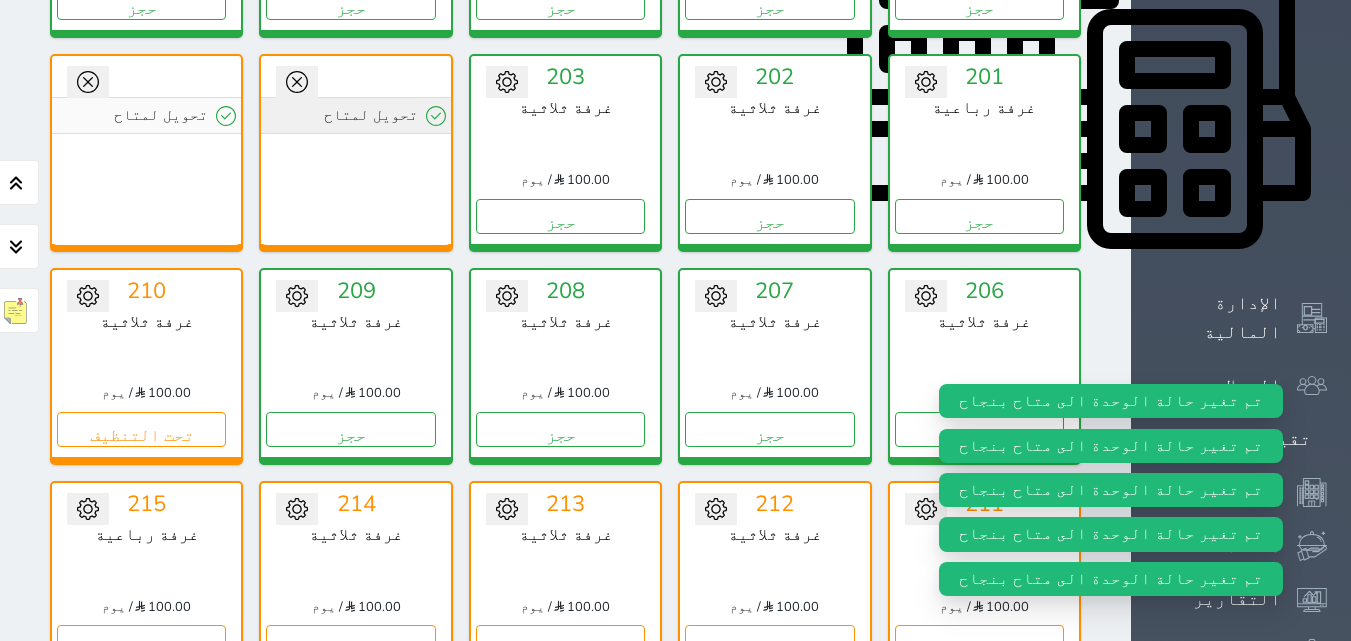 click on "تحويل لمتاح" at bounding box center [355, 115] 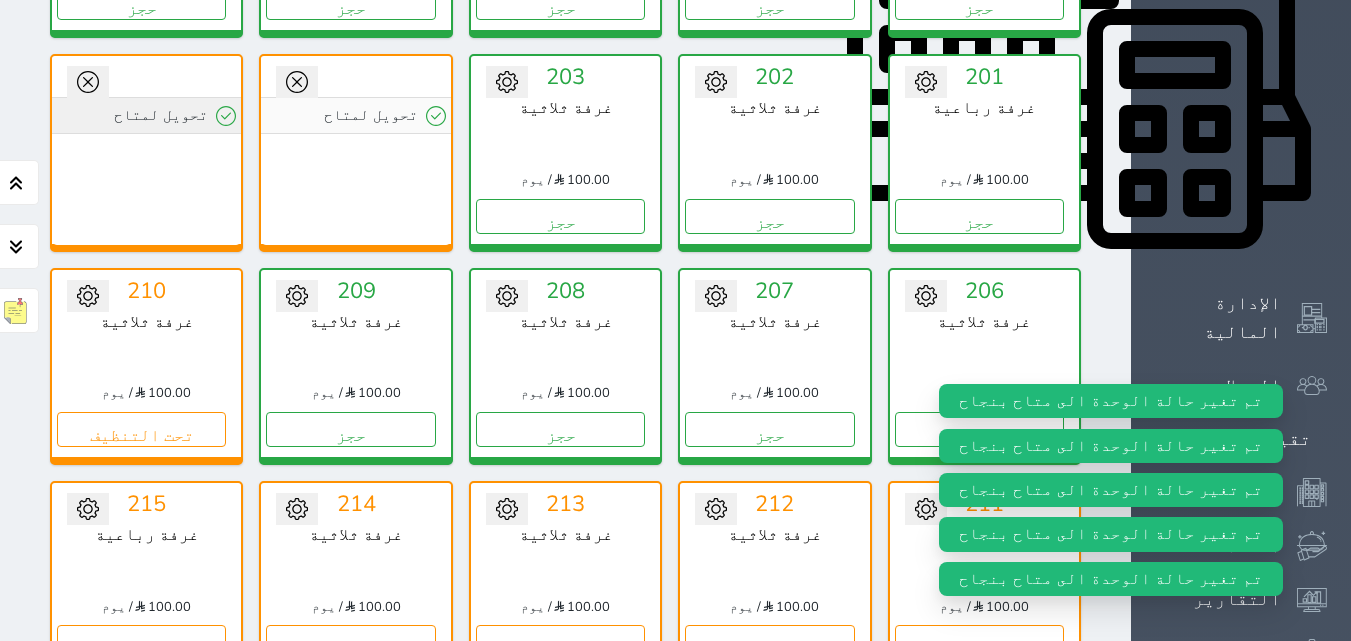 click on "تحويل لمتاح" at bounding box center (146, 115) 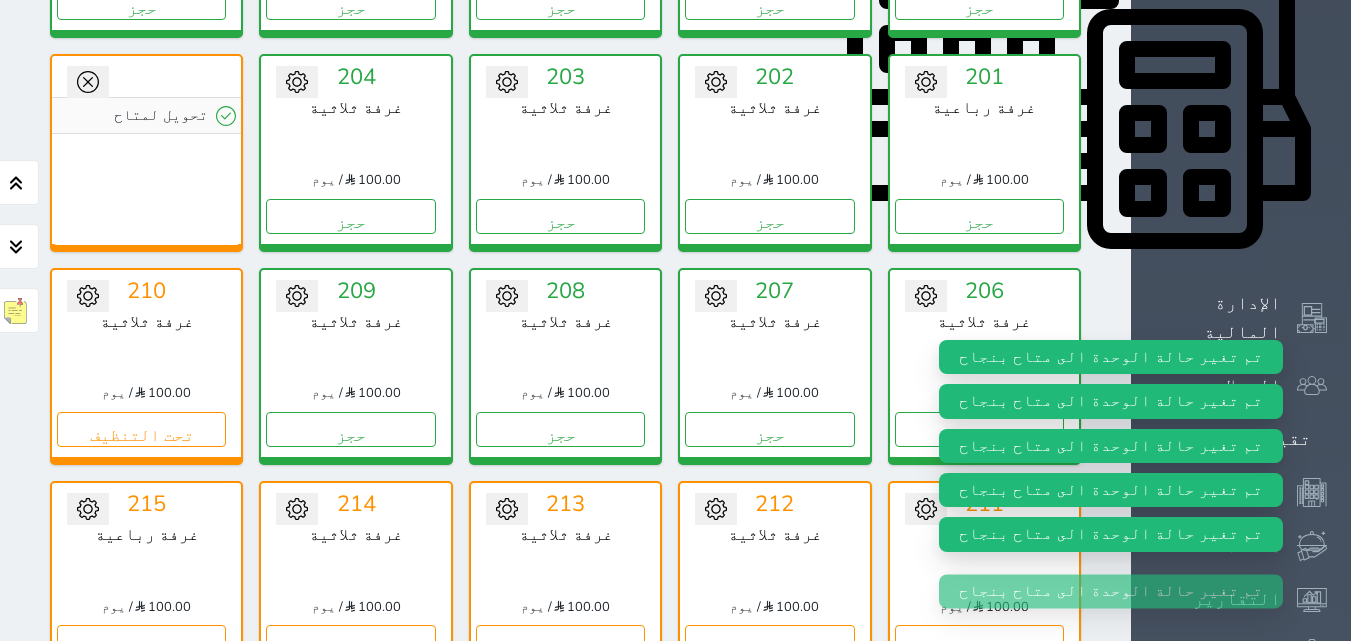 click on "تم تغير حالة الوحدة الى متاح بنجاح" at bounding box center (1111, 357) 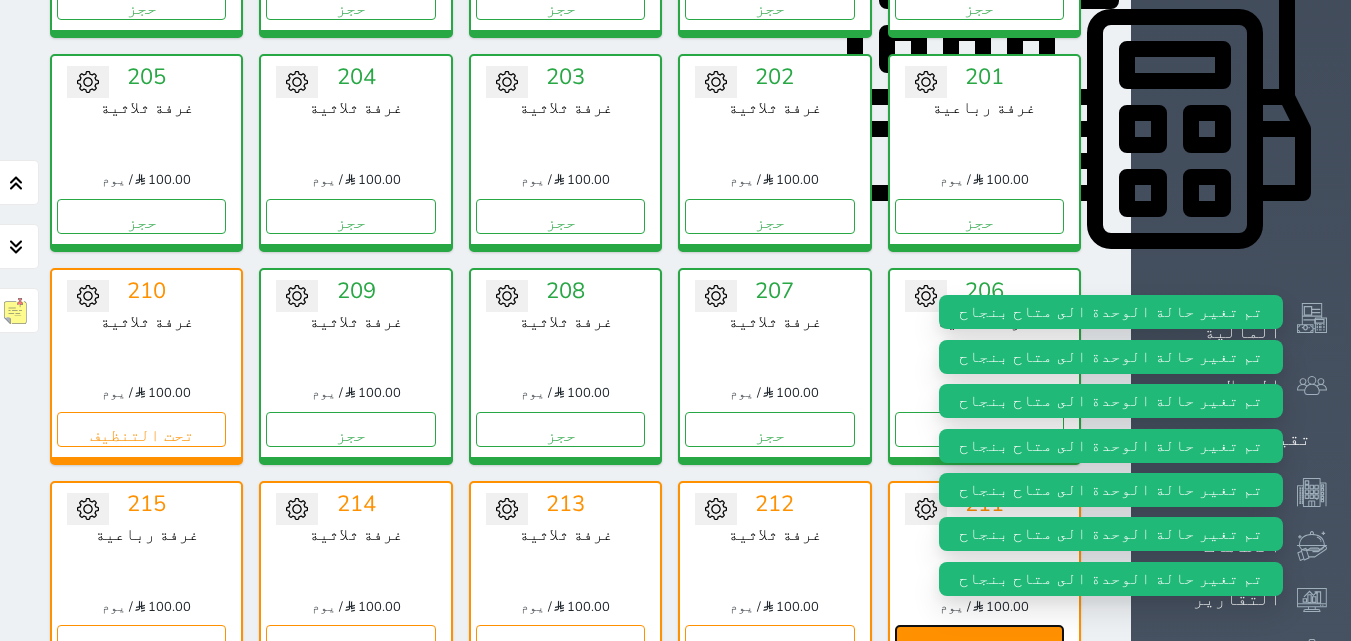 click on "تحت التنظيف" at bounding box center (979, 642) 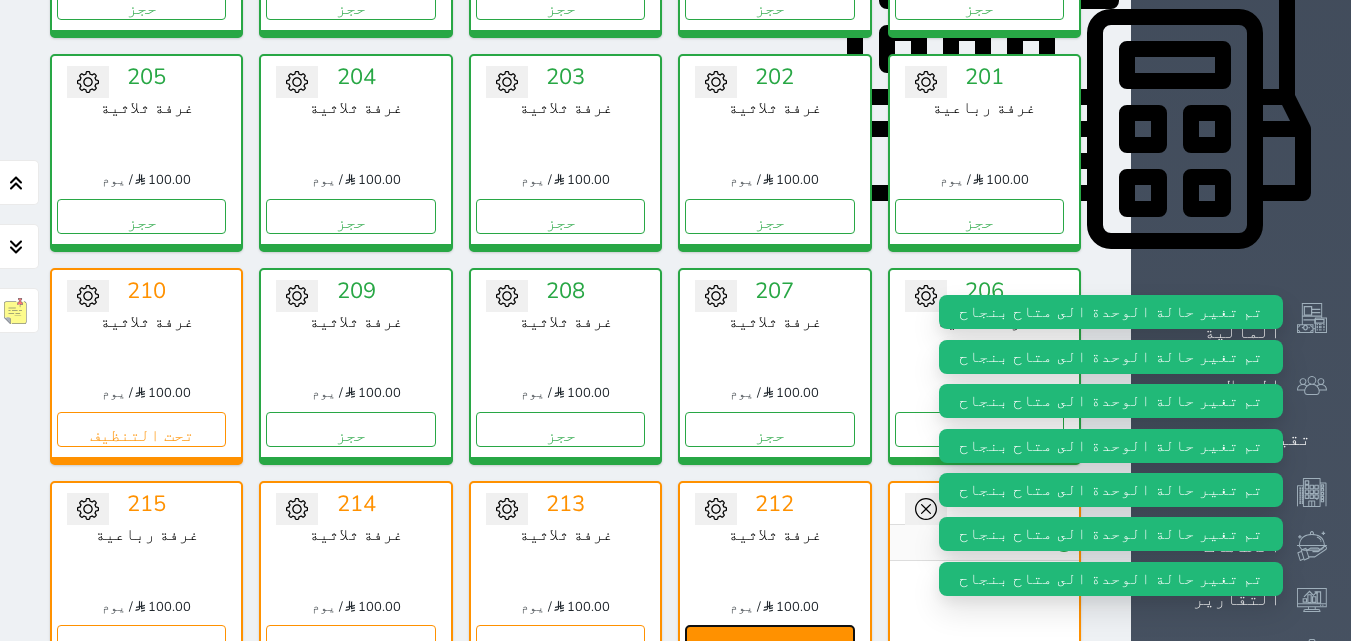 click on "تحت التنظيف" at bounding box center [769, 642] 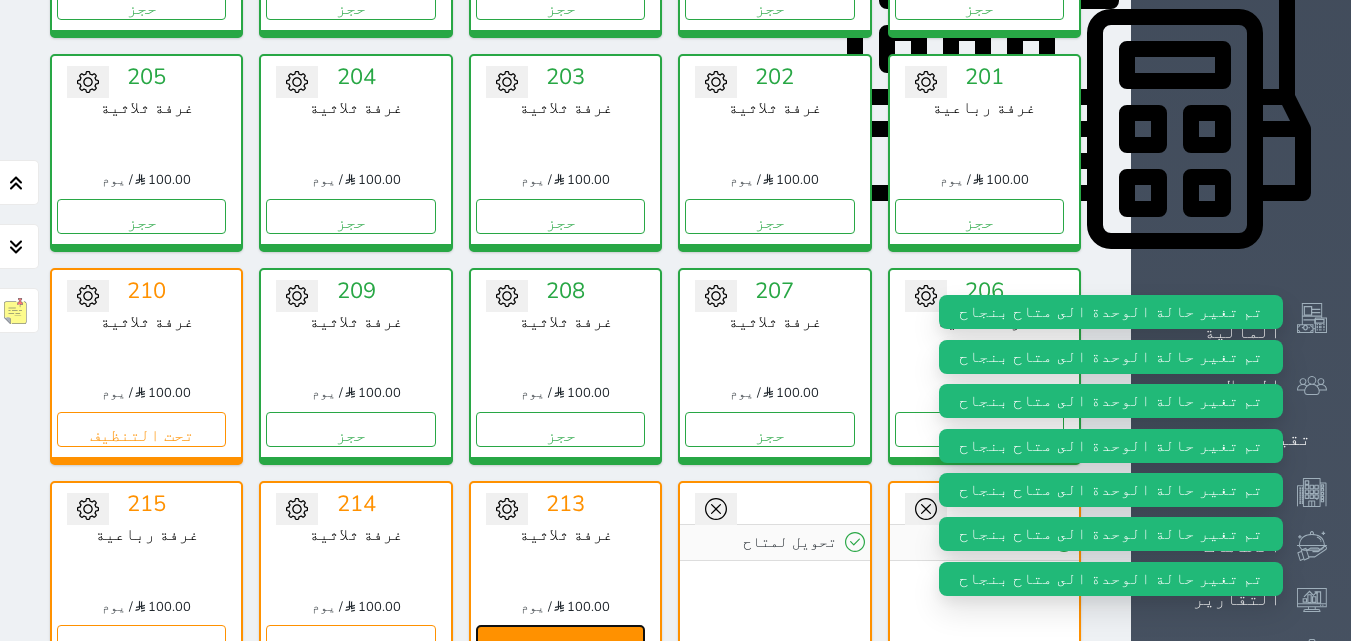 click on "تحت التنظيف" at bounding box center (560, 642) 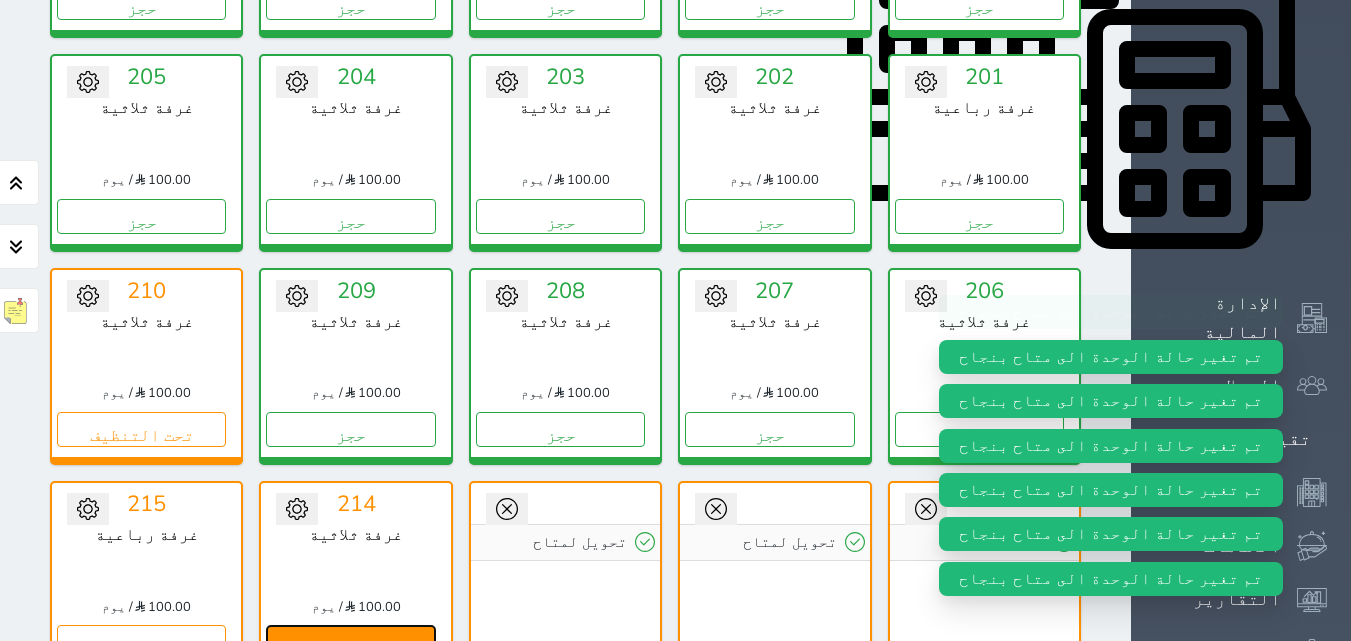 drag, startPoint x: 329, startPoint y: 370, endPoint x: 238, endPoint y: 370, distance: 91 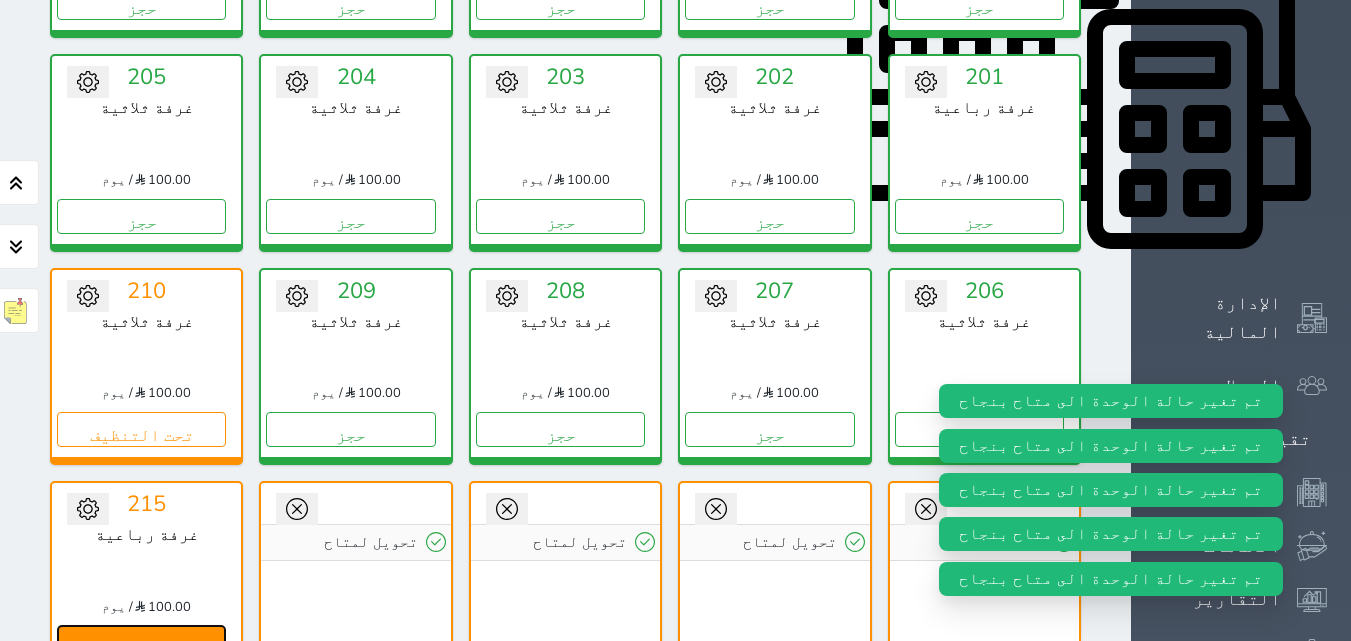 click on "تحت التنظيف" at bounding box center [141, 642] 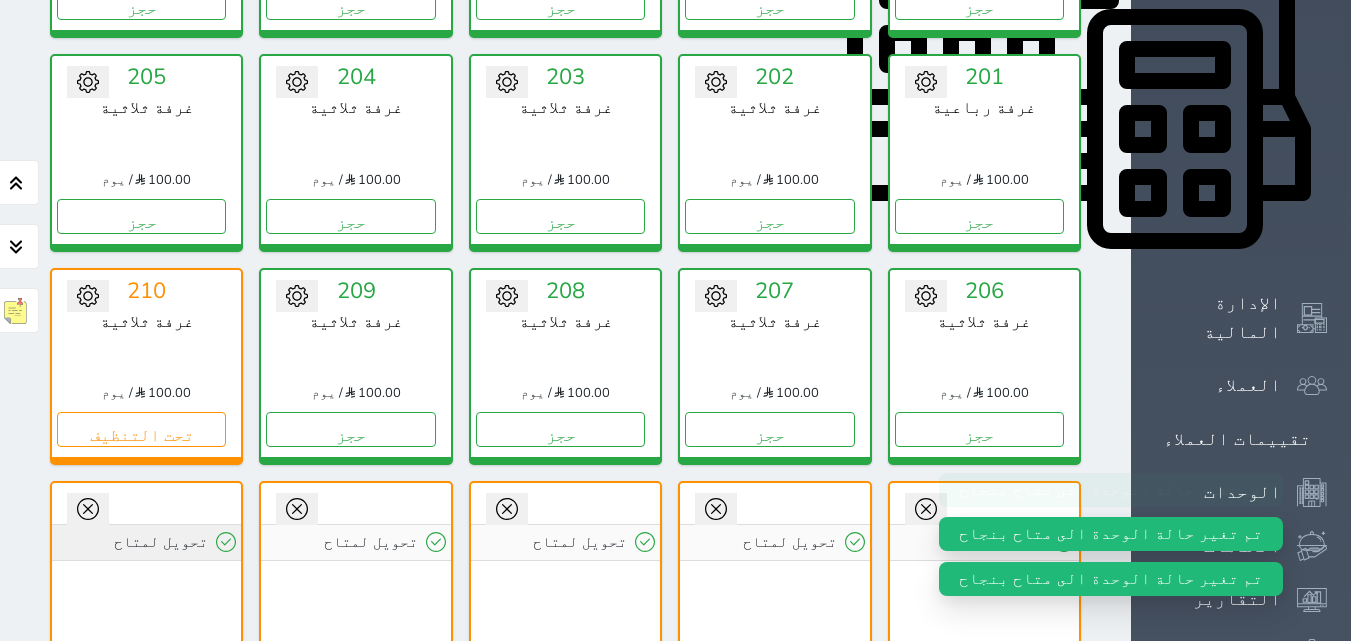 click on "تحويل لمتاح" at bounding box center [146, 542] 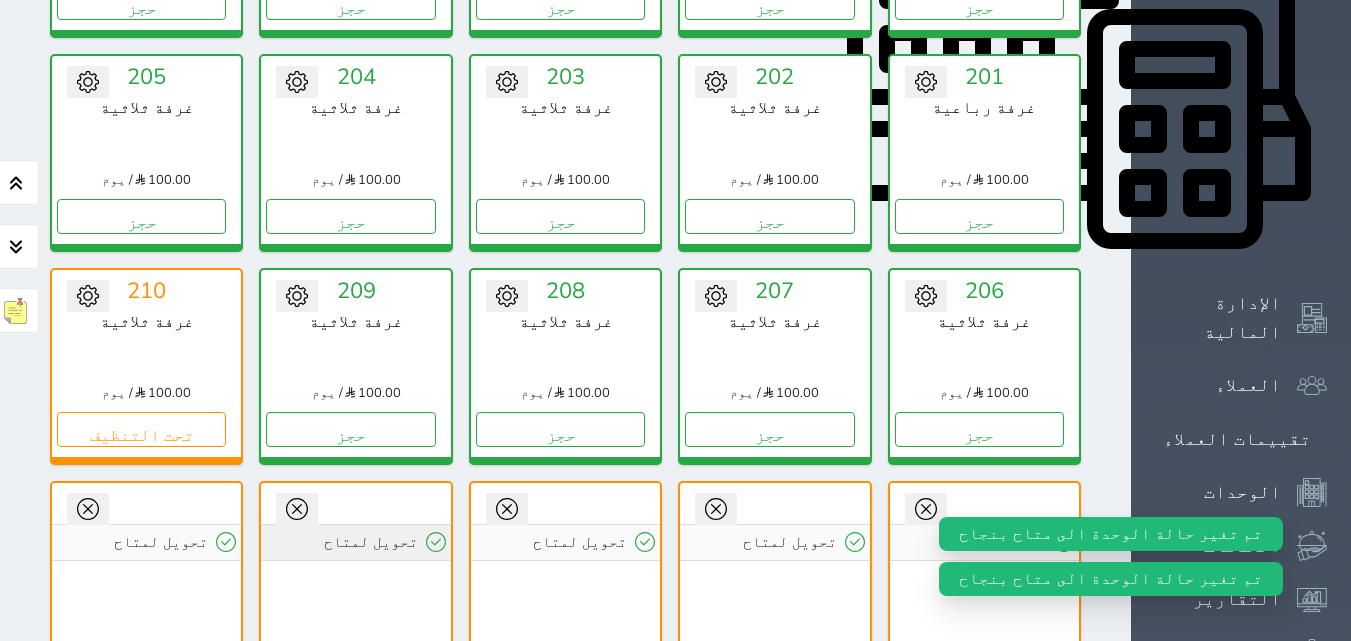 click on "تحويل لمتاح" at bounding box center (355, 542) 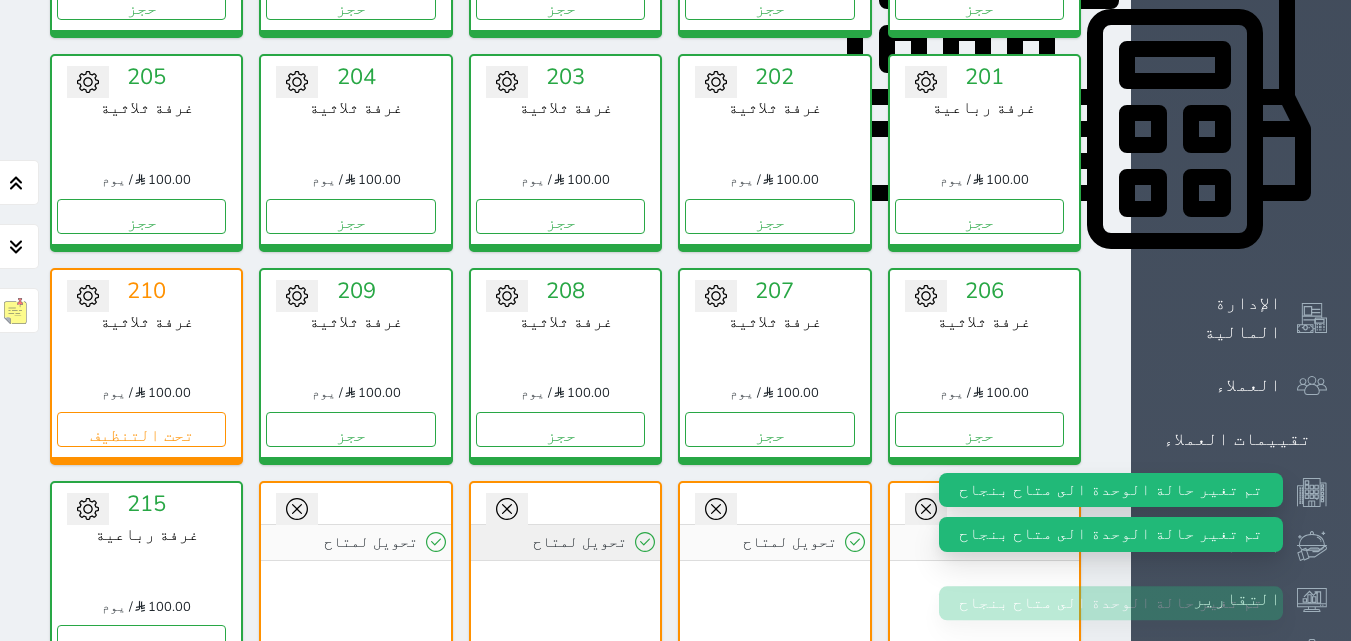 click on "تحويل لمتاح" at bounding box center (565, 542) 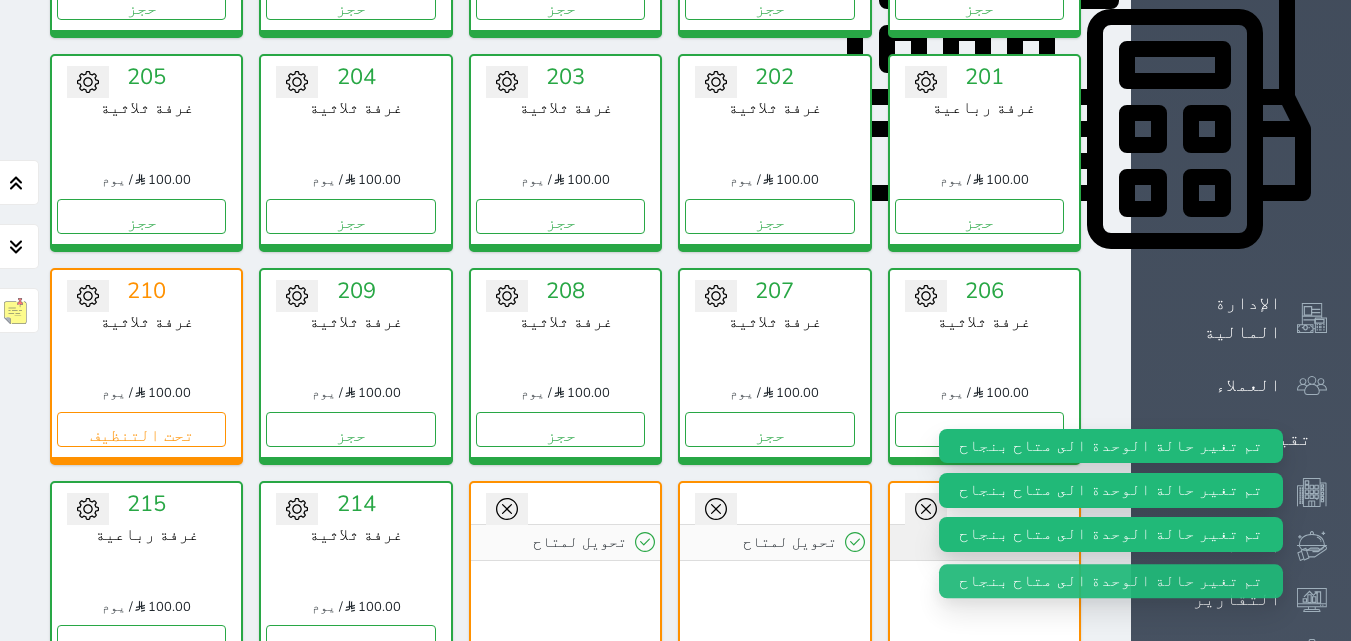 drag, startPoint x: 713, startPoint y: 271, endPoint x: 866, endPoint y: 293, distance: 154.57361 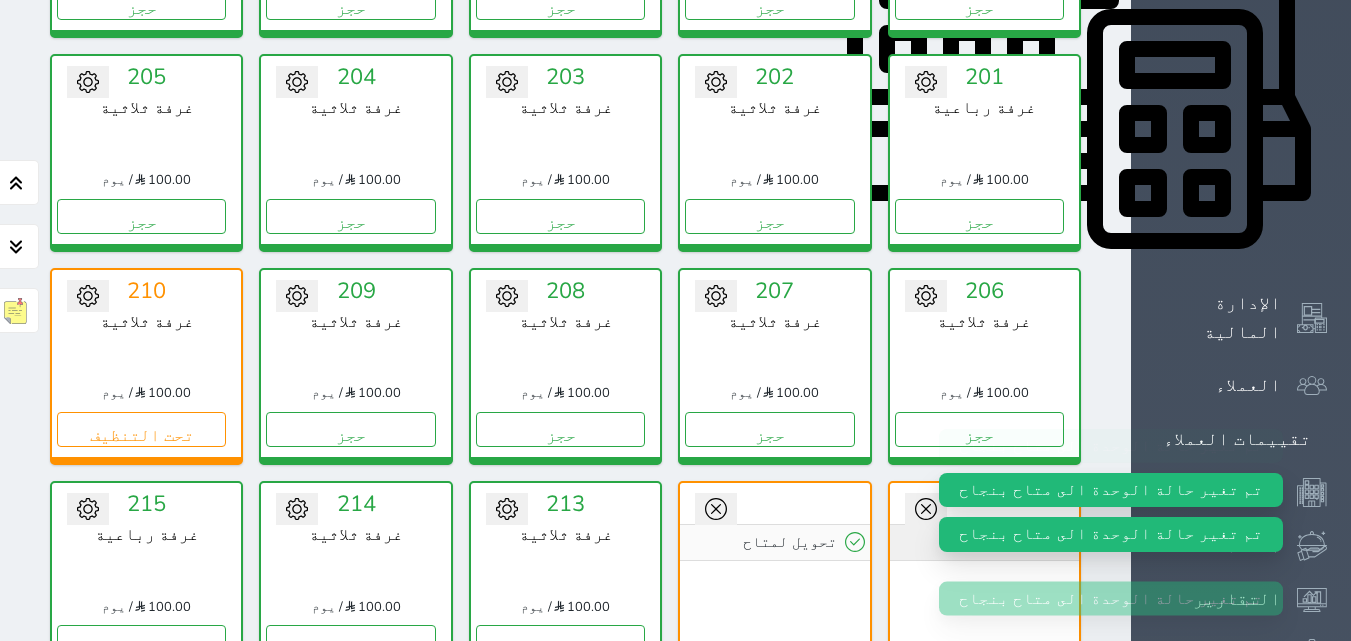 click on "تحويل لمتاح" at bounding box center (984, 542) 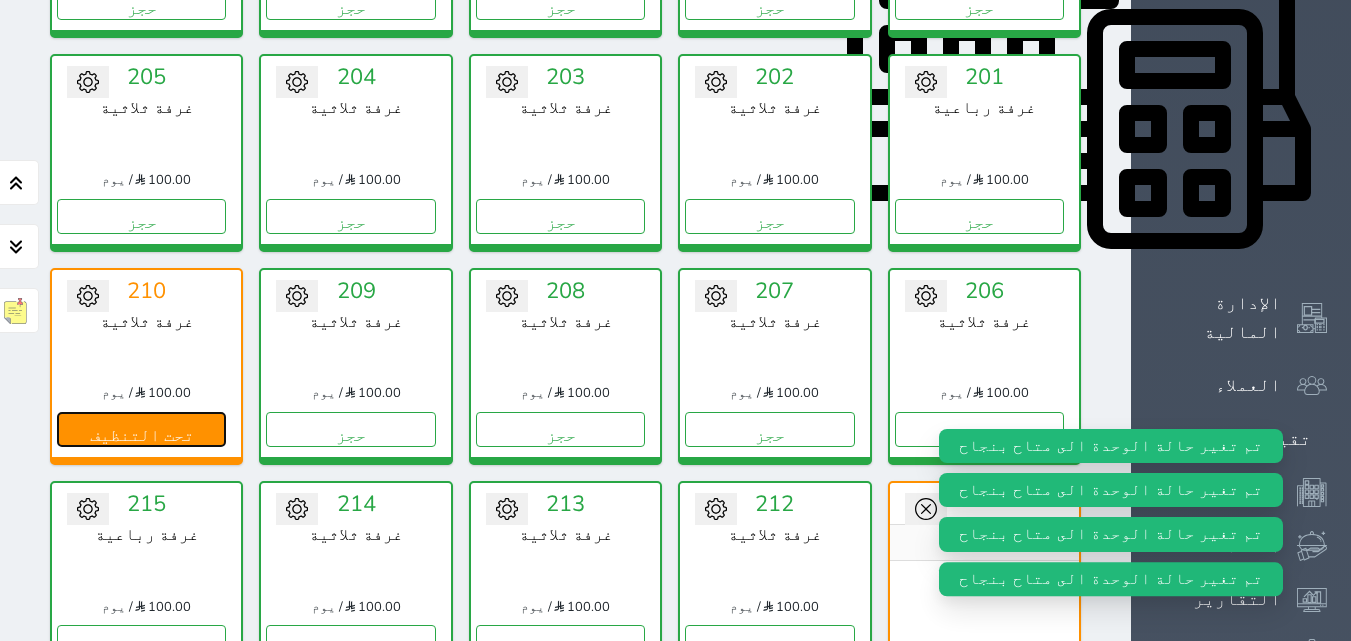 click on "تحت التنظيف" at bounding box center (141, 429) 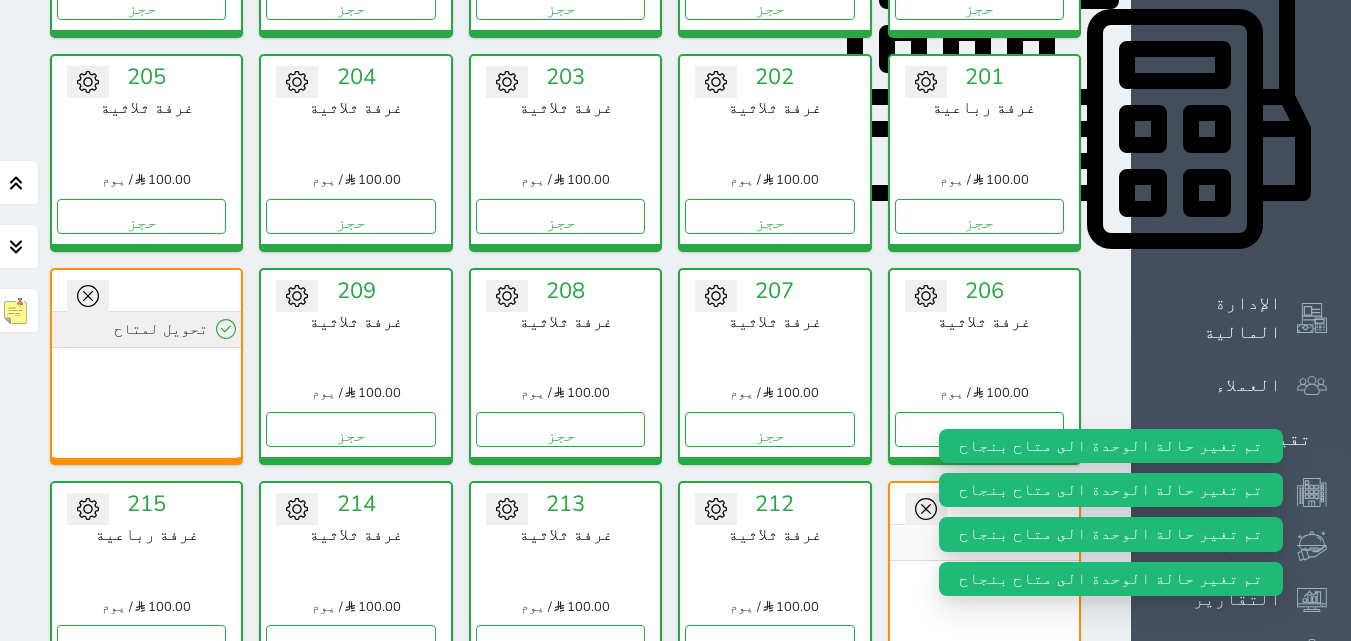 click on "تحويل لمتاح" at bounding box center [146, 329] 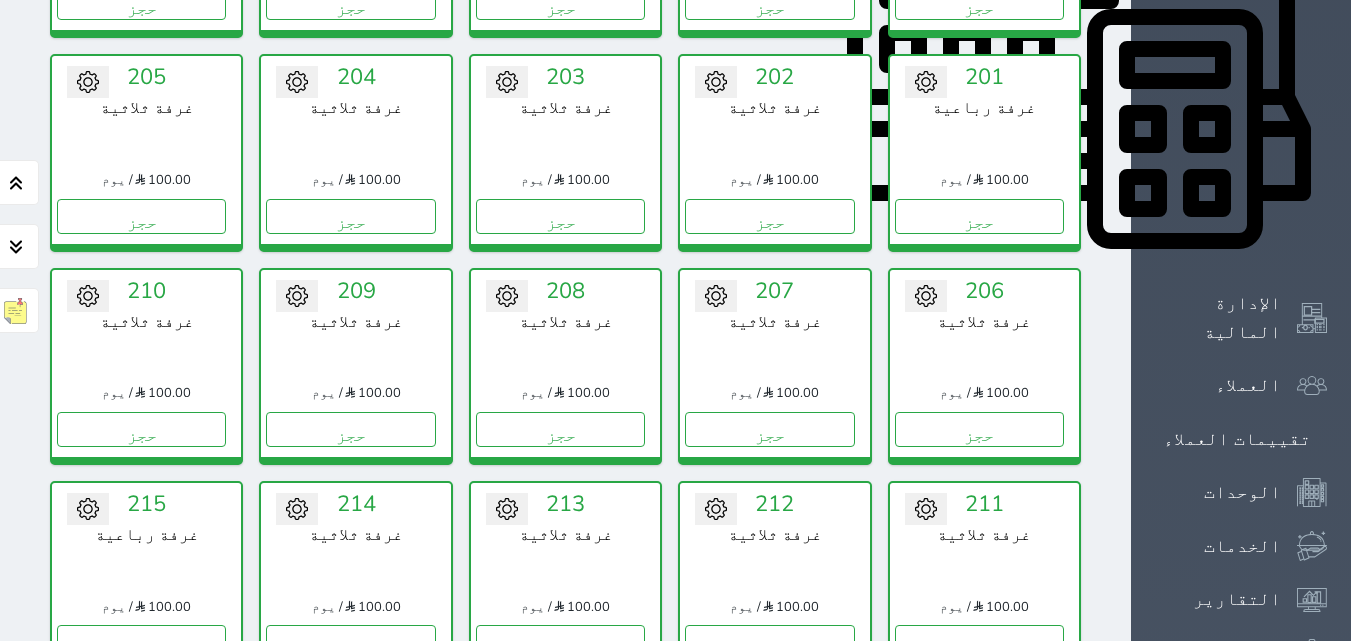 click on "تحت التنظيف" at bounding box center [979, 856] 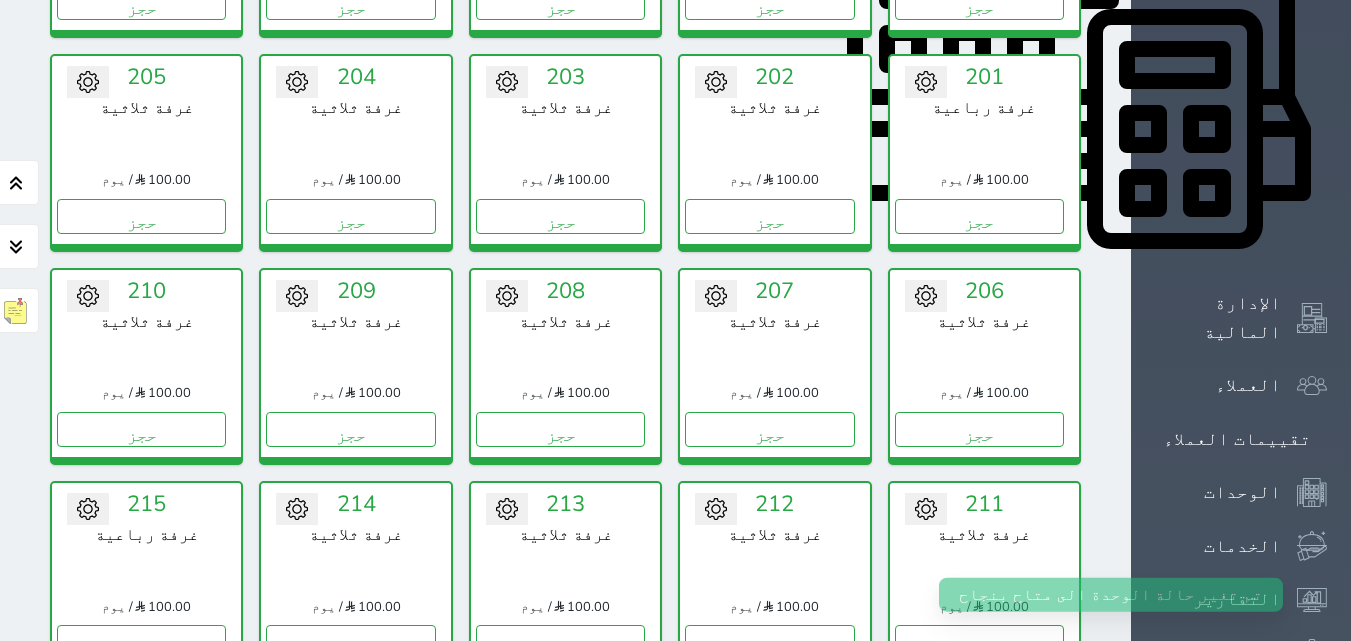click on "تحويل لمتاح" at bounding box center [146, 755] 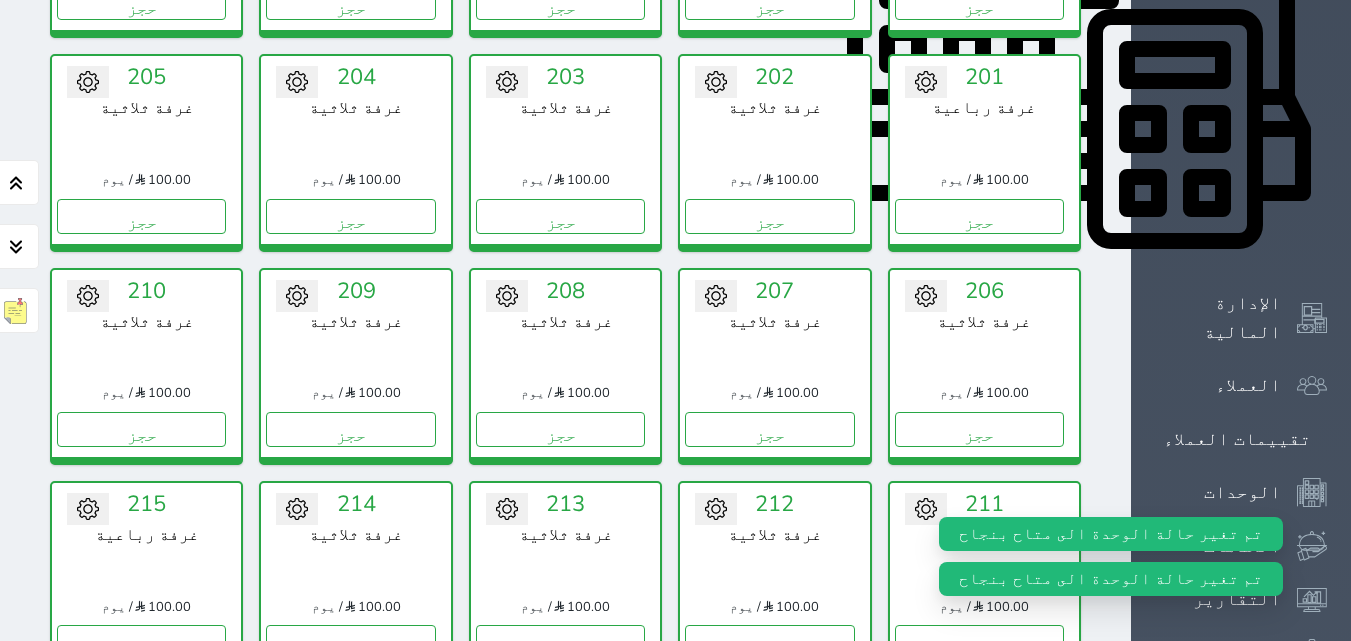 click on "تحويل لمتاح" at bounding box center (355, 755) 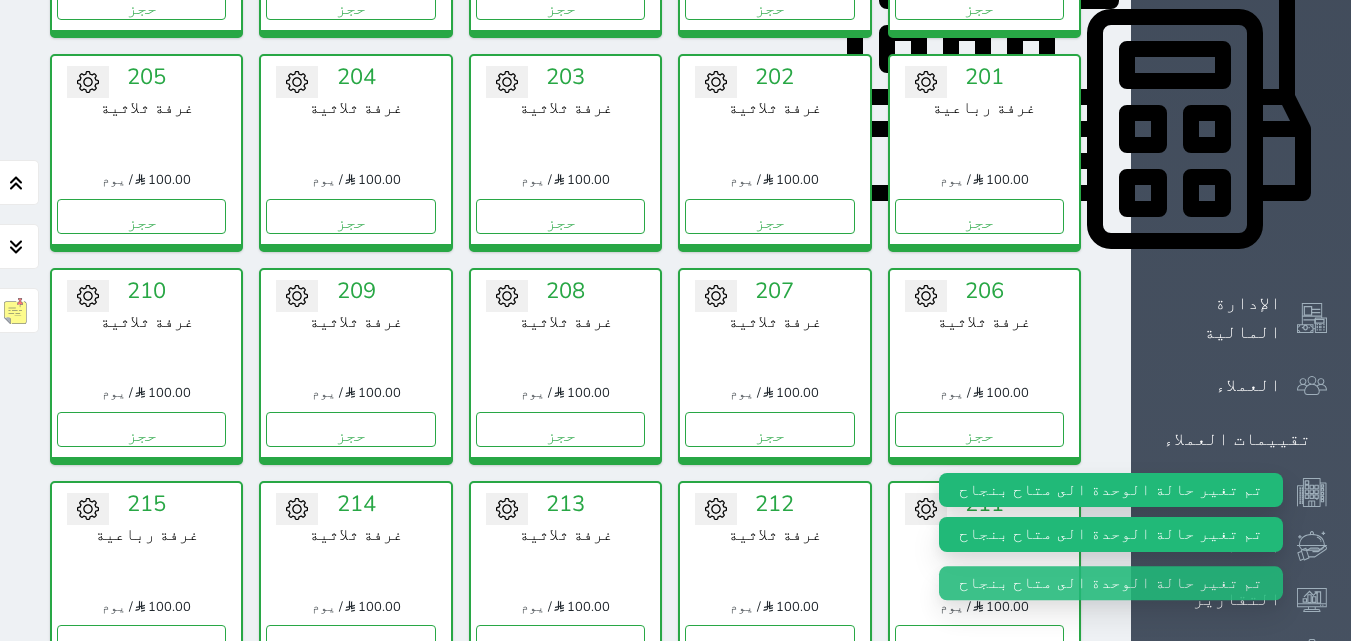 click on "تم تغير حالة الوحدة الى متاح بنجاح" at bounding box center (1111, 490) 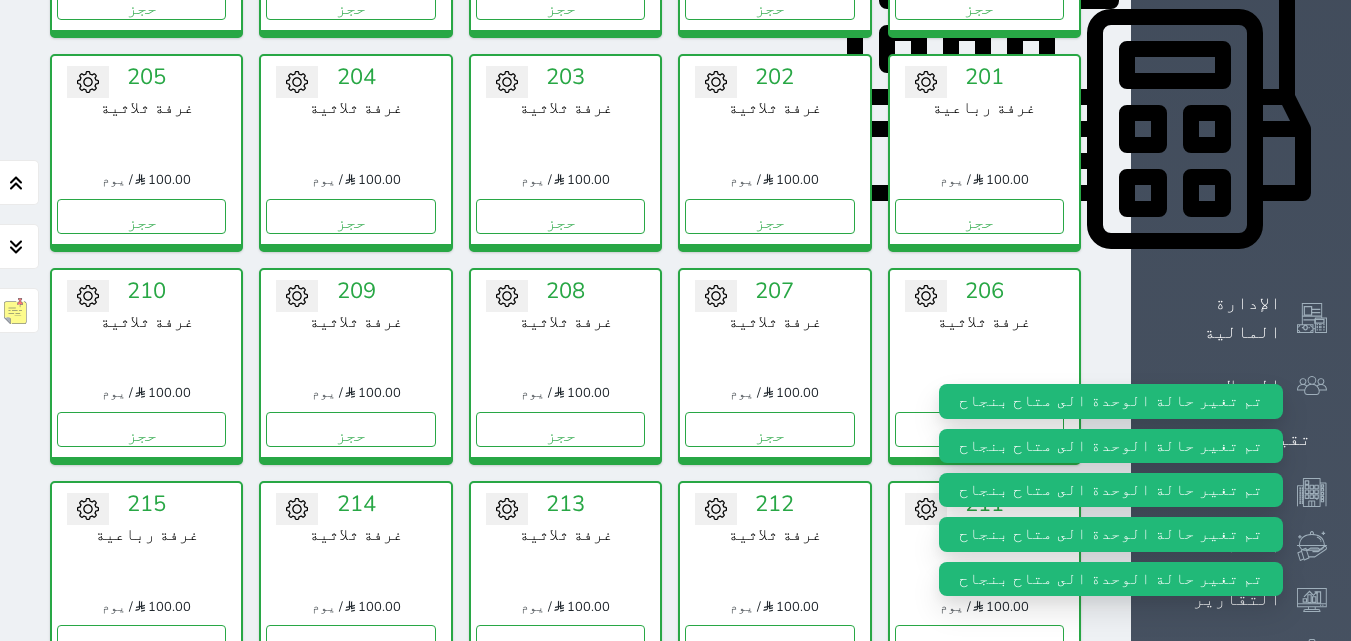 click on "تحويل لمتاح" at bounding box center (984, 755) 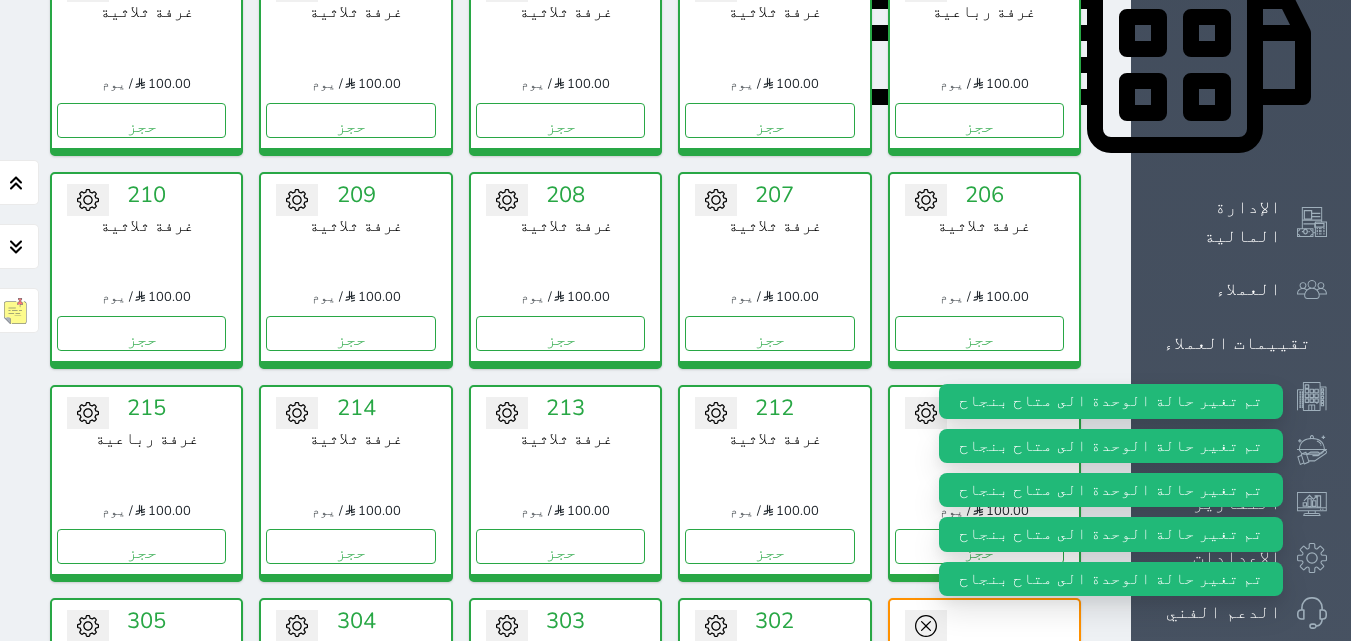 scroll, scrollTop: 1300, scrollLeft: 0, axis: vertical 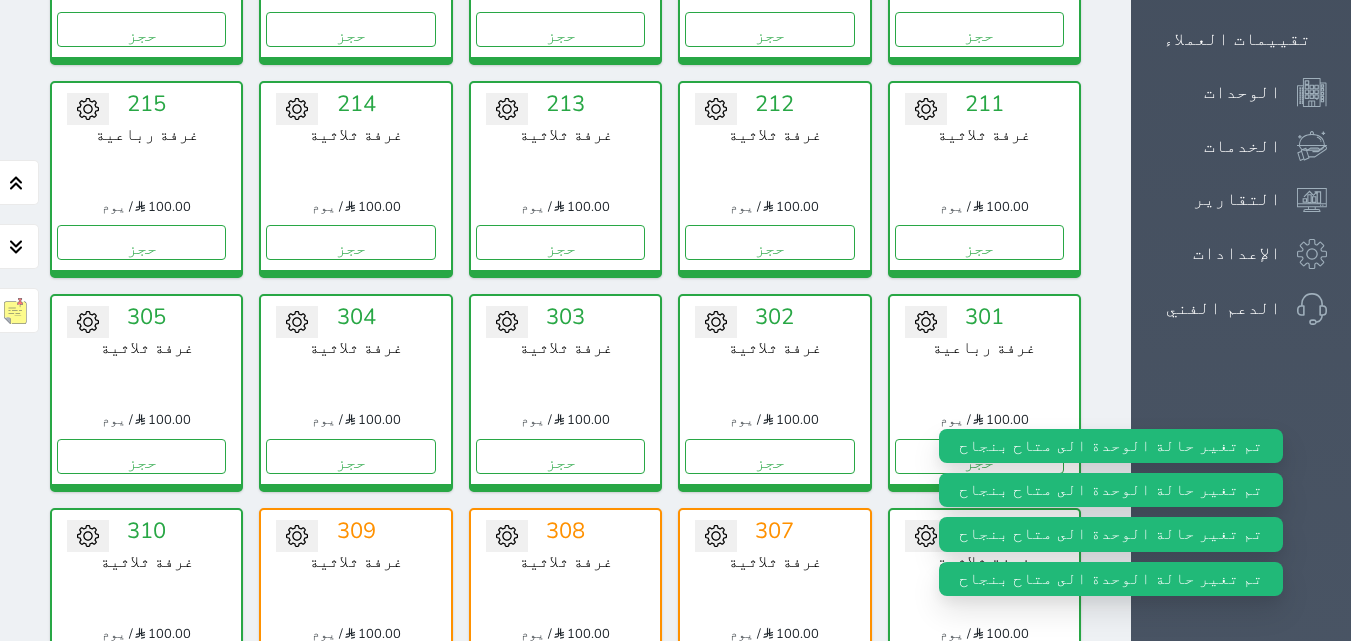 click on "تحت التنظيف" at bounding box center [769, 669] 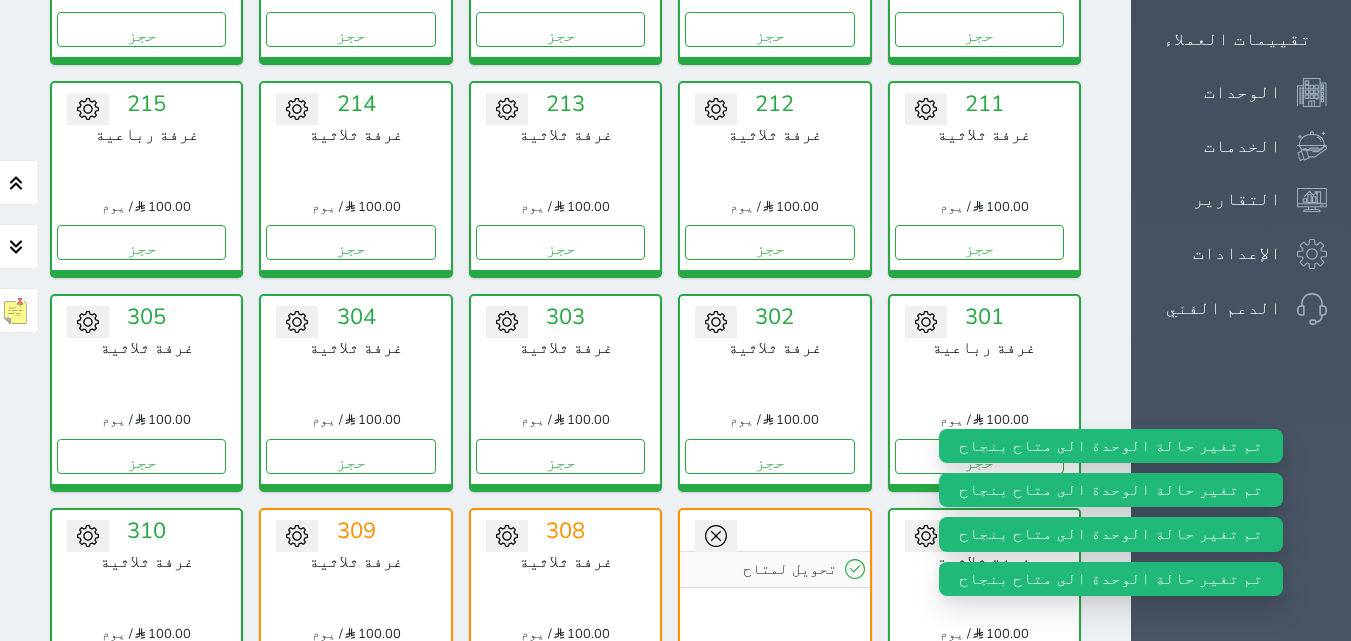 click on "تحت التنظيف" at bounding box center [560, 669] 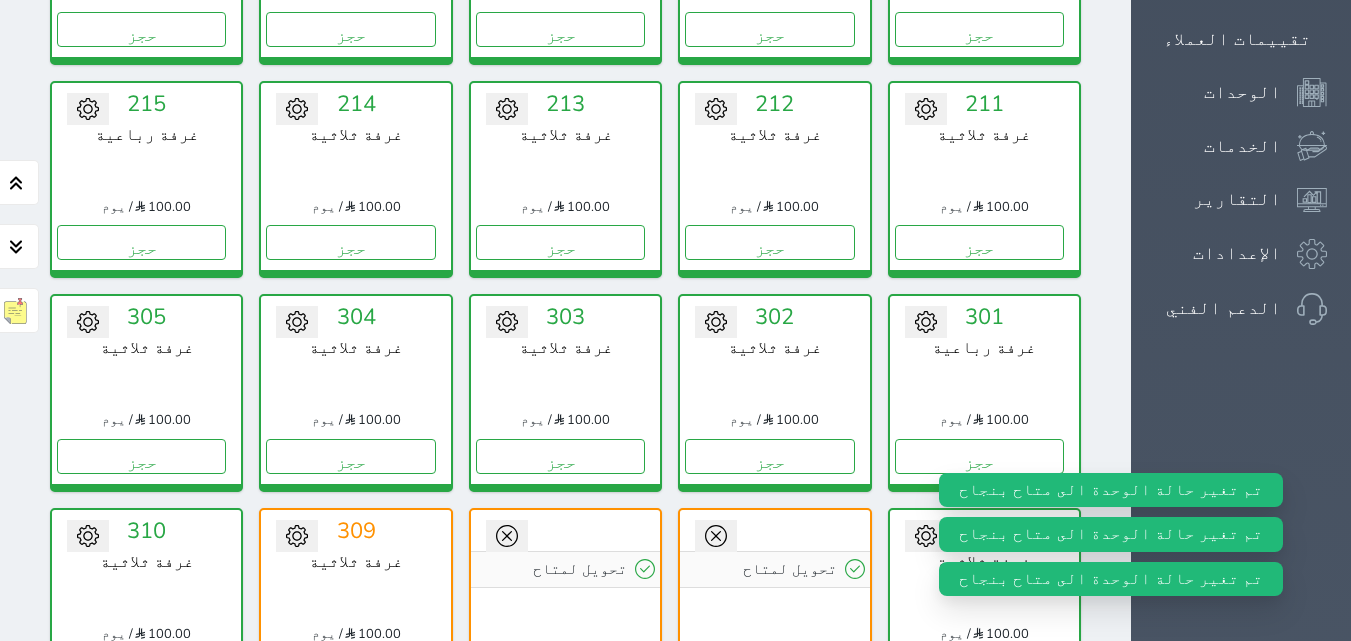 click on "تحت التنظيف" at bounding box center [350, 669] 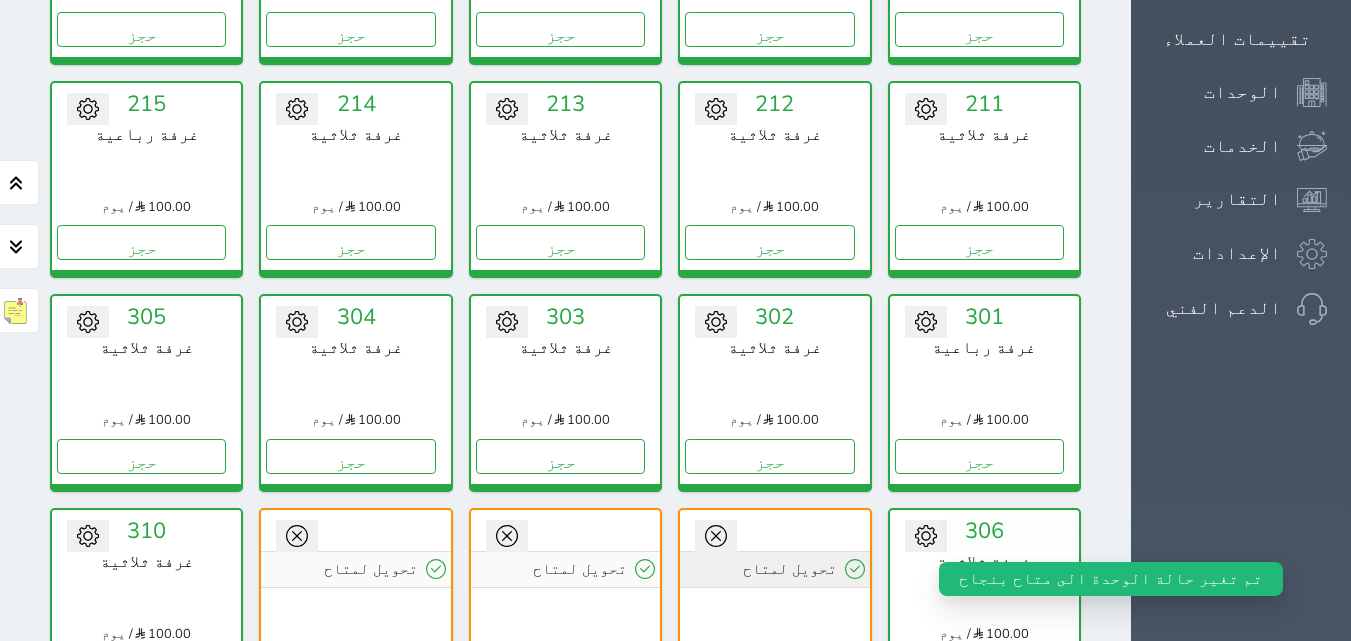 drag, startPoint x: 1133, startPoint y: 310, endPoint x: 1123, endPoint y: 315, distance: 11.18034 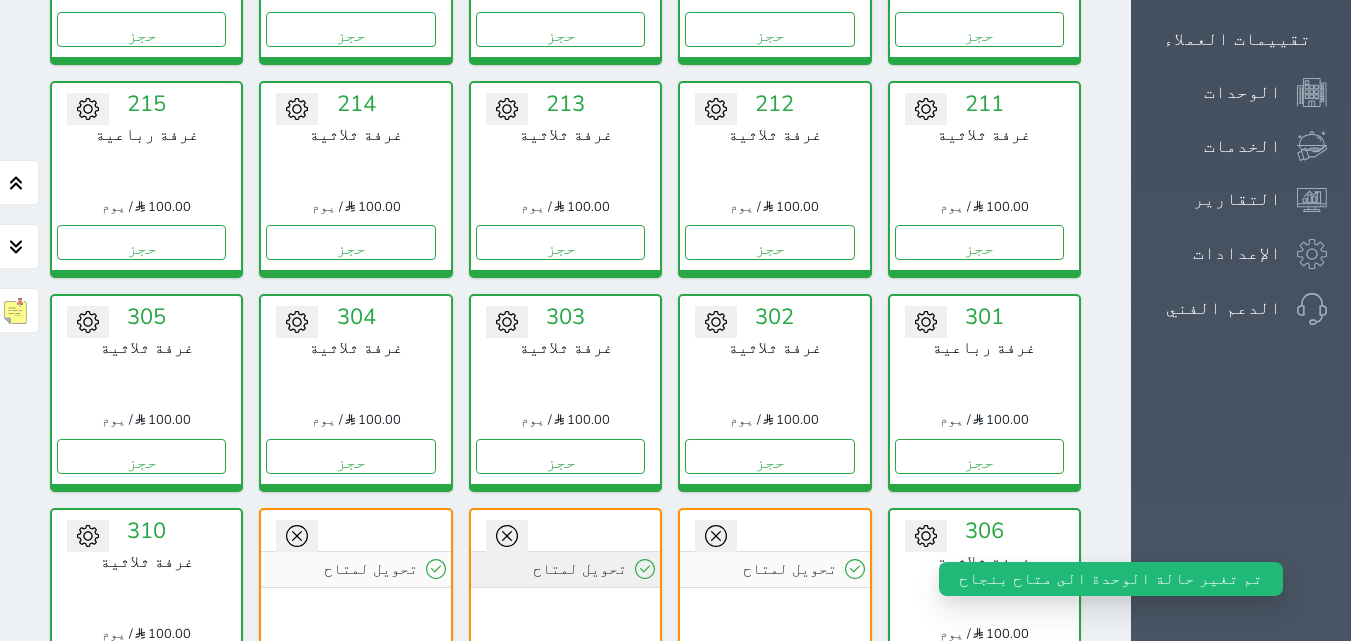 click on "تحويل لمتاح" at bounding box center (565, 569) 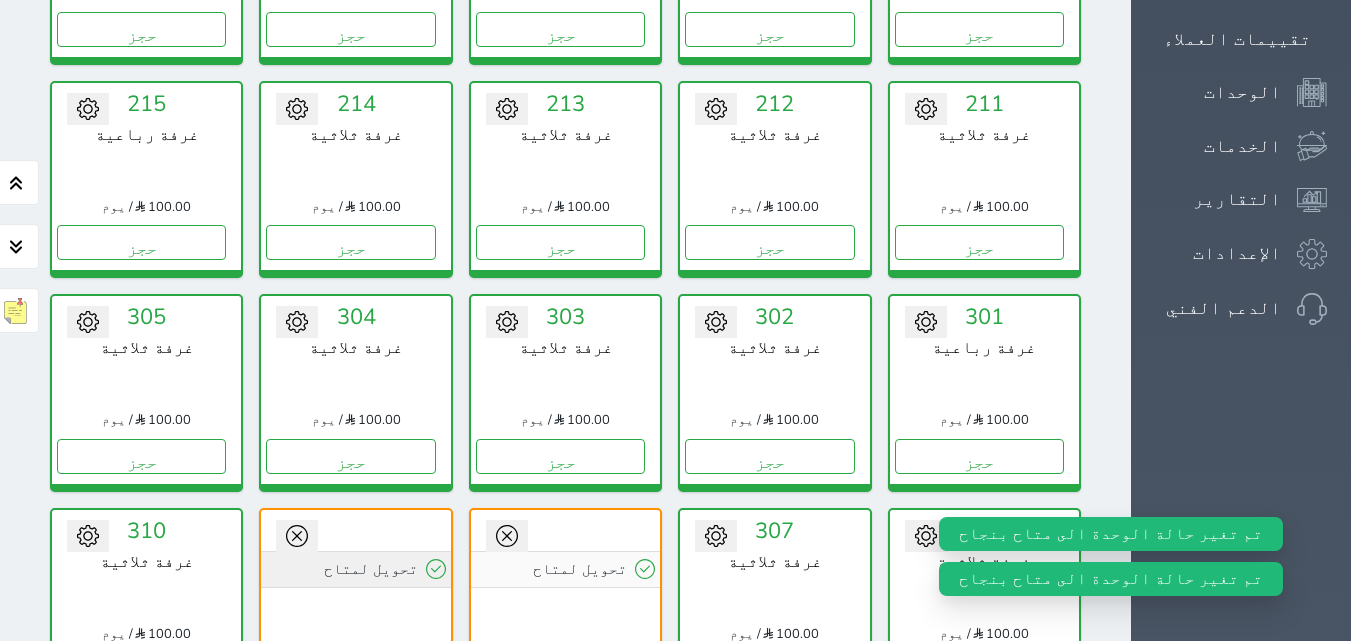 click on "تحويل لمتاح" at bounding box center (355, 569) 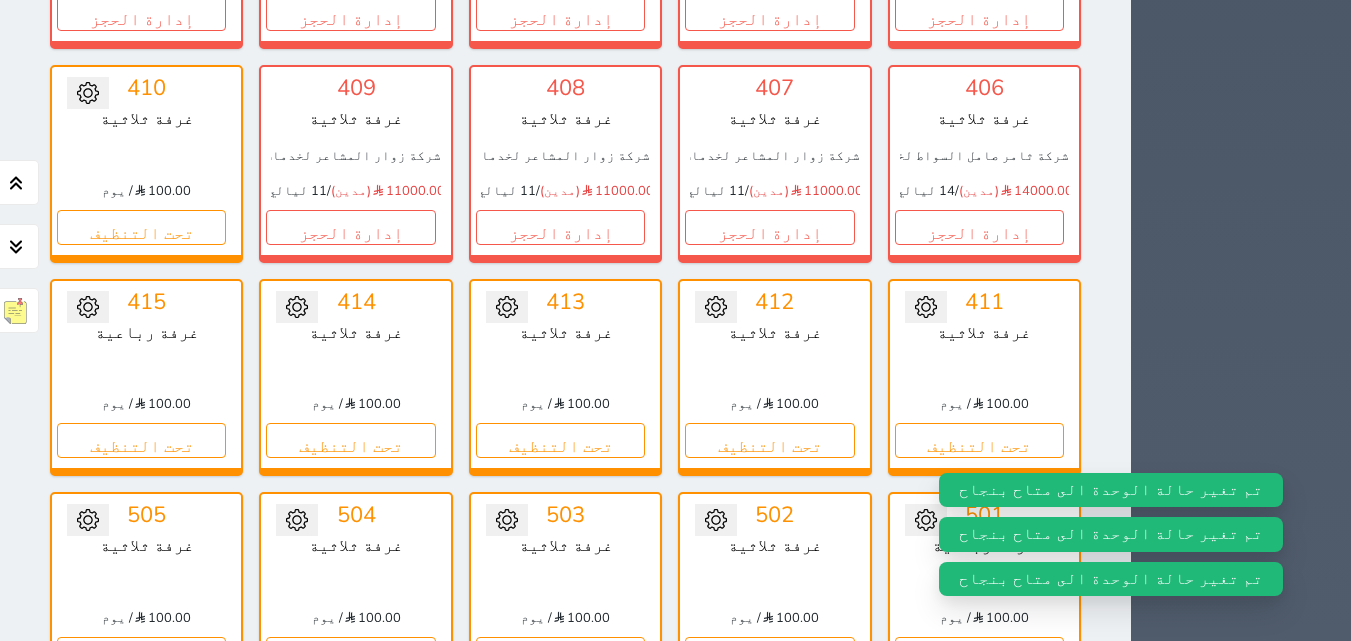 scroll, scrollTop: 2200, scrollLeft: 0, axis: vertical 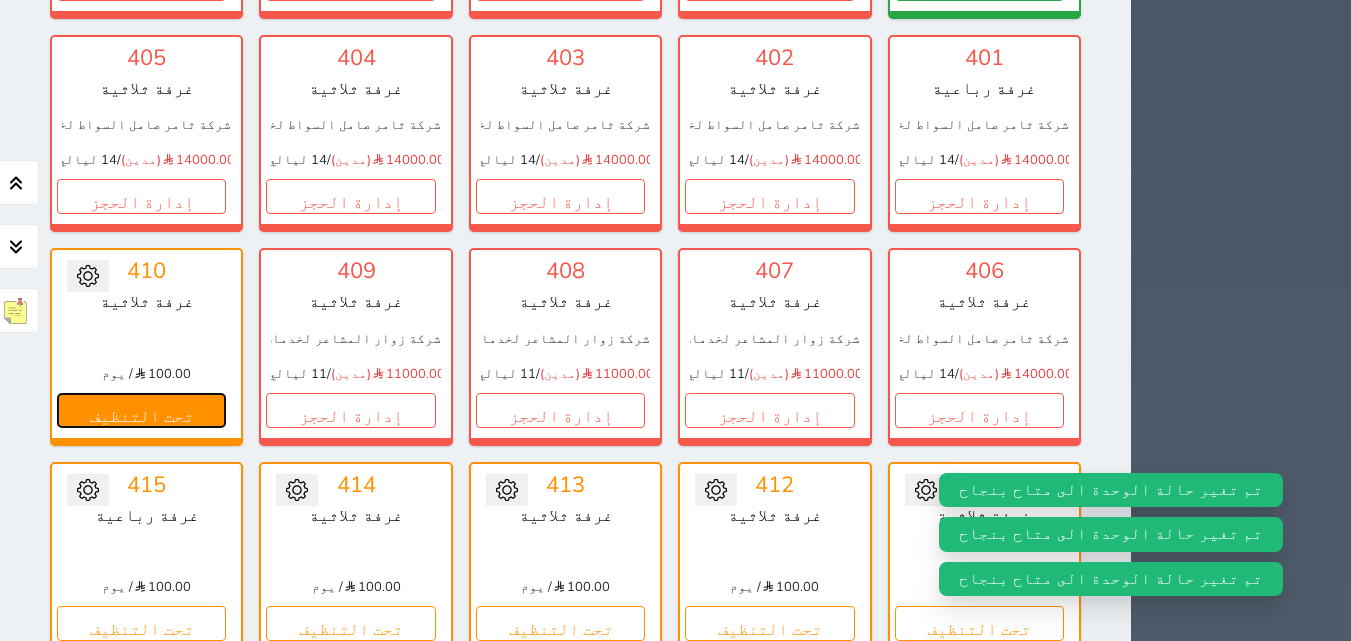 click on "تحت التنظيف" at bounding box center (141, 410) 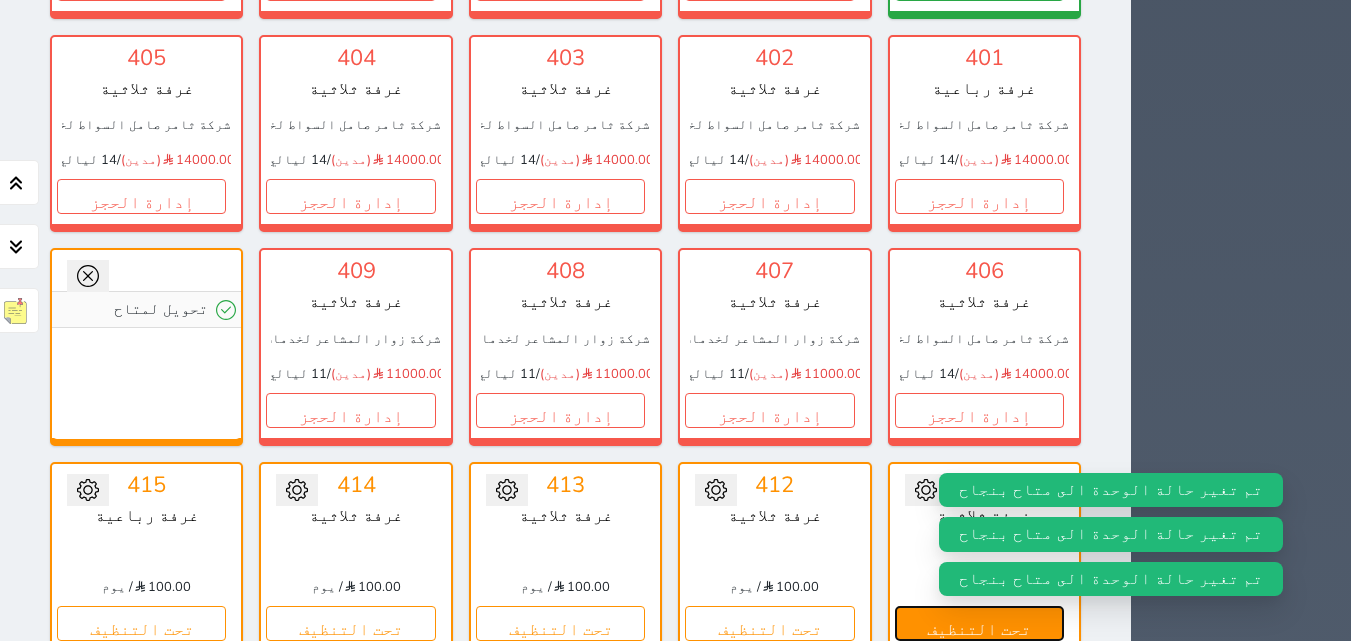 click on "تحت التنظيف" at bounding box center [979, 623] 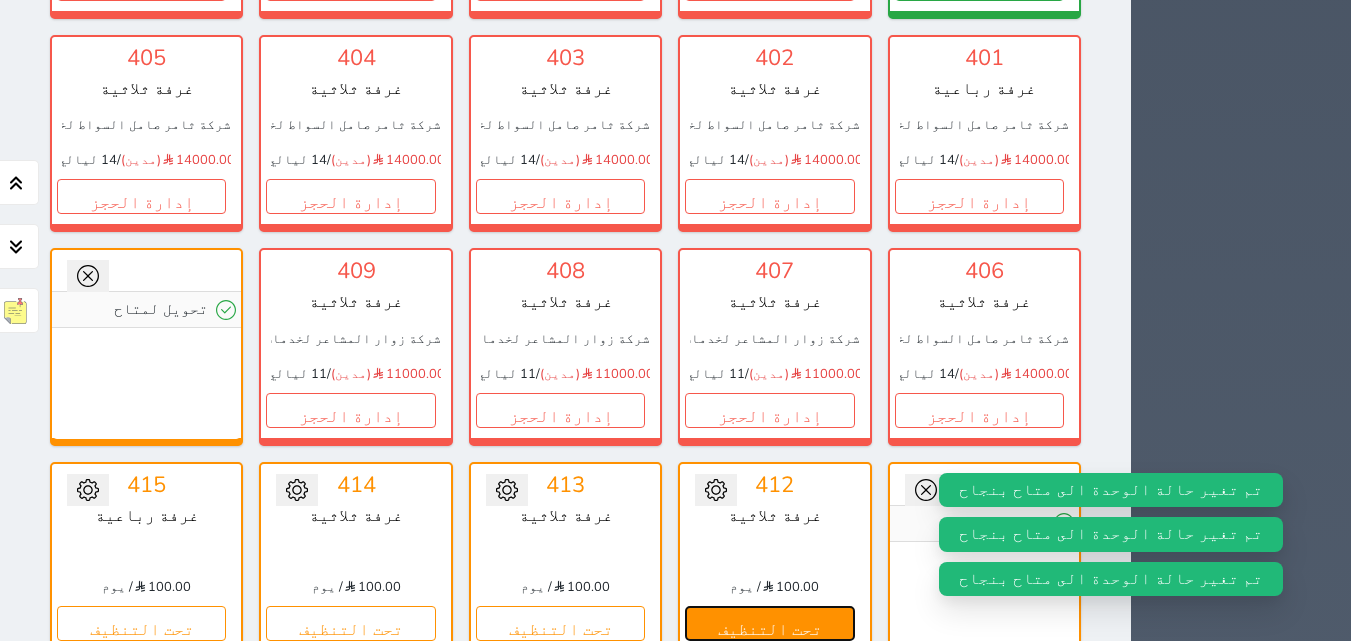 click on "تحت التنظيف" at bounding box center (769, 623) 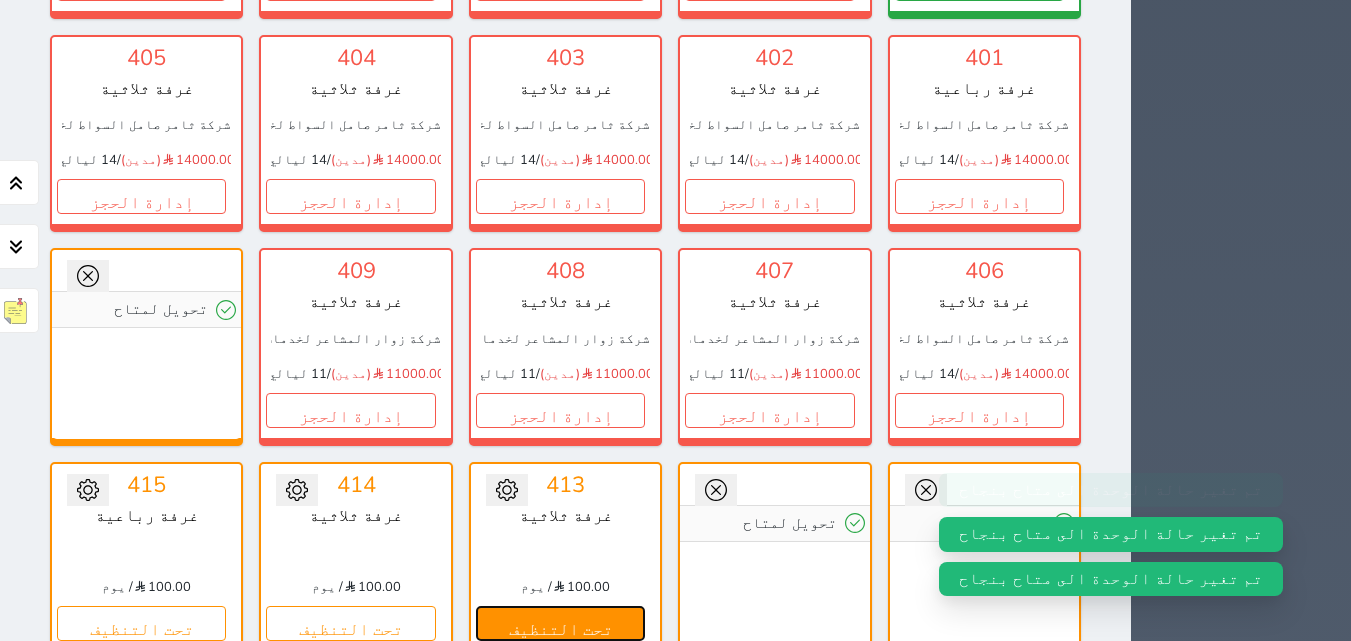 drag, startPoint x: 528, startPoint y: 151, endPoint x: 456, endPoint y: 142, distance: 72.56032 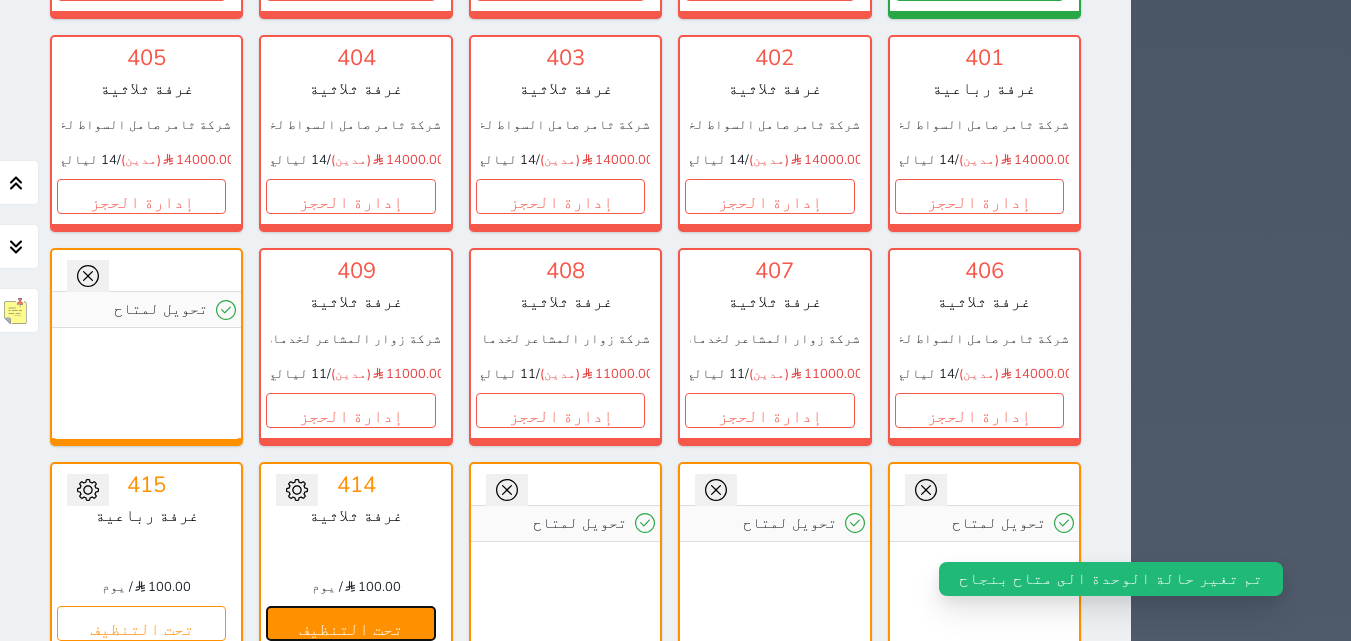 click on "تحت التنظيف" at bounding box center (350, 623) 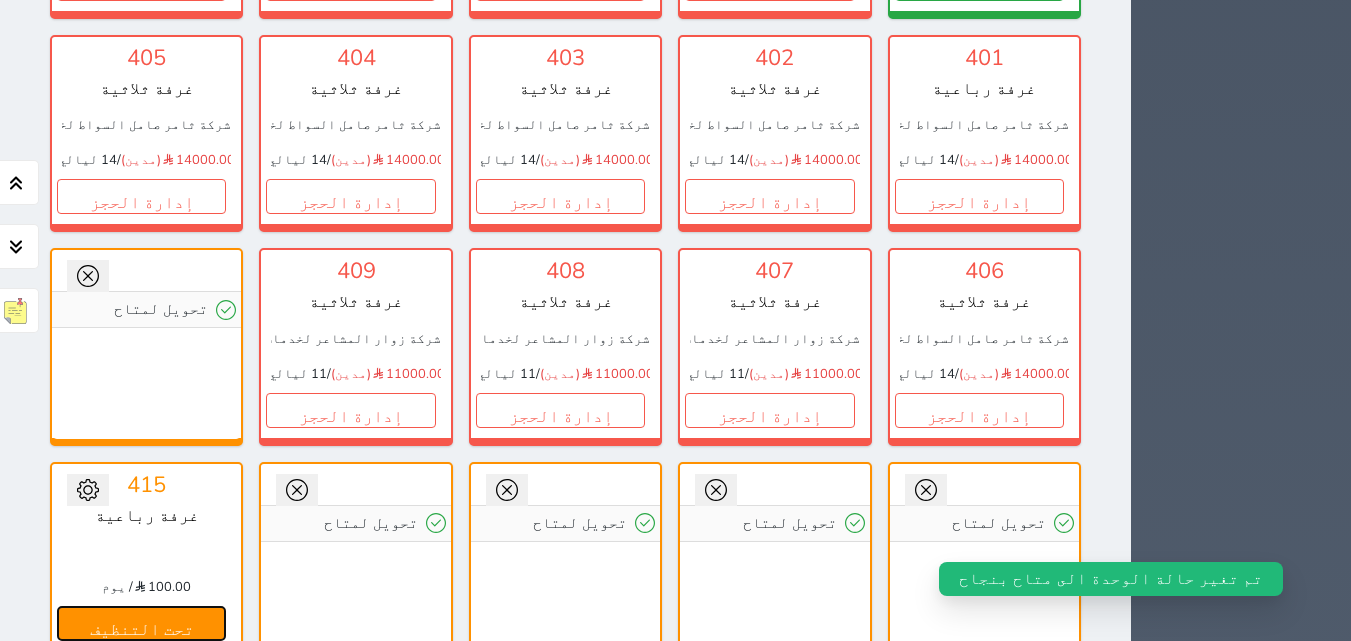 click on "تحت التنظيف" at bounding box center [141, 623] 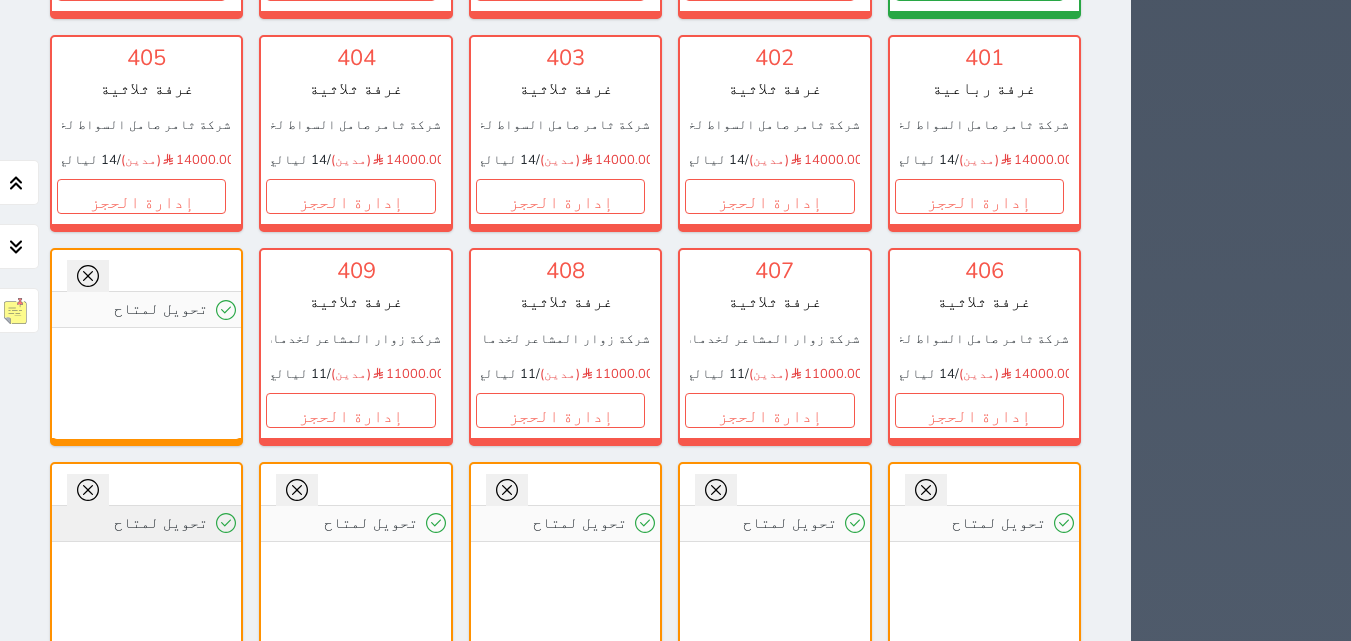 click on "تحويل لمتاح" at bounding box center [146, 523] 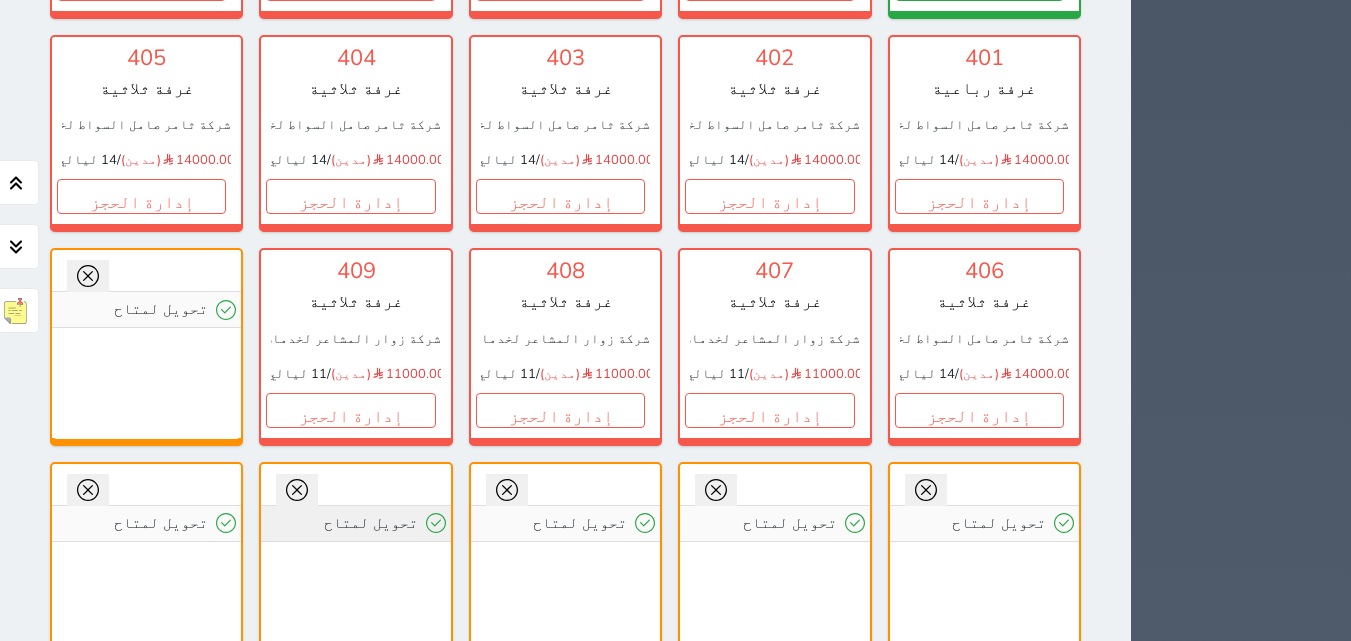 click on "تحويل لمتاح" at bounding box center [355, 523] 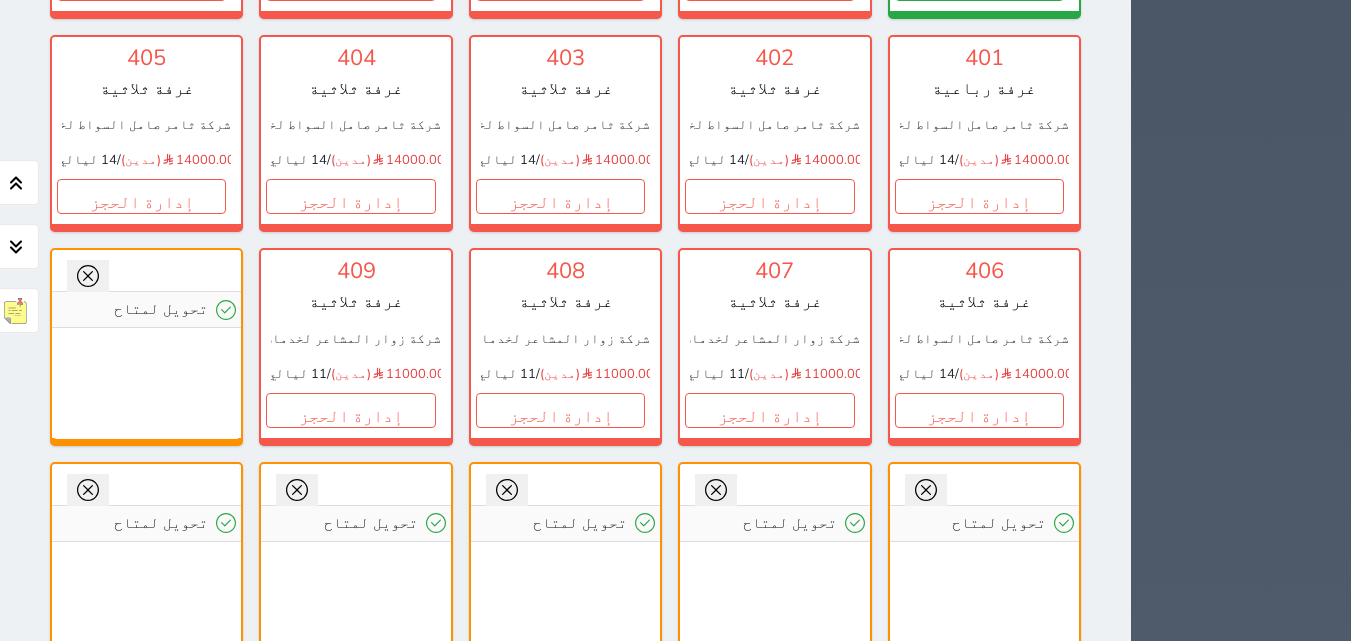 drag, startPoint x: 520, startPoint y: 48, endPoint x: 600, endPoint y: 41, distance: 80.305664 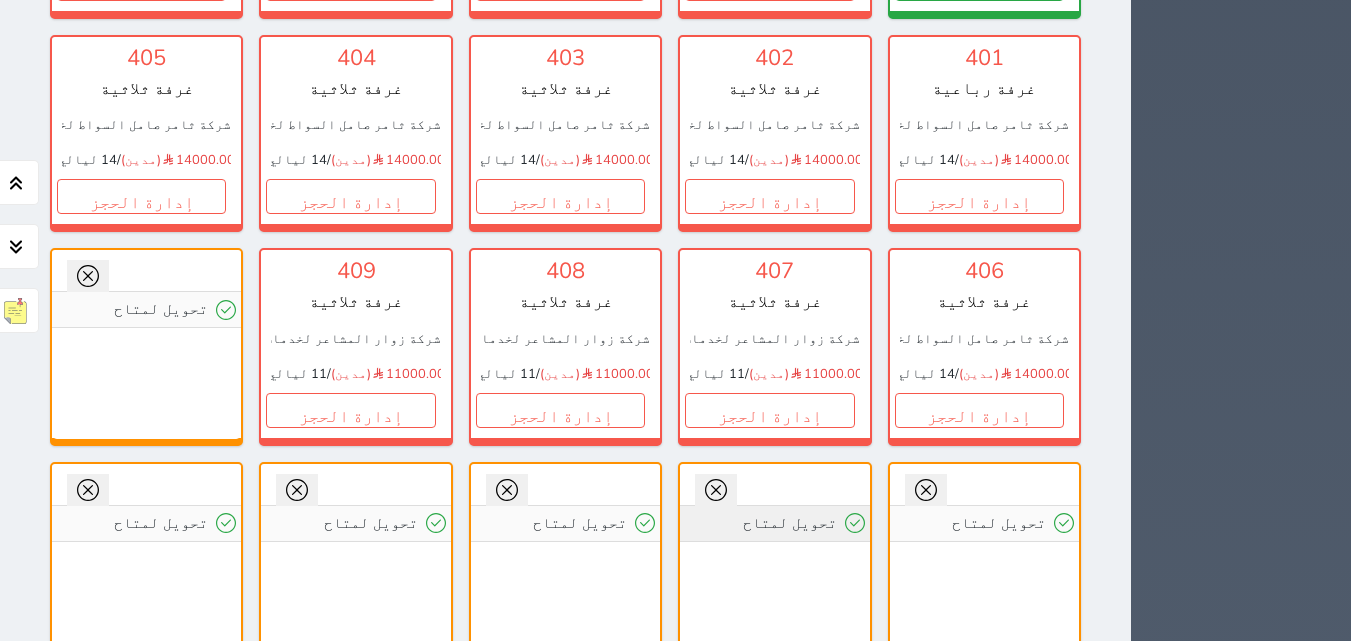 click on "تحويل لمتاح" at bounding box center (774, 523) 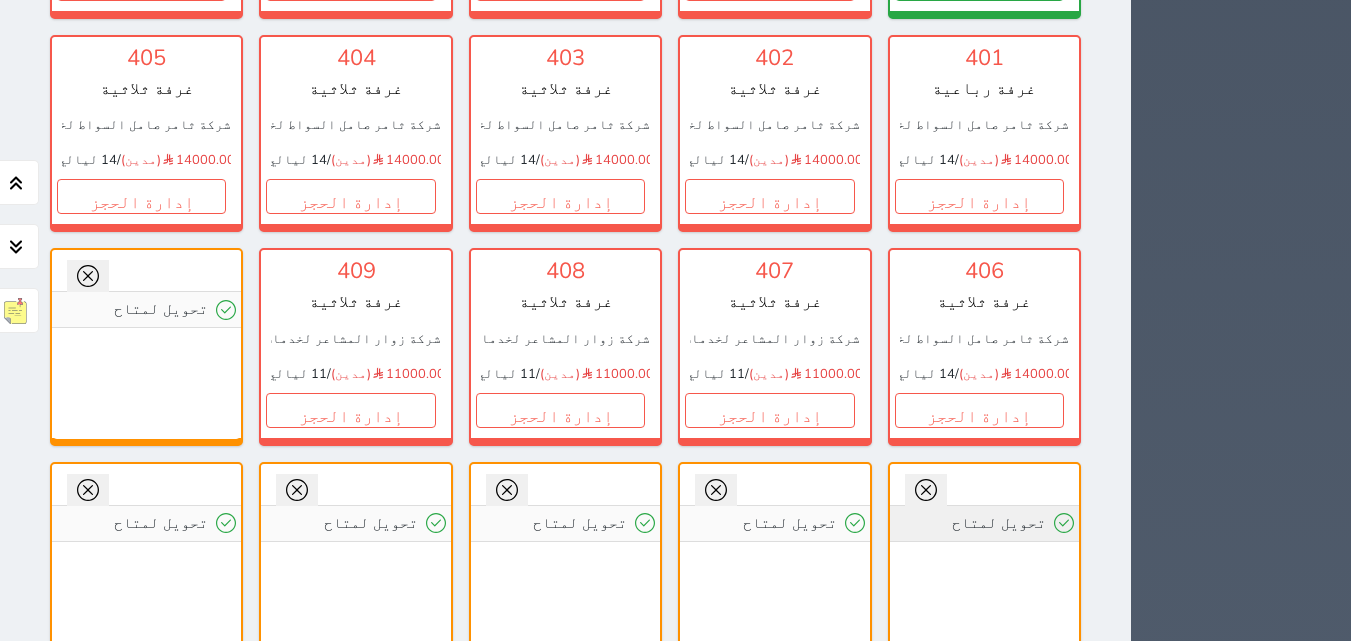 drag, startPoint x: 892, startPoint y: 46, endPoint x: 912, endPoint y: 46, distance: 20 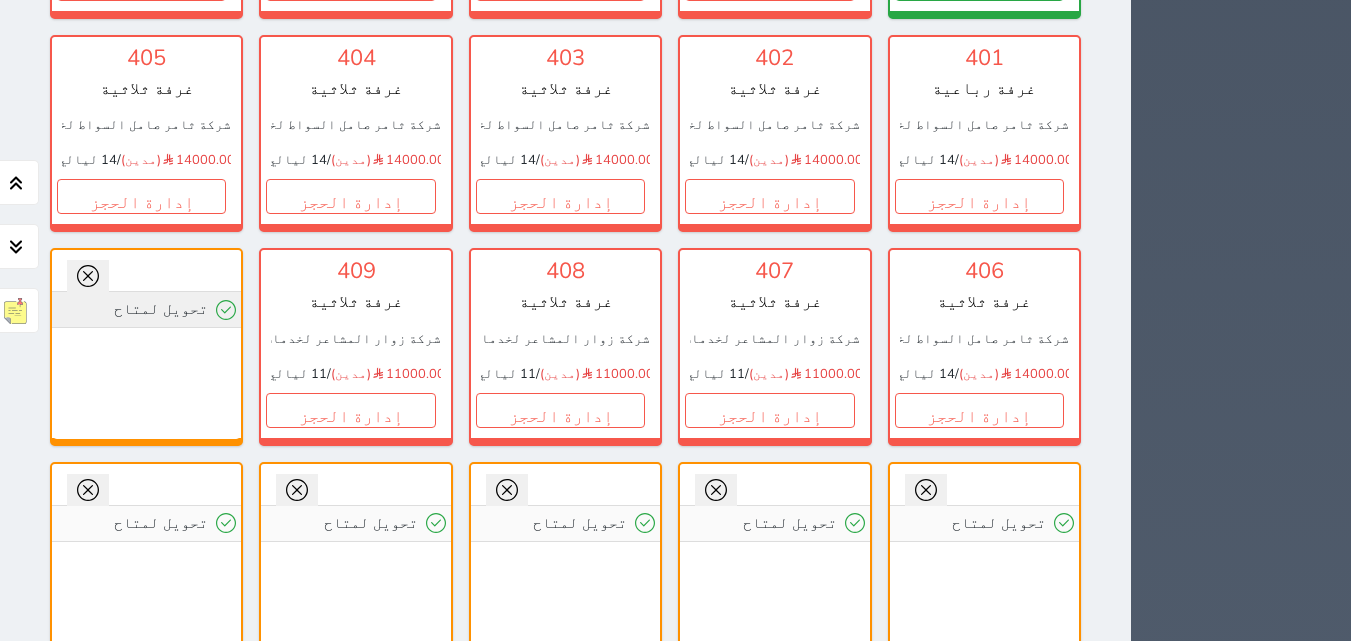 click on "تحويل لمتاح" at bounding box center (146, 309) 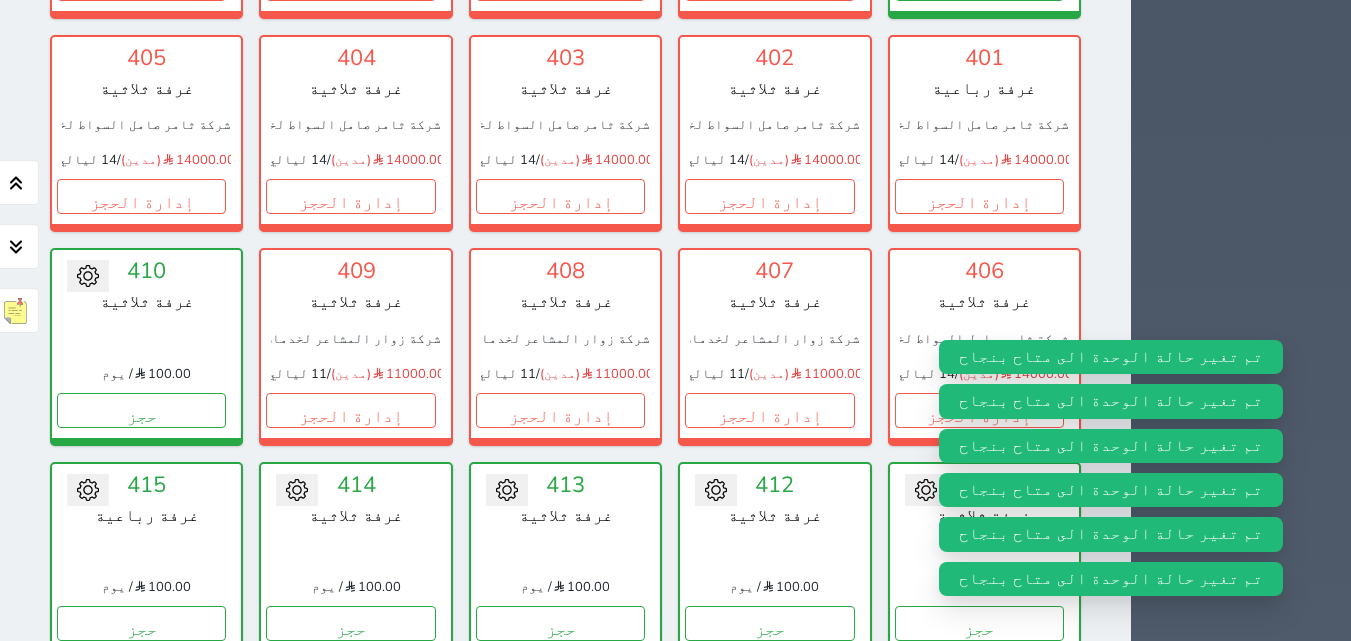 click on "تحت التنظيف" at bounding box center (979, 837) 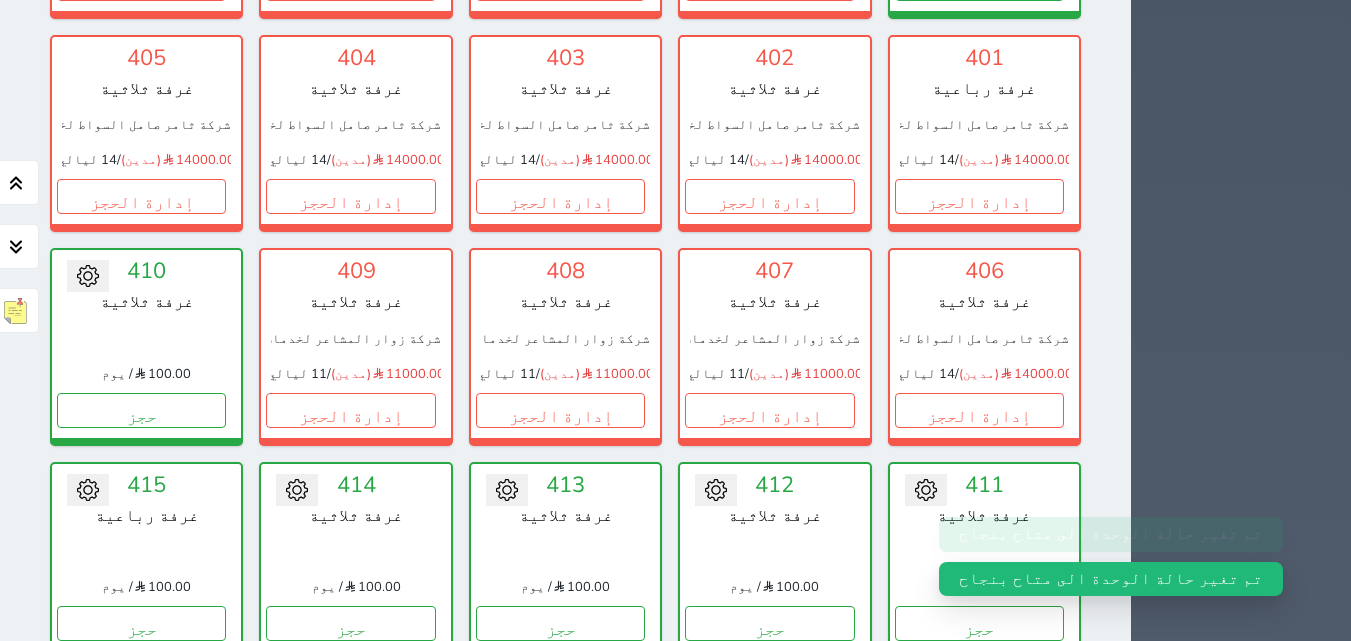 click on "تحويل لمتاح" at bounding box center [984, 950] 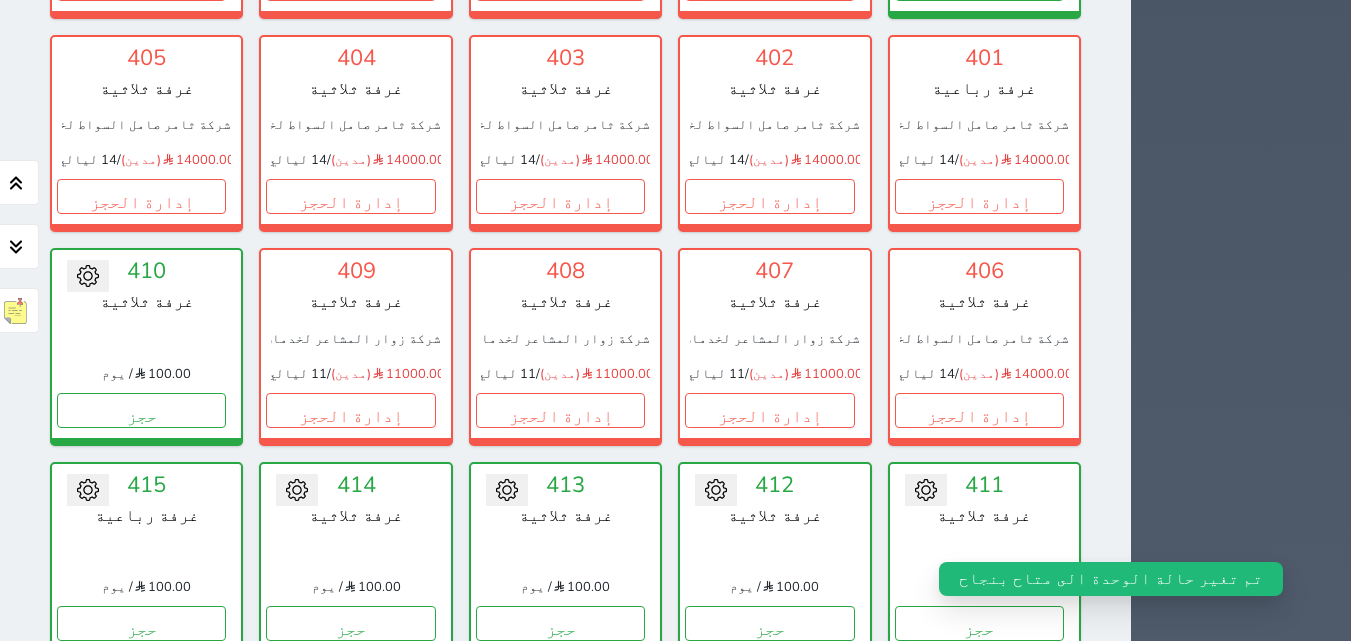 drag, startPoint x: 301, startPoint y: 262, endPoint x: 345, endPoint y: 265, distance: 44.102154 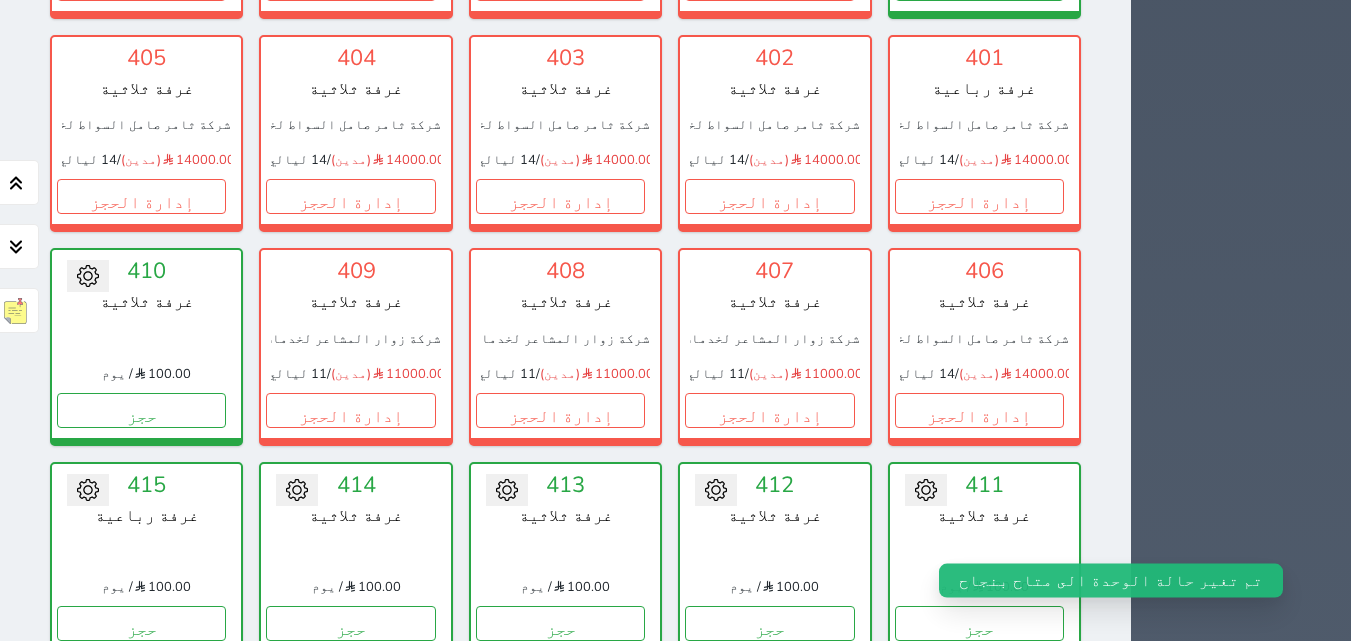 drag, startPoint x: 459, startPoint y: 256, endPoint x: 497, endPoint y: 256, distance: 38 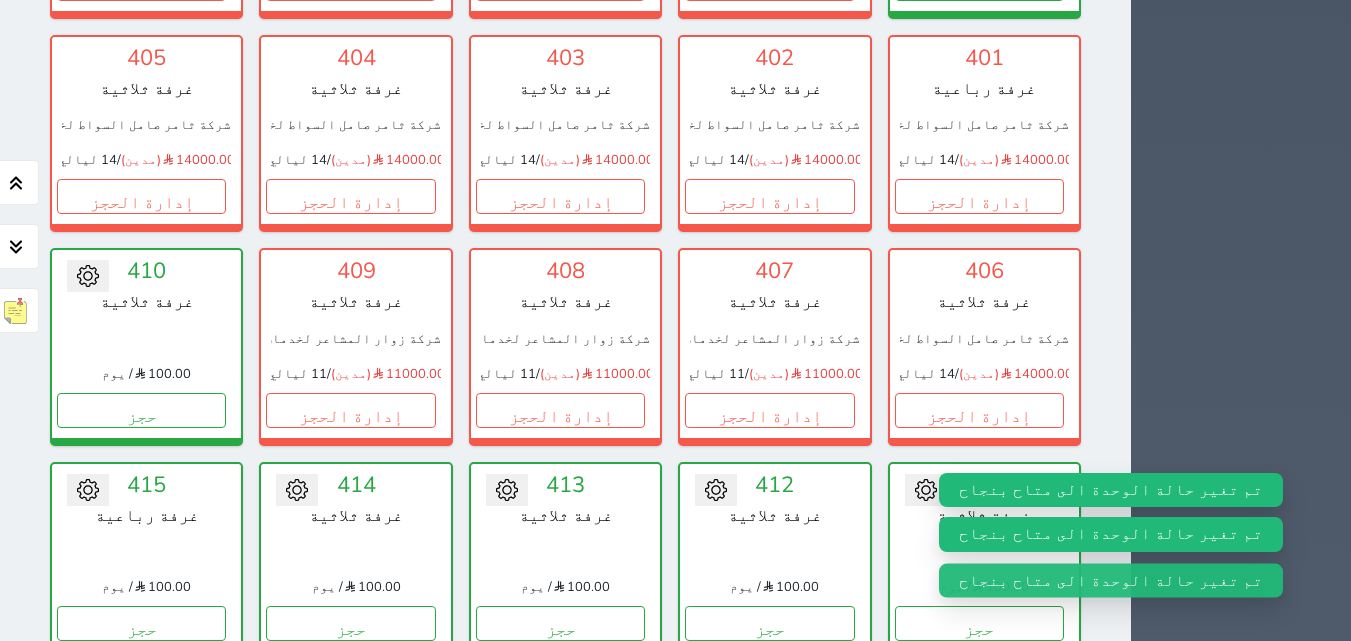 click on "تحويل لمتاح" at bounding box center [565, 736] 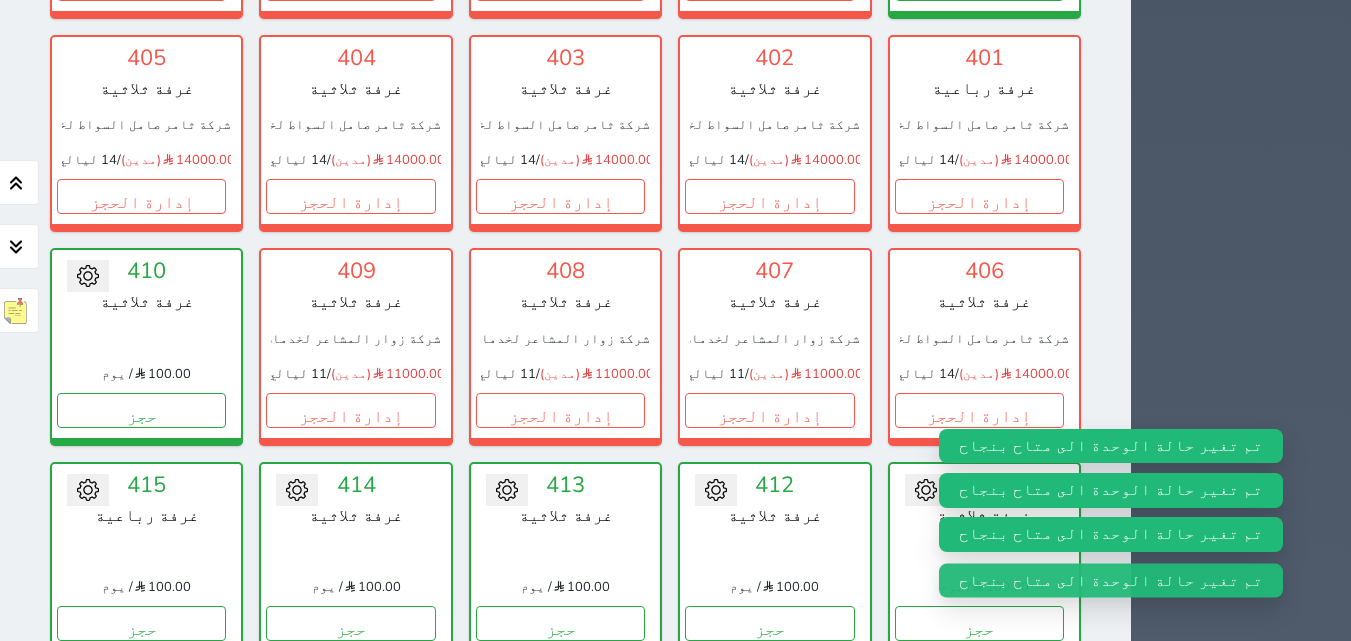 click 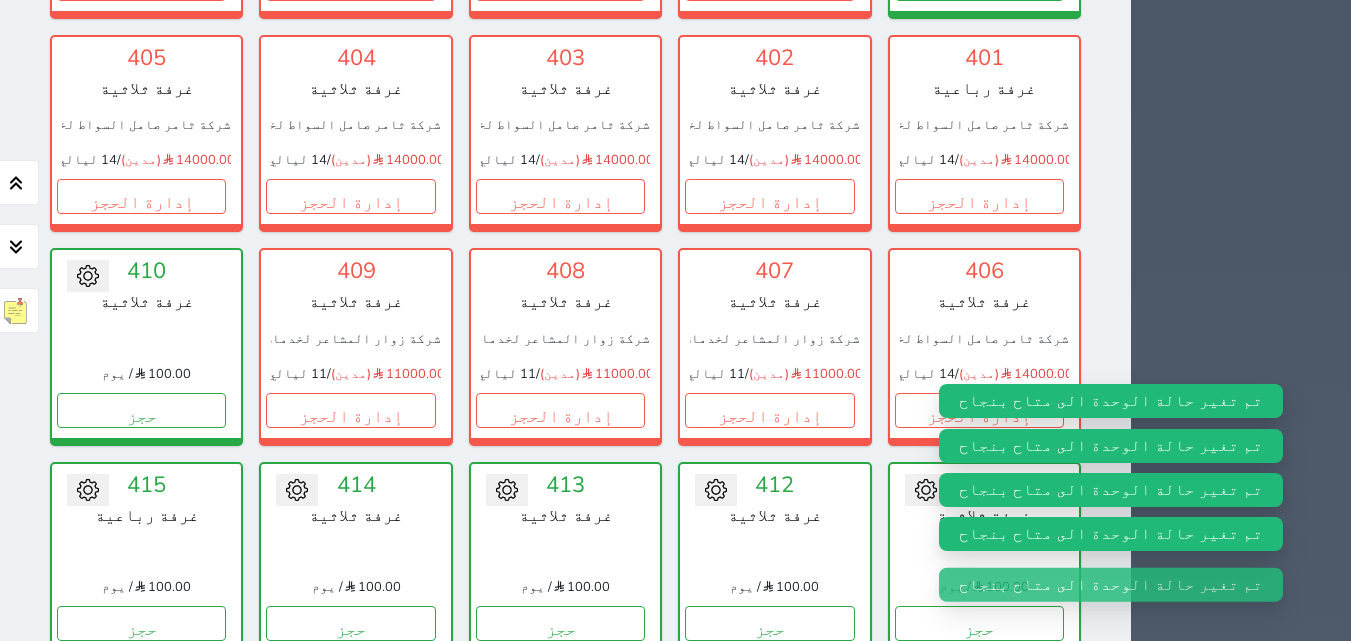 click on "تحويل لمتاح" at bounding box center (984, 736) 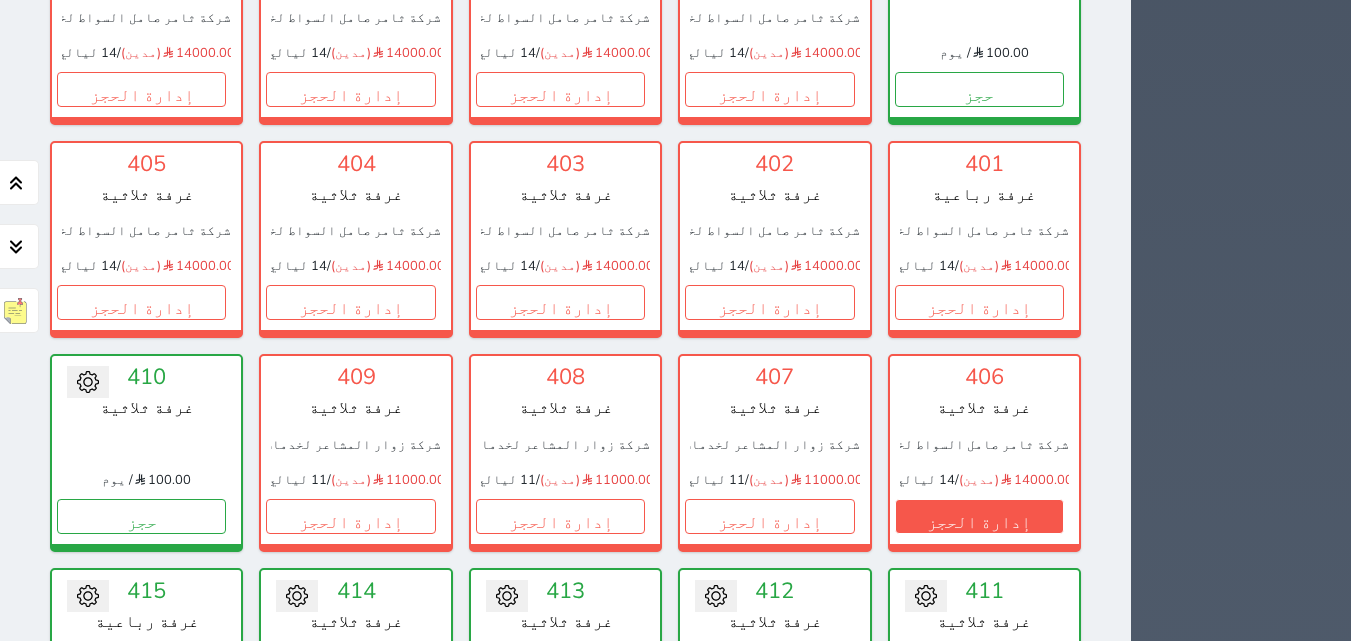 scroll, scrollTop: 2100, scrollLeft: 0, axis: vertical 